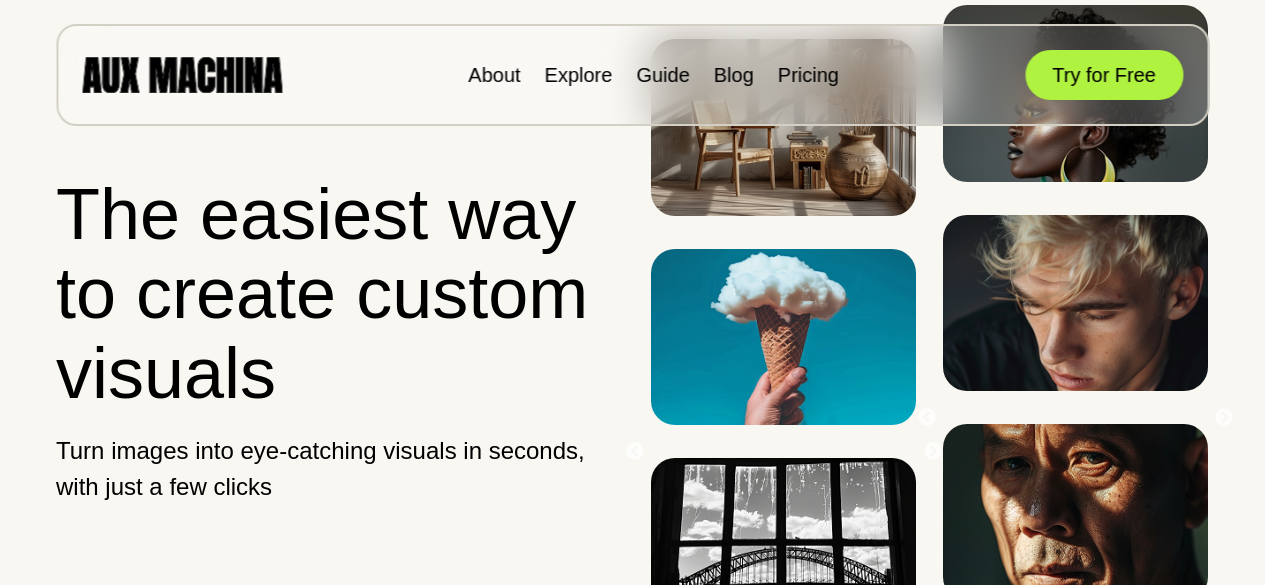 scroll, scrollTop: 0, scrollLeft: 0, axis: both 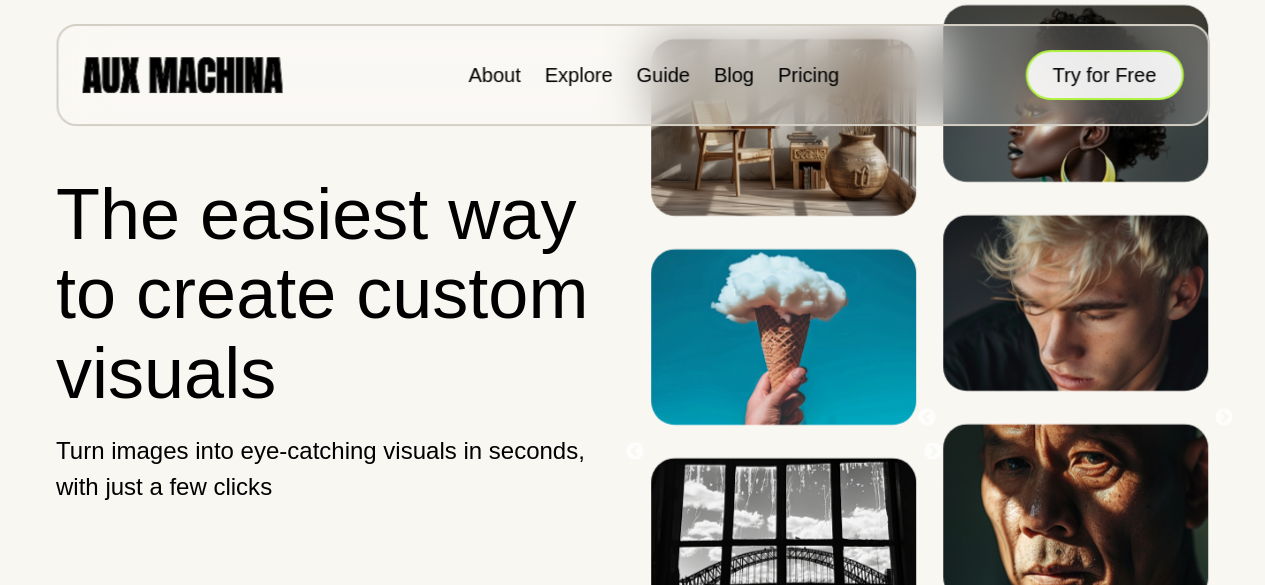 click on "Try for Free" at bounding box center (1104, 75) 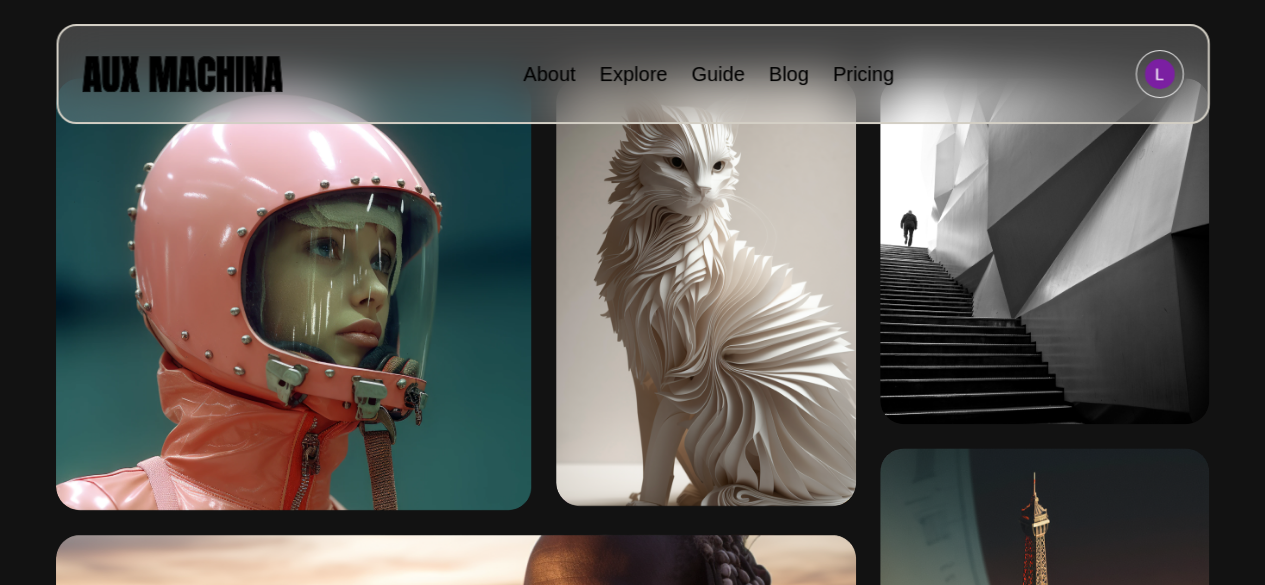 scroll, scrollTop: 988, scrollLeft: 0, axis: vertical 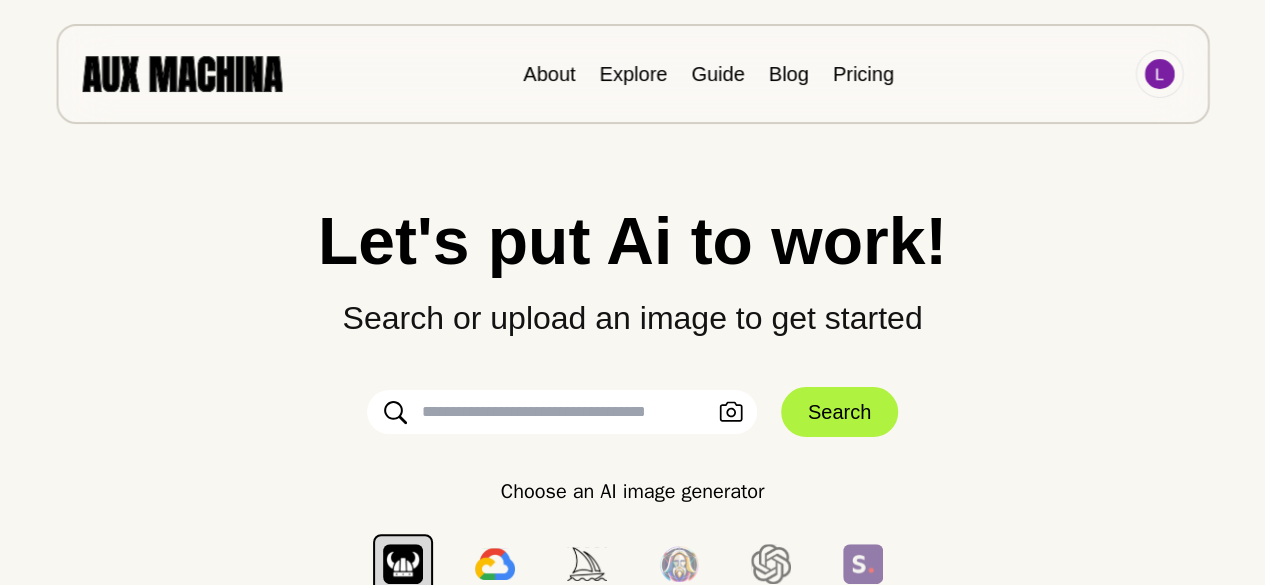 click at bounding box center [562, 412] 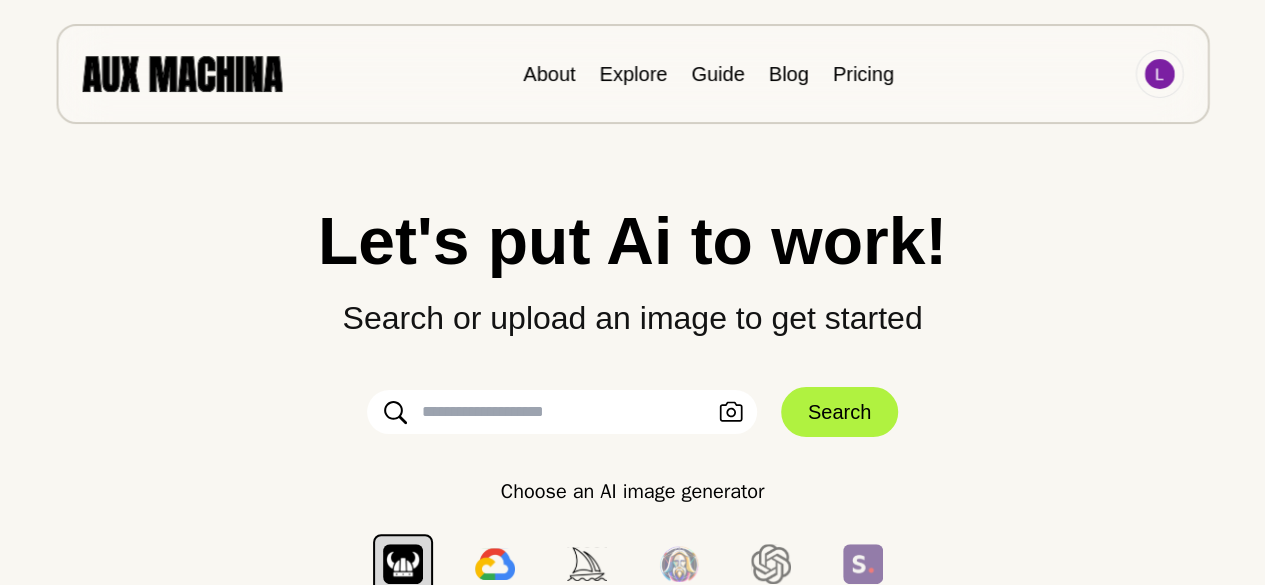 click on "Let's put Ai to work! Search or upload an image to get started Upload an Image Search Choose an AI image generator Berserq Imagen Midjourney Leonardo Dall E SDXL" at bounding box center [632, 409] 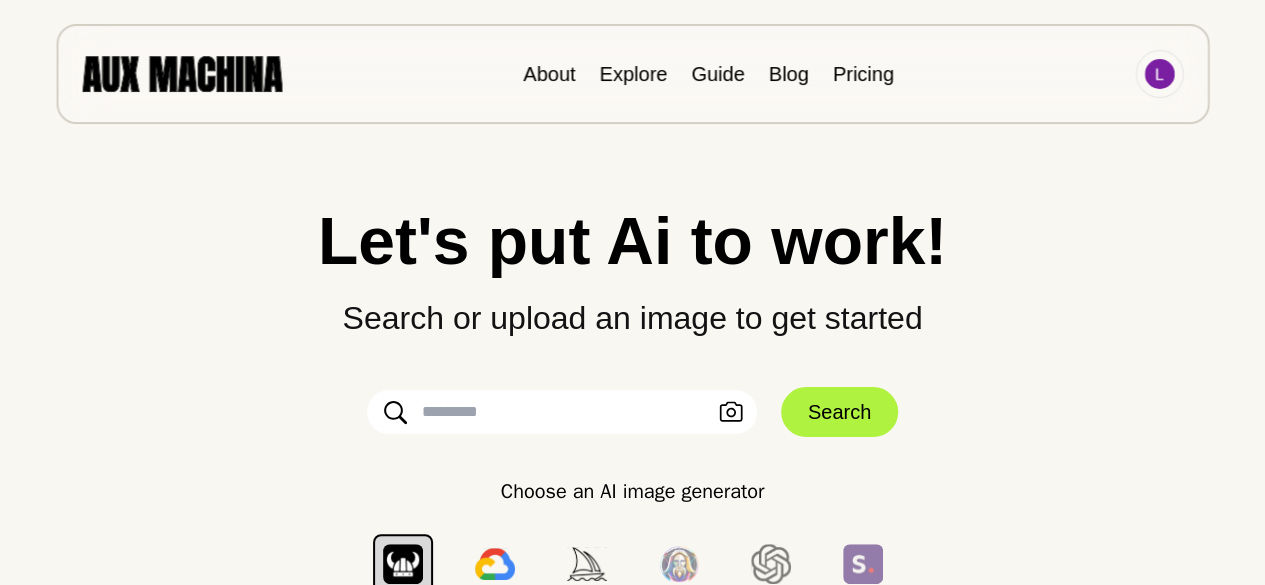 scroll, scrollTop: 187, scrollLeft: 0, axis: vertical 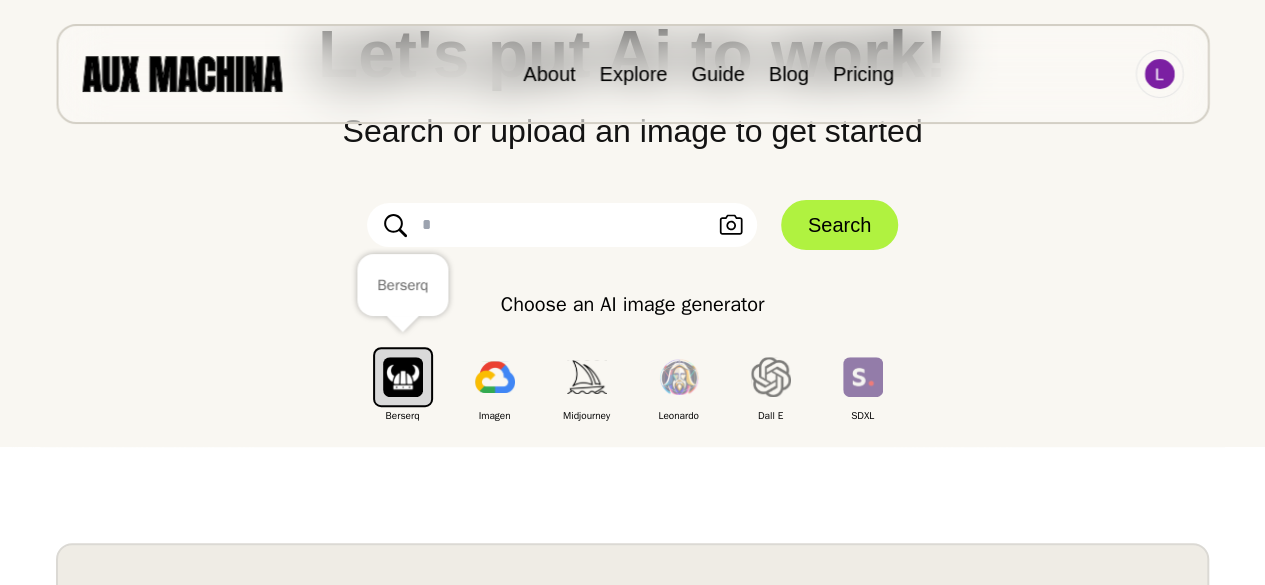 click at bounding box center [403, 376] 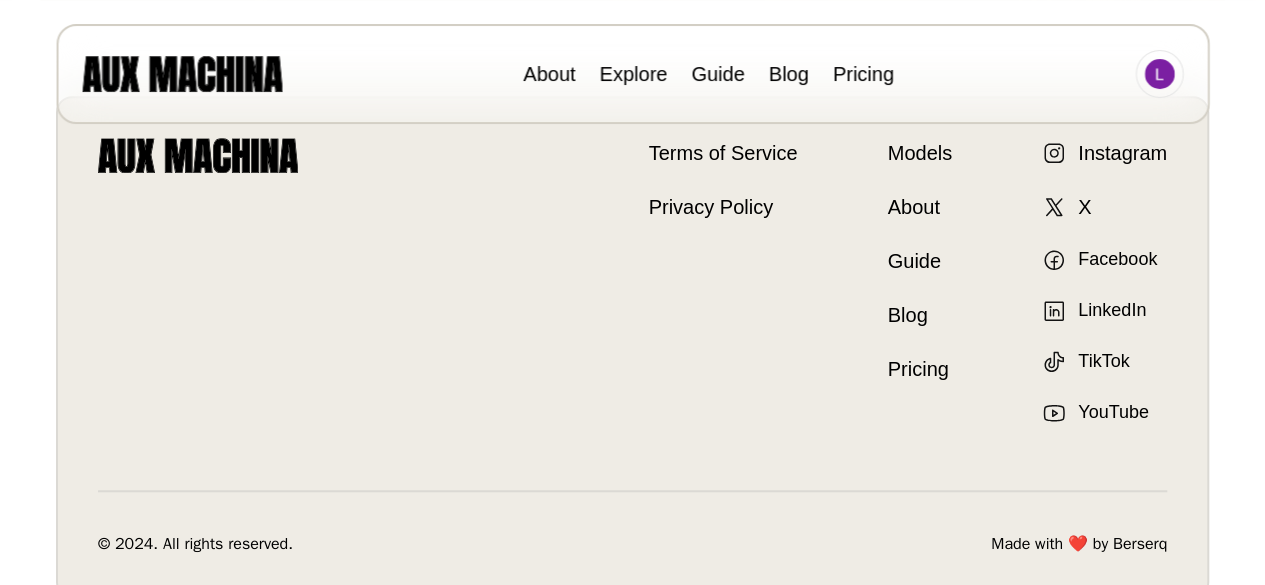 scroll, scrollTop: 66, scrollLeft: 0, axis: vertical 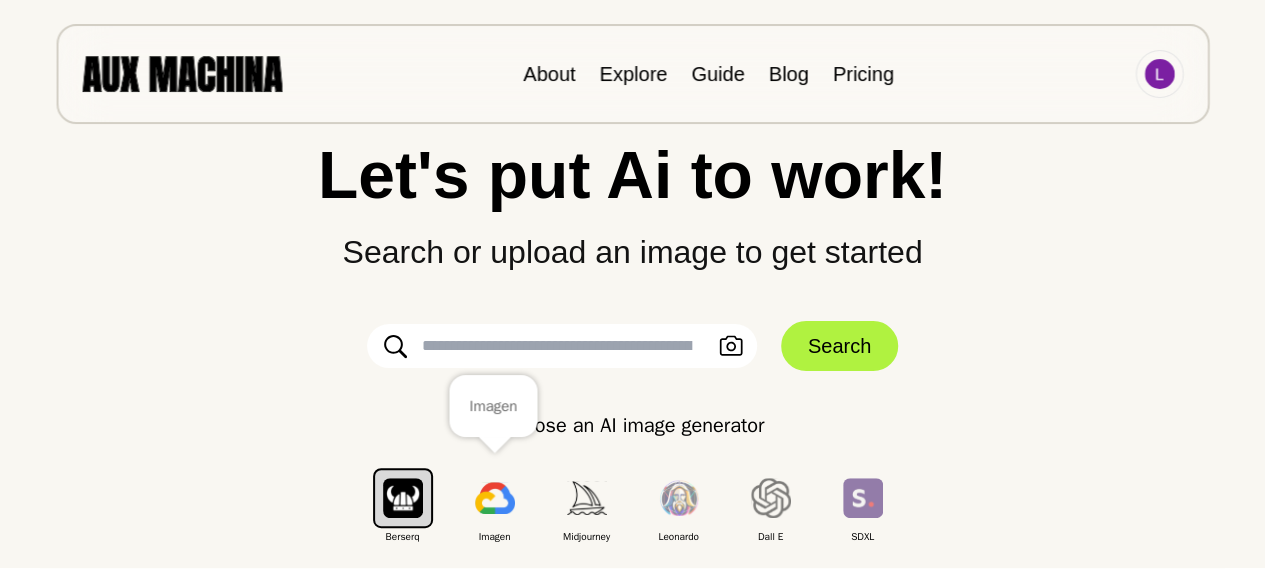 click at bounding box center [495, 498] 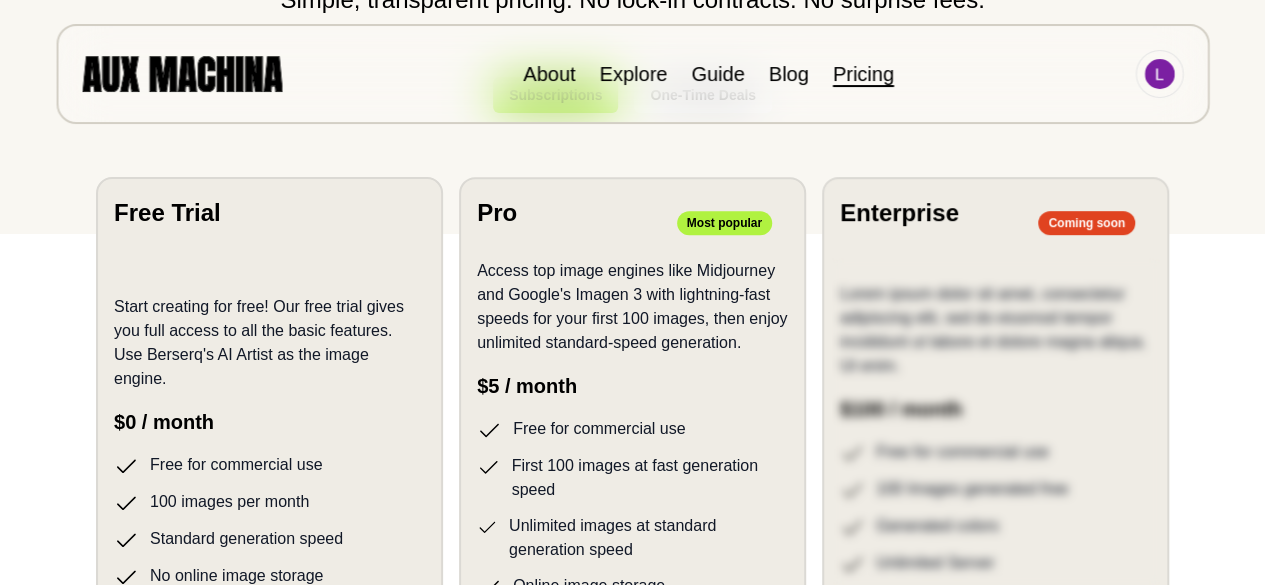 scroll, scrollTop: 378, scrollLeft: 0, axis: vertical 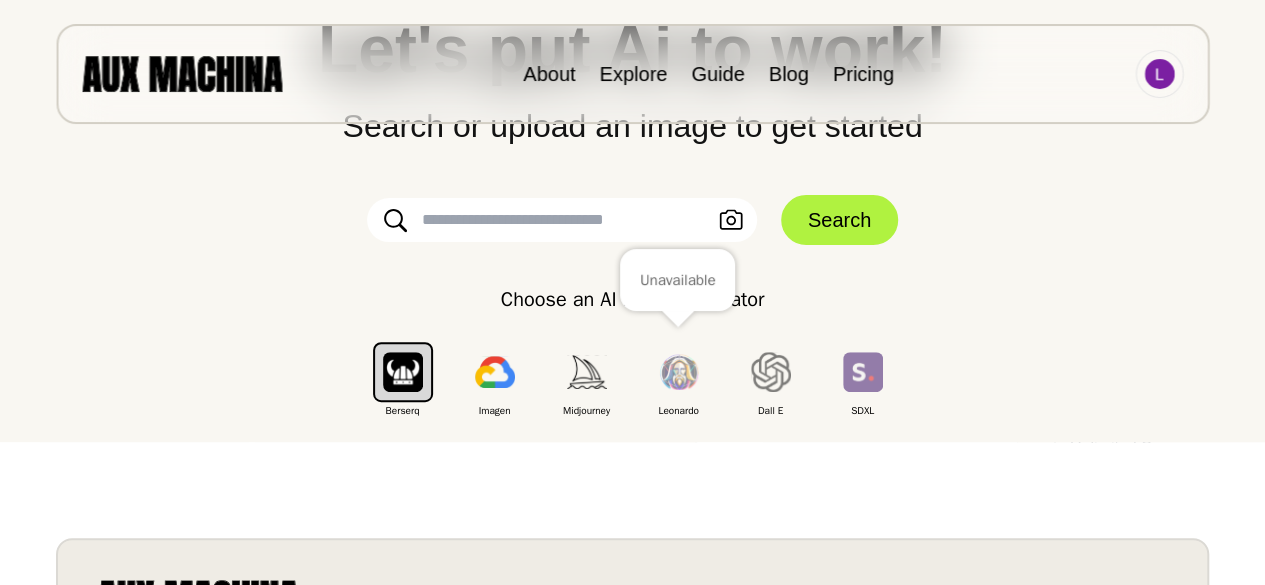 click at bounding box center [679, 372] 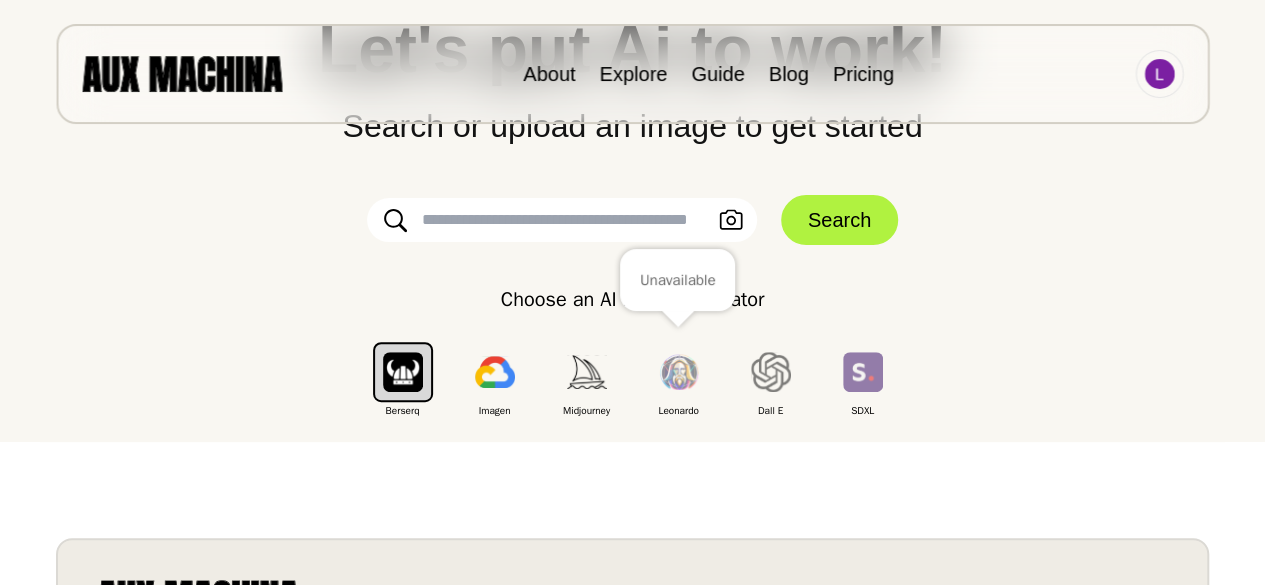 click at bounding box center (679, 372) 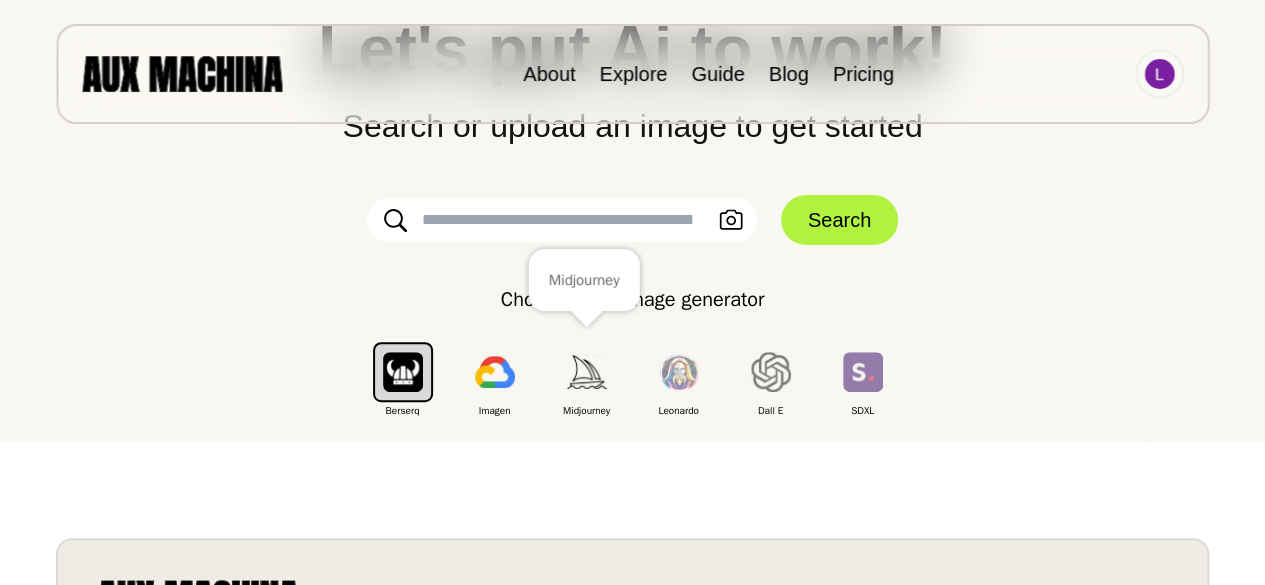 click at bounding box center [587, 372] 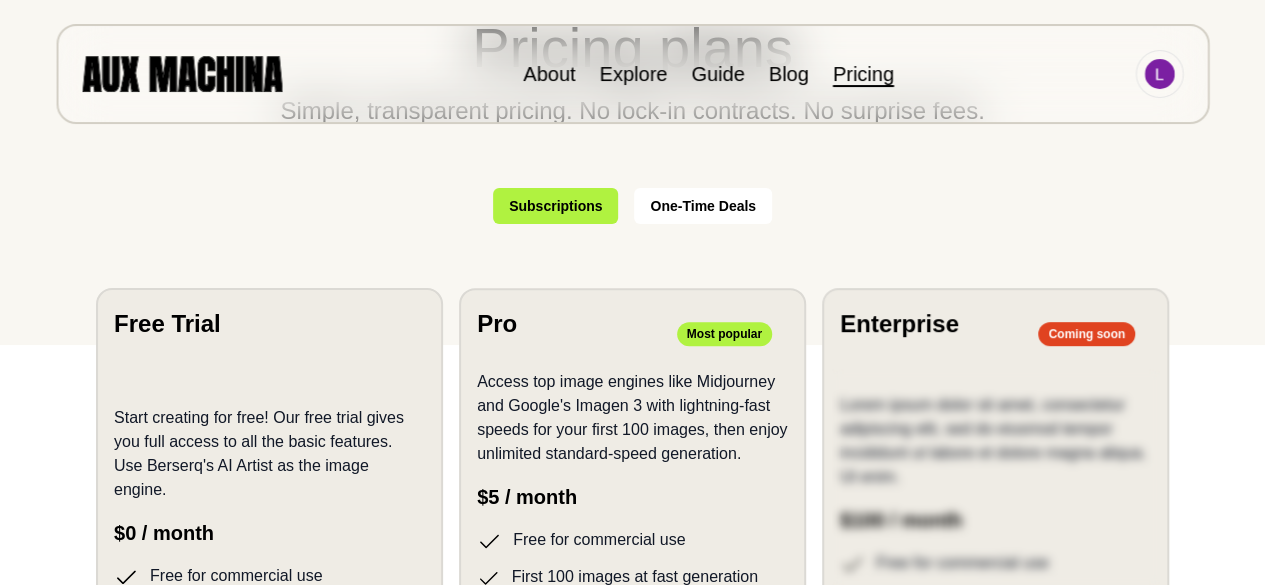 scroll, scrollTop: 0, scrollLeft: 0, axis: both 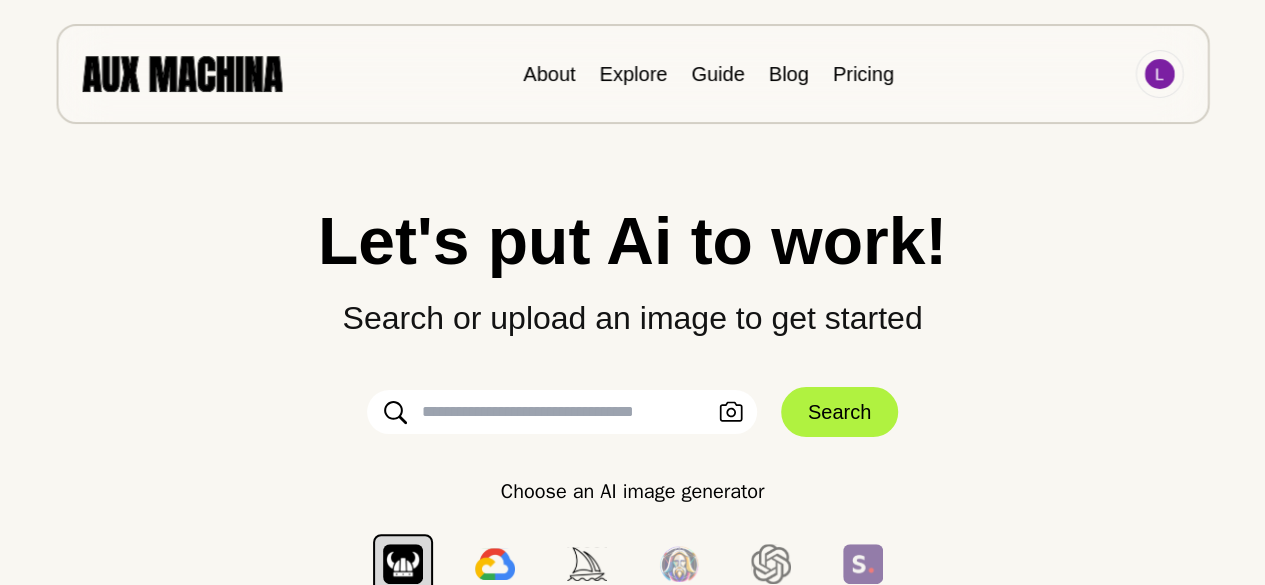 click at bounding box center (562, 412) 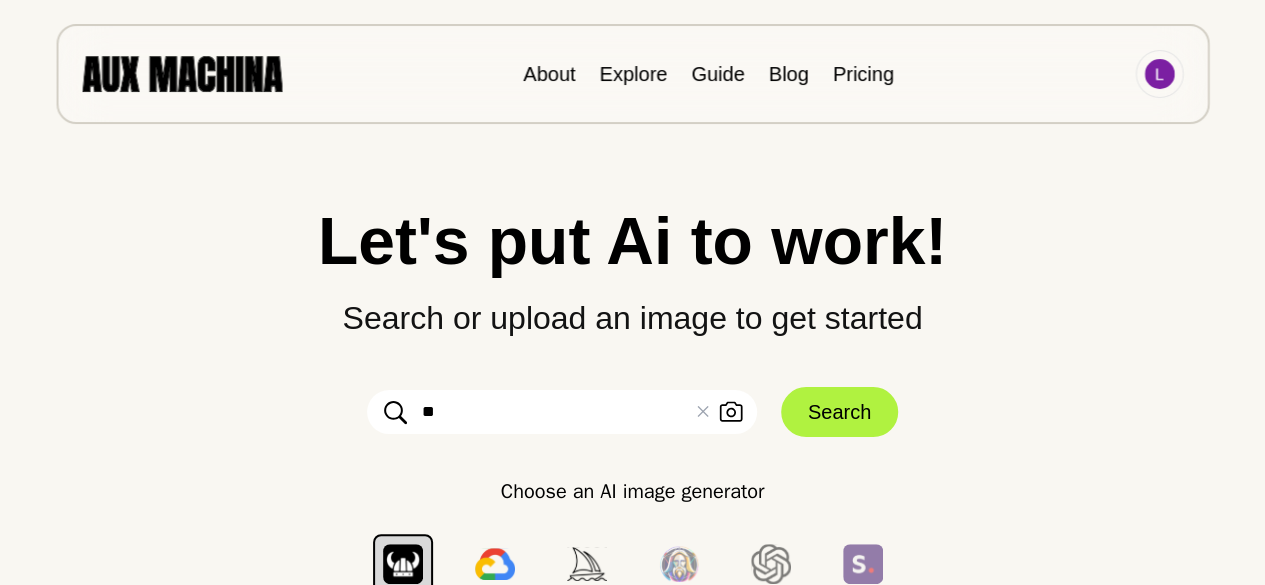 type on "*" 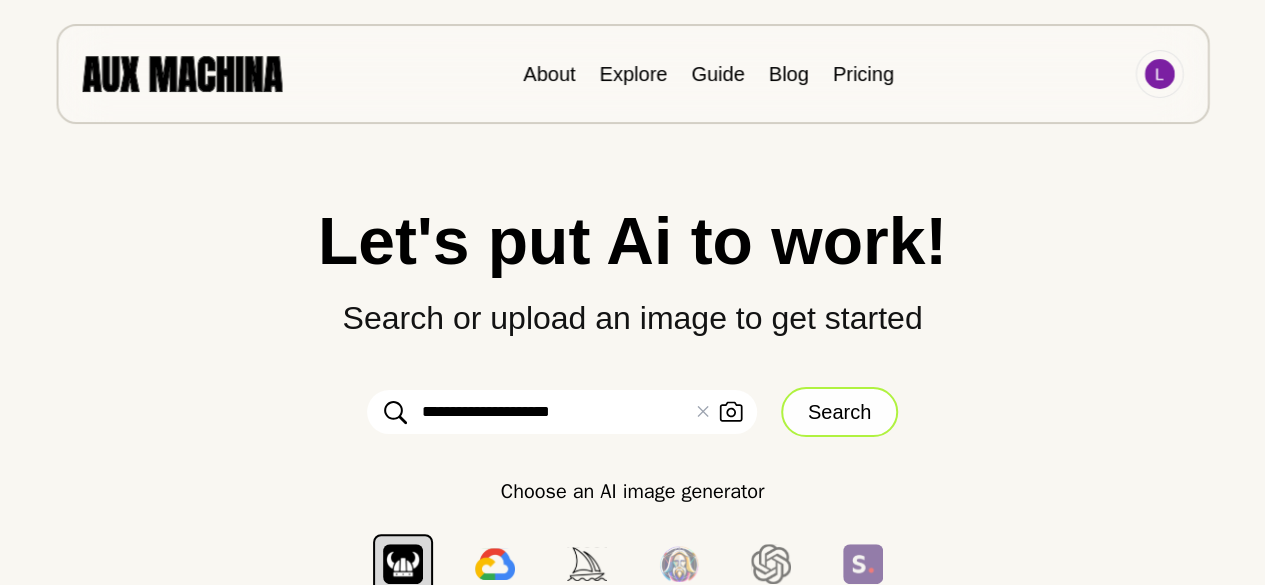 type on "**********" 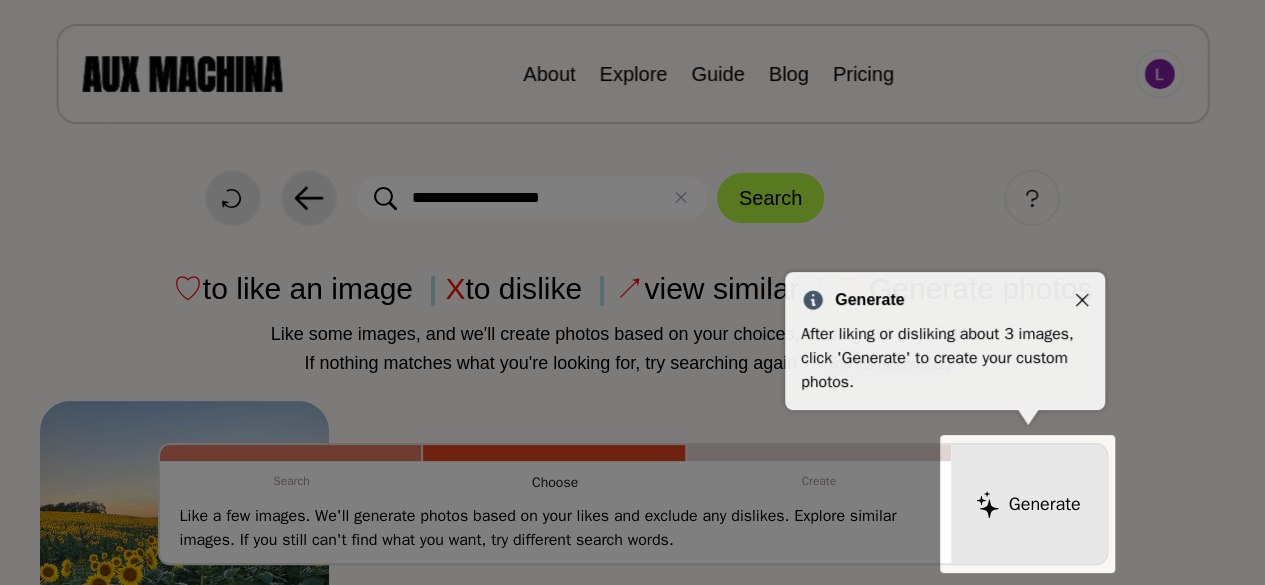 click 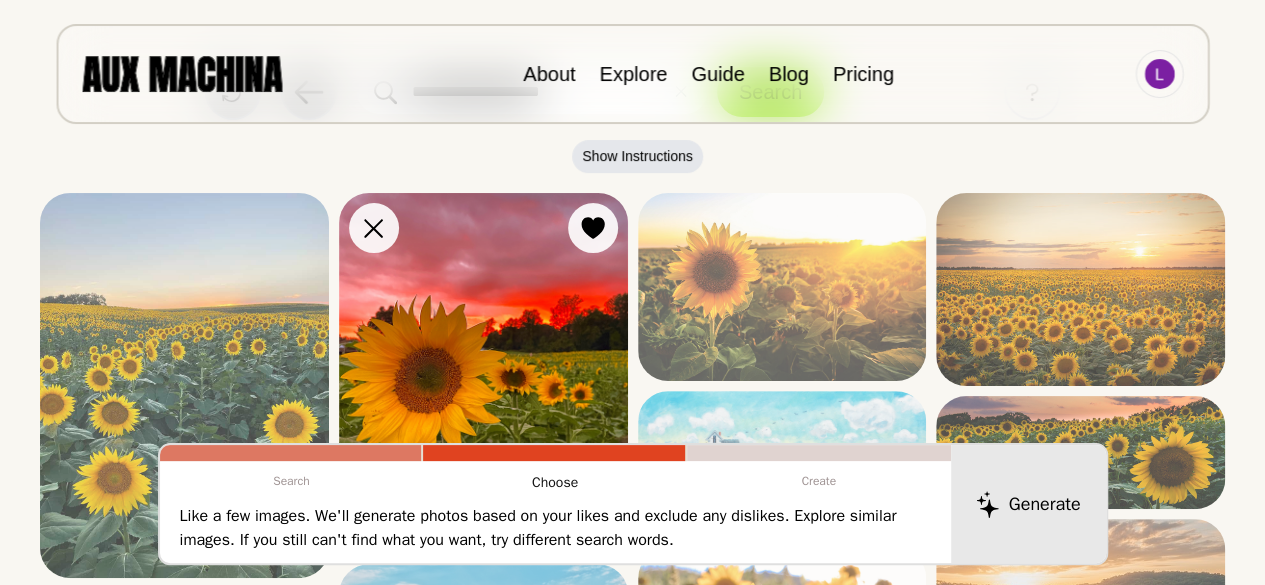 scroll, scrollTop: 46, scrollLeft: 0, axis: vertical 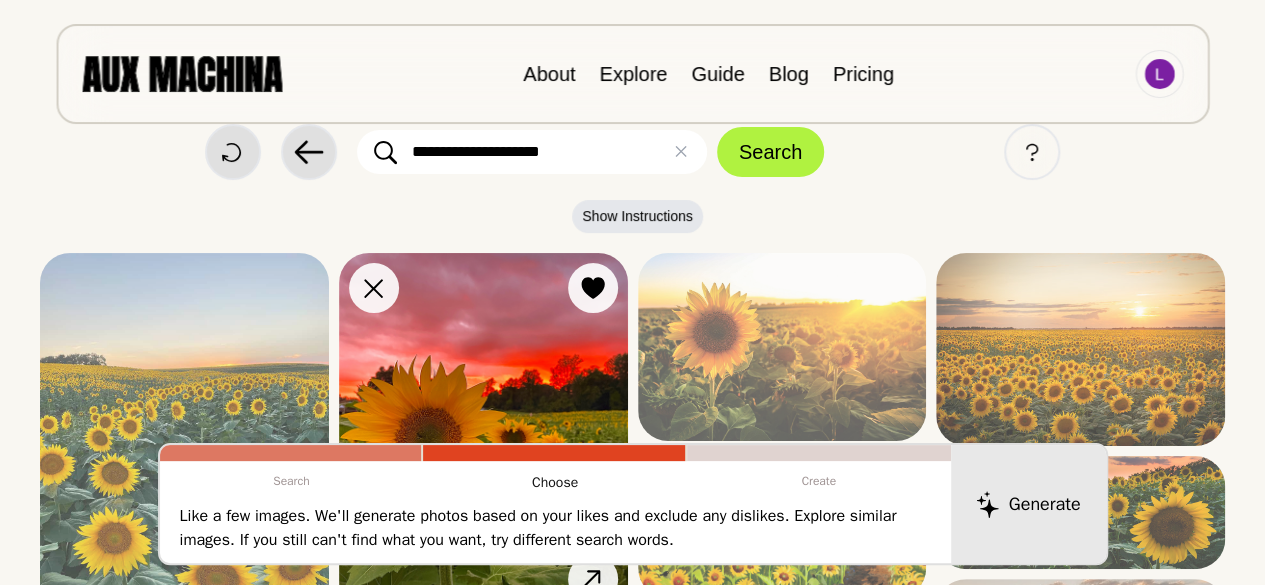 click at bounding box center (483, 433) 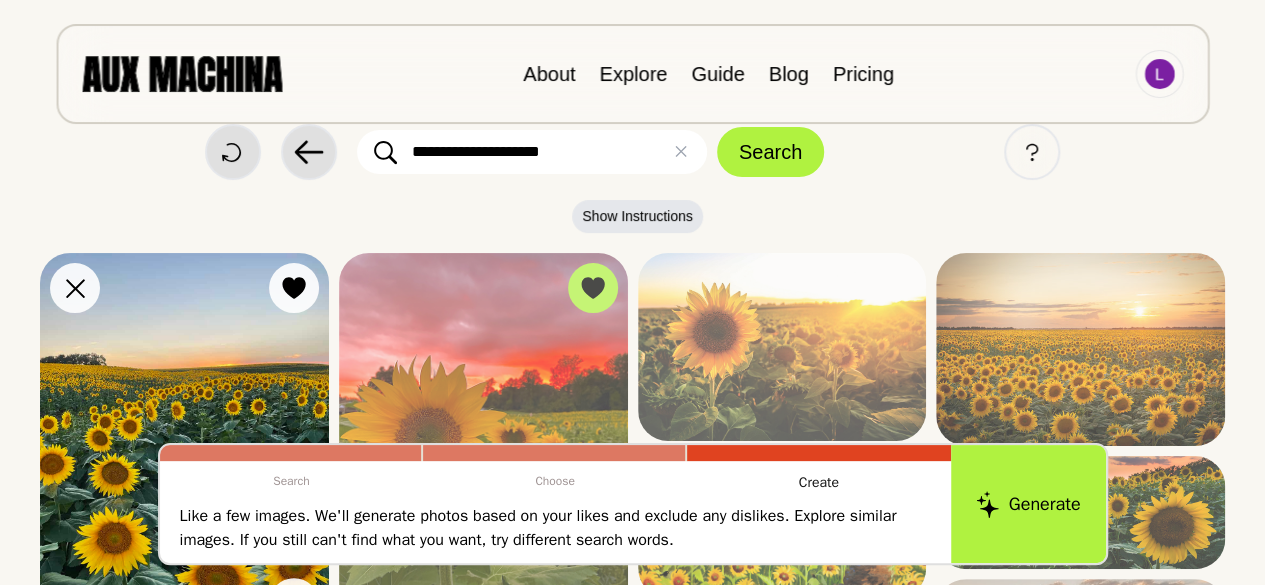 click at bounding box center (184, 445) 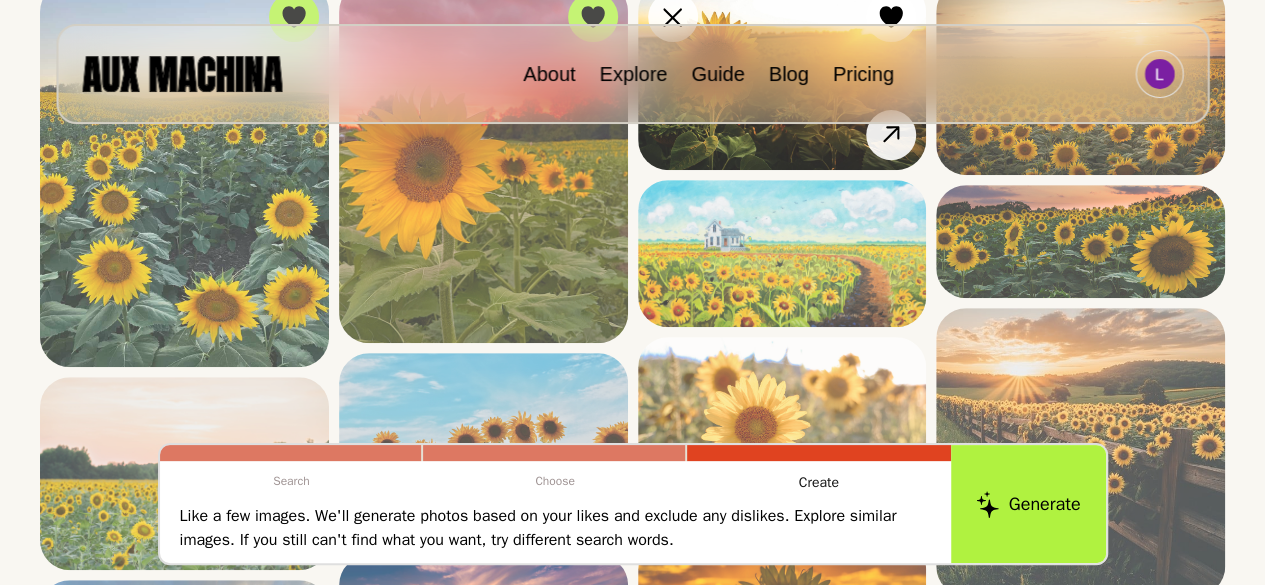 scroll, scrollTop: 316, scrollLeft: 0, axis: vertical 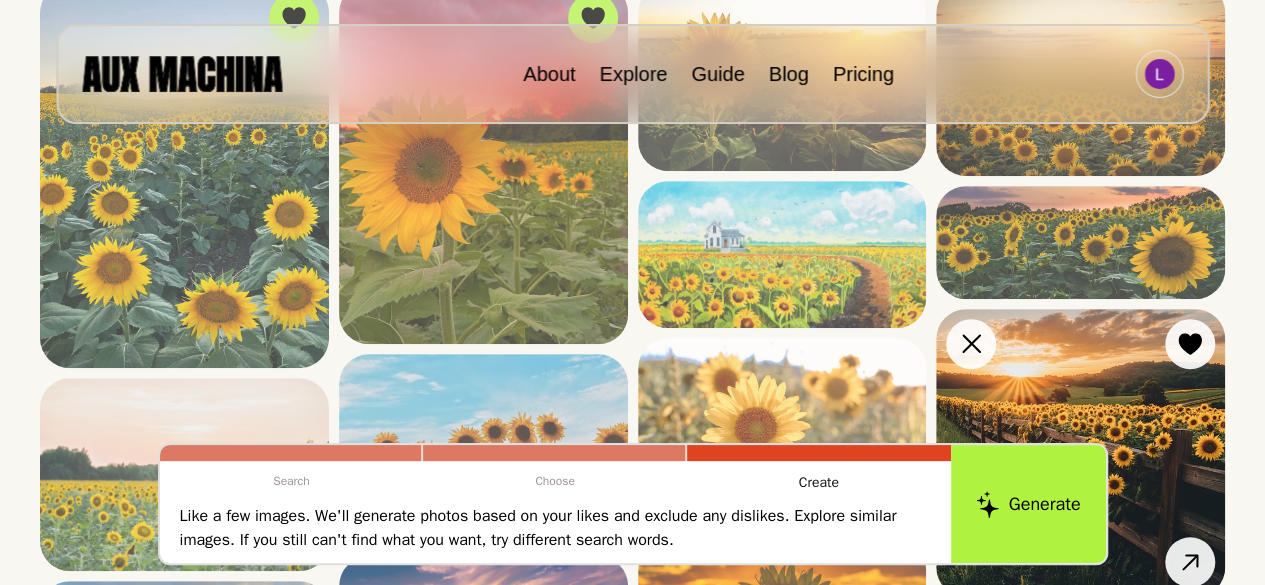 click at bounding box center (1080, 453) 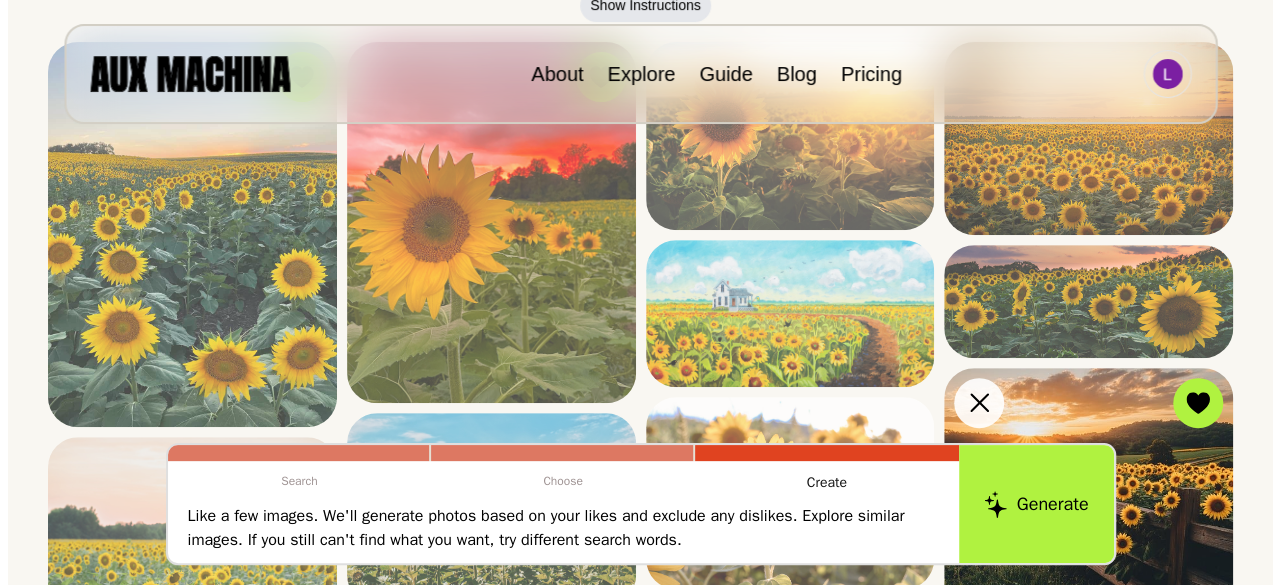 scroll, scrollTop: 353, scrollLeft: 0, axis: vertical 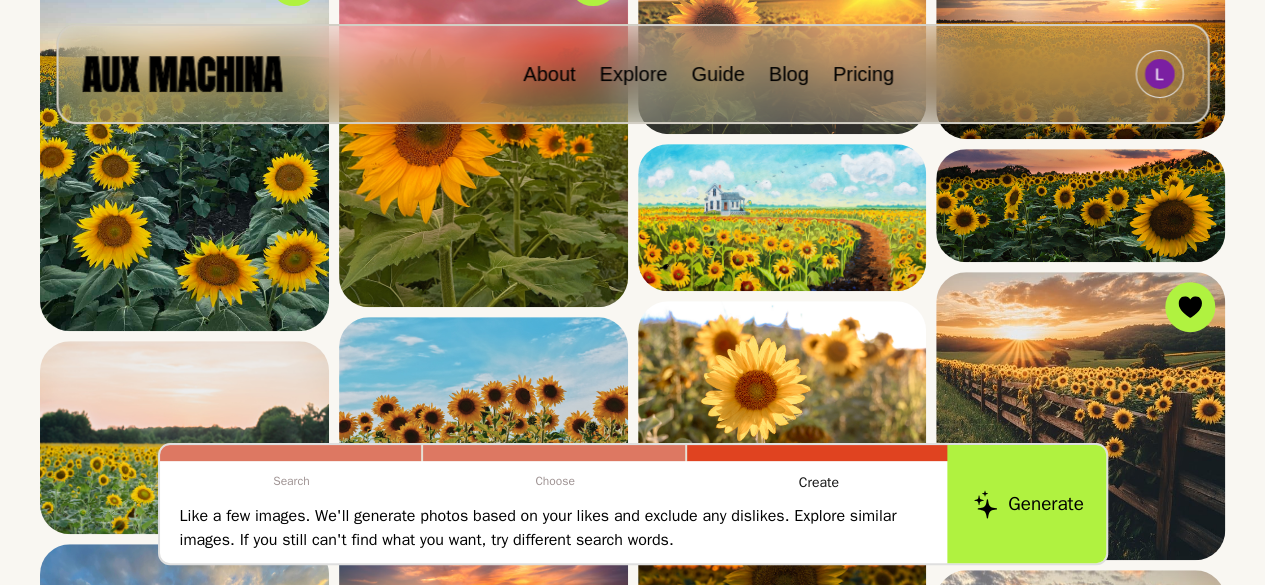 click on "Generate" at bounding box center (1028, 504) 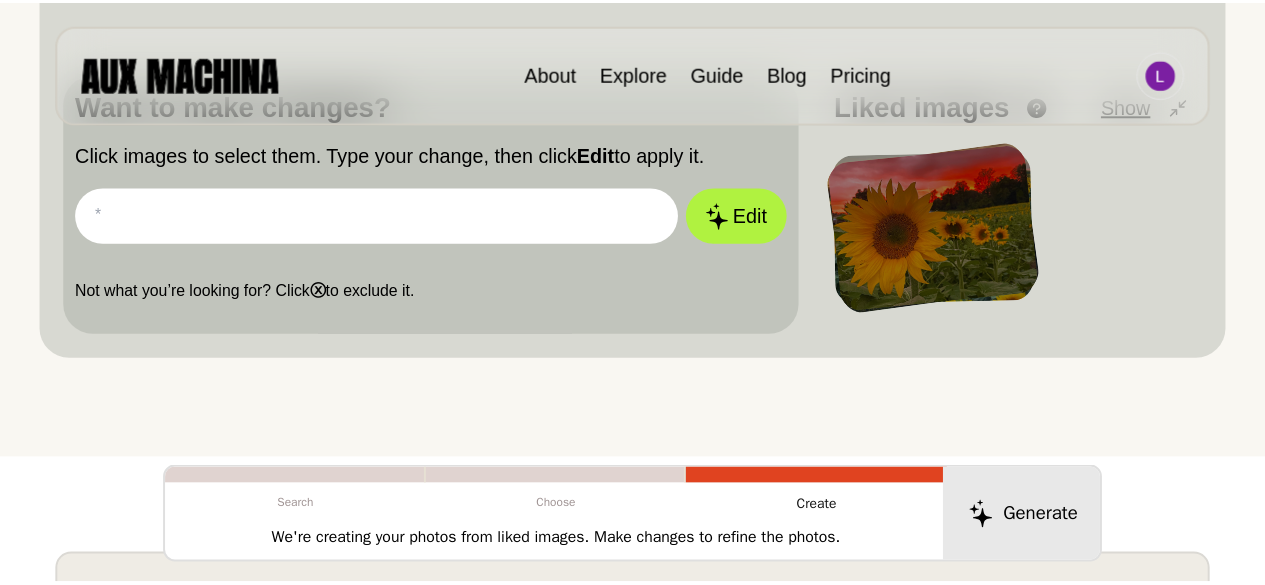 scroll, scrollTop: 625, scrollLeft: 0, axis: vertical 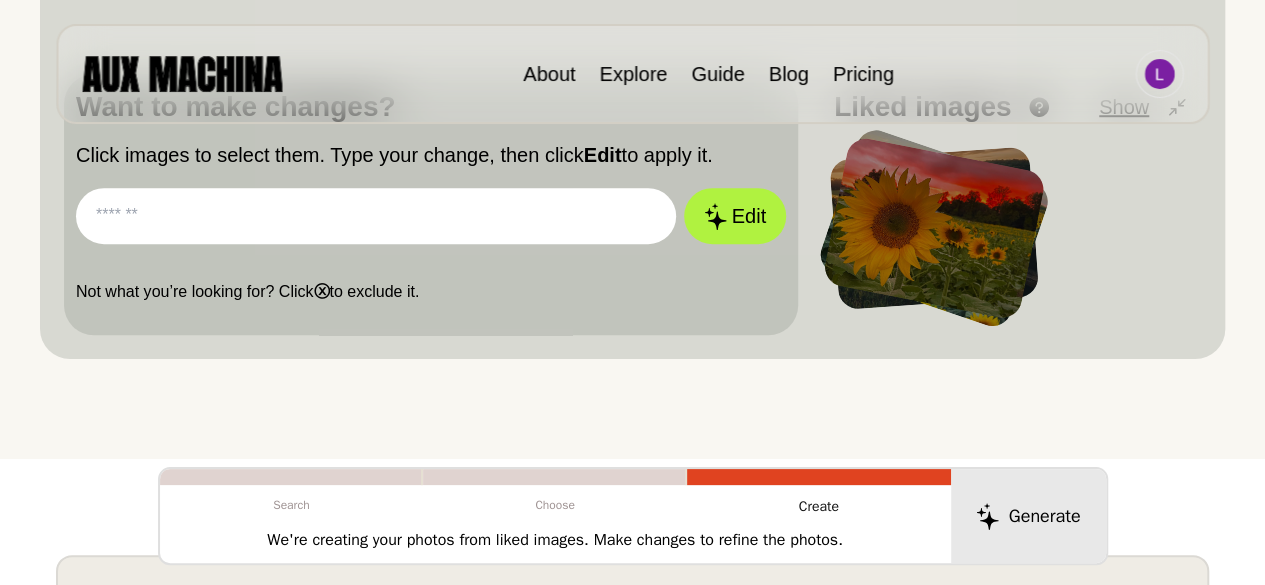 click at bounding box center (933, 228) 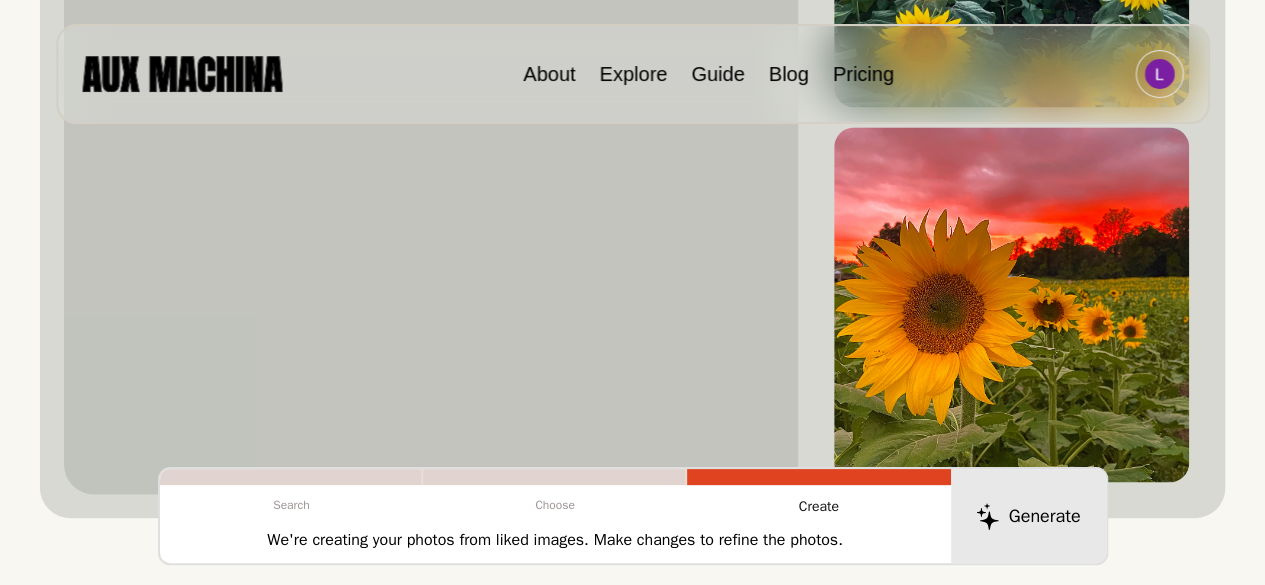 scroll, scrollTop: 1402, scrollLeft: 0, axis: vertical 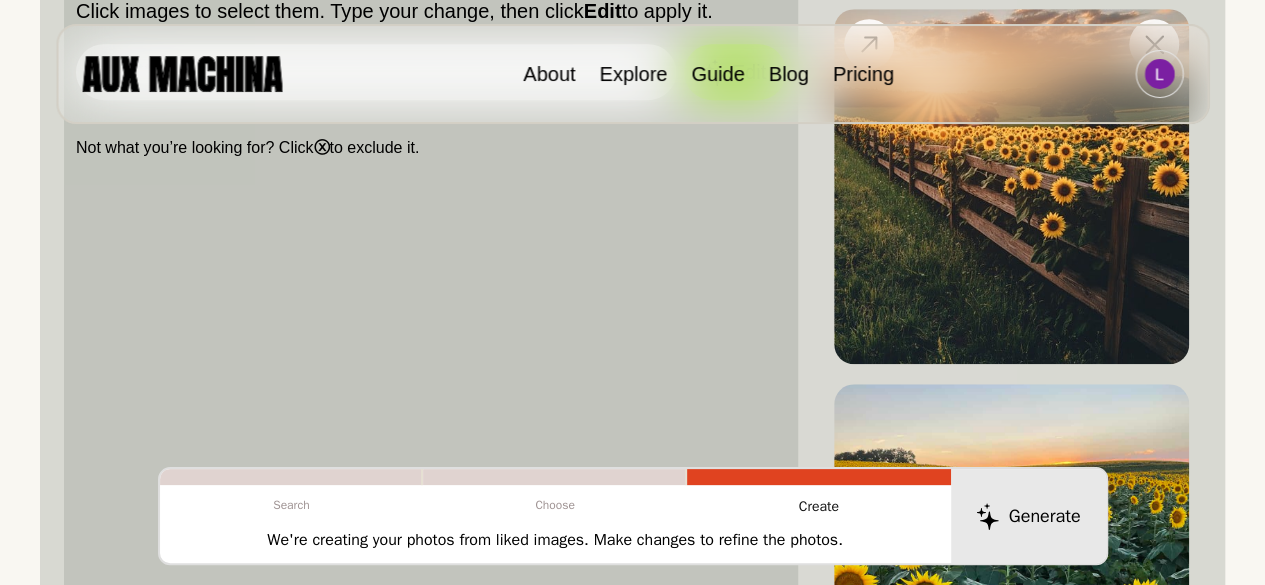 click at bounding box center [1011, 186] 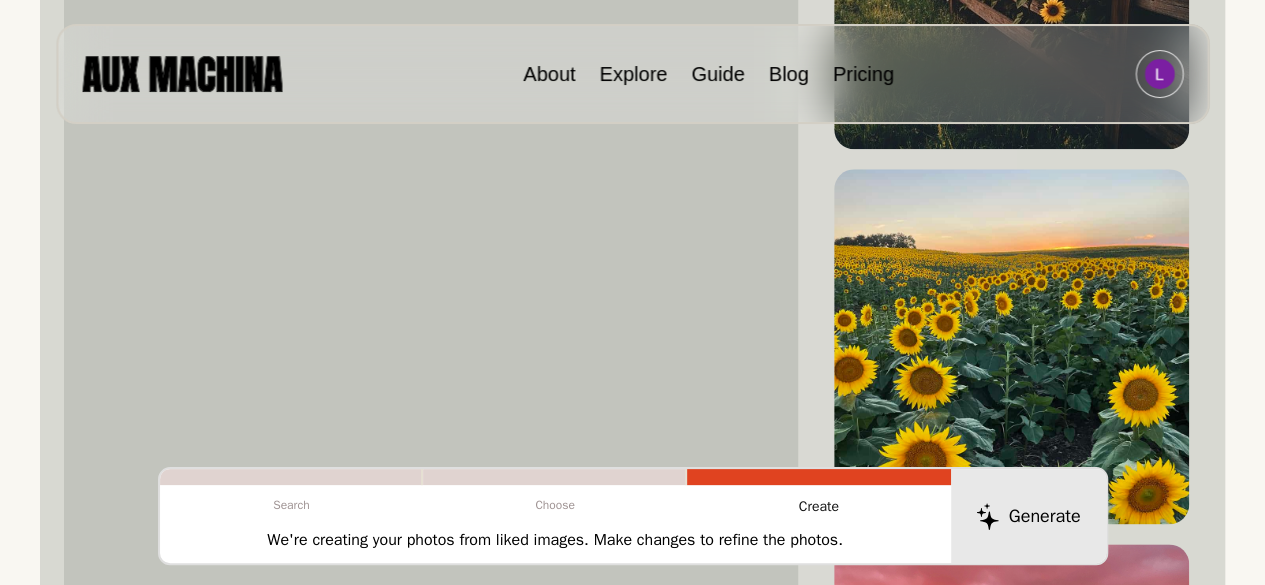 scroll, scrollTop: 1070, scrollLeft: 0, axis: vertical 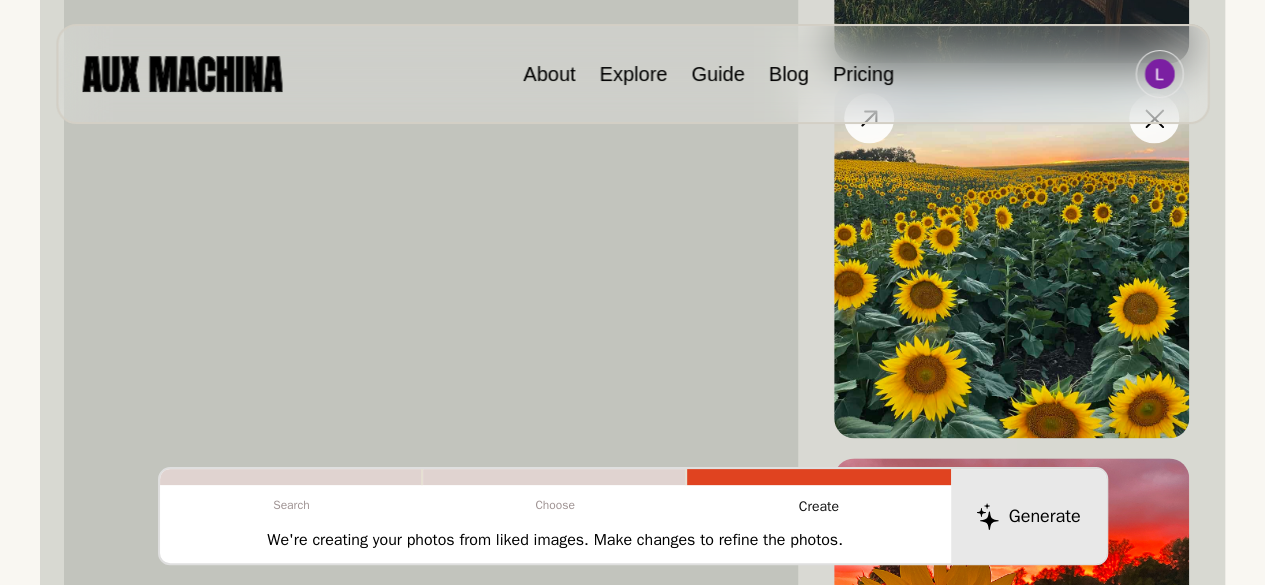 click at bounding box center (1011, 260) 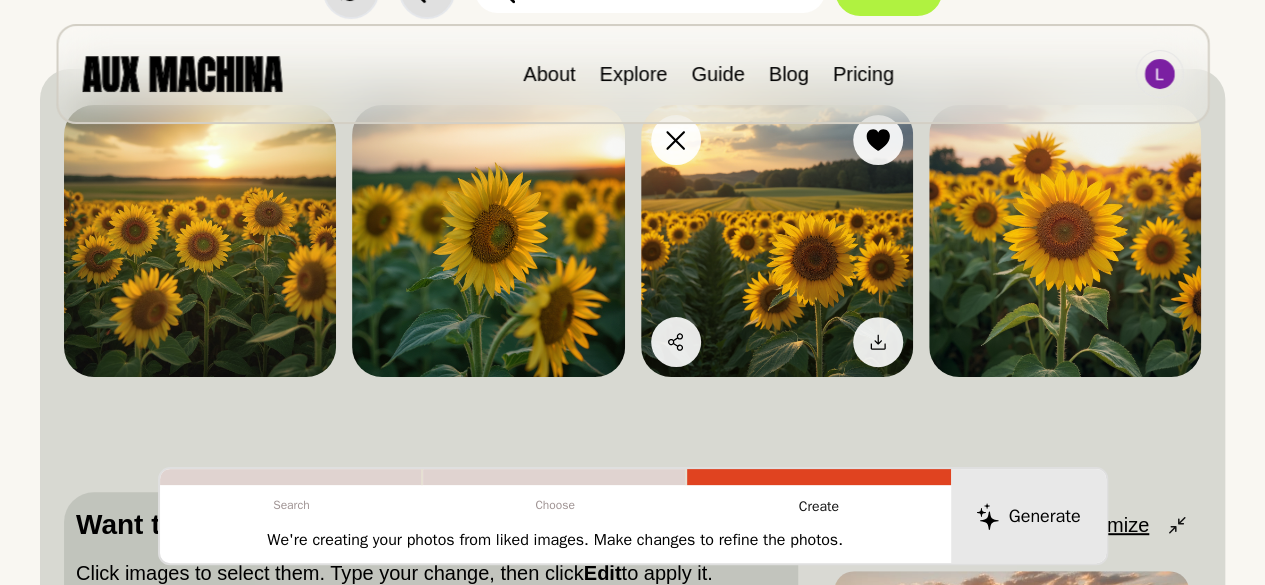 scroll, scrollTop: 212, scrollLeft: 0, axis: vertical 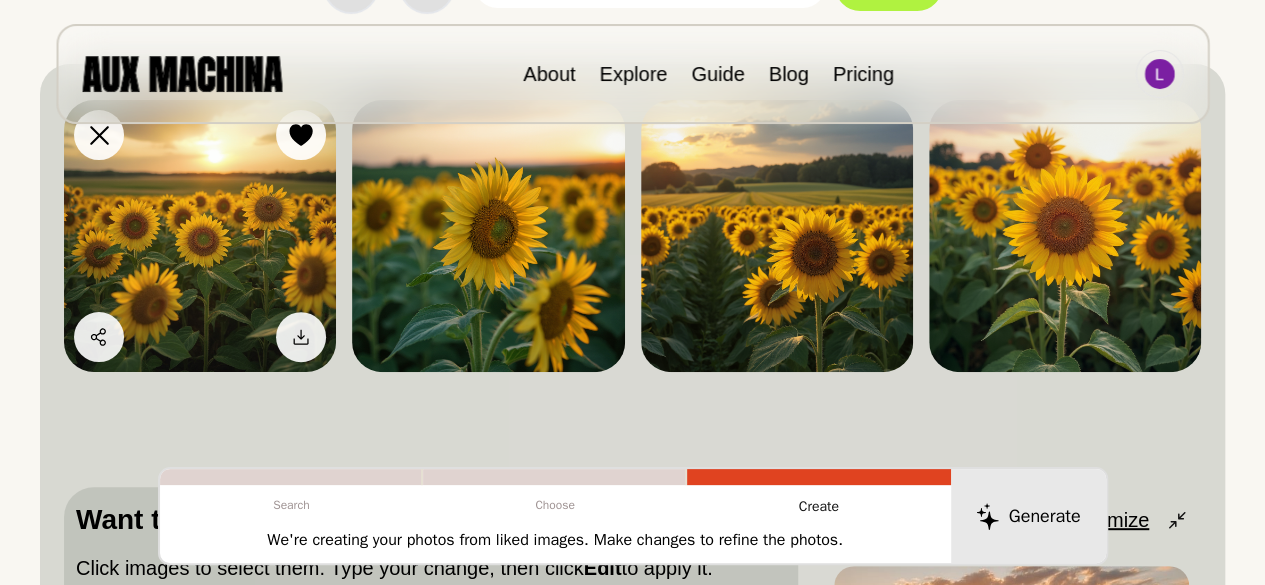 click at bounding box center [200, 236] 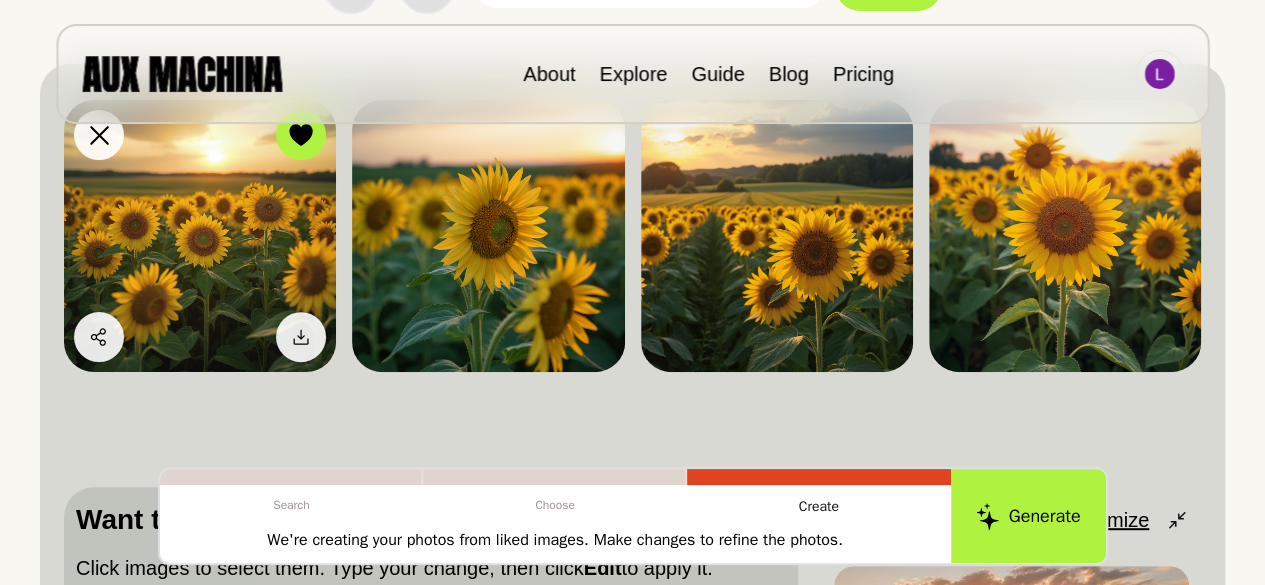 click at bounding box center (200, 236) 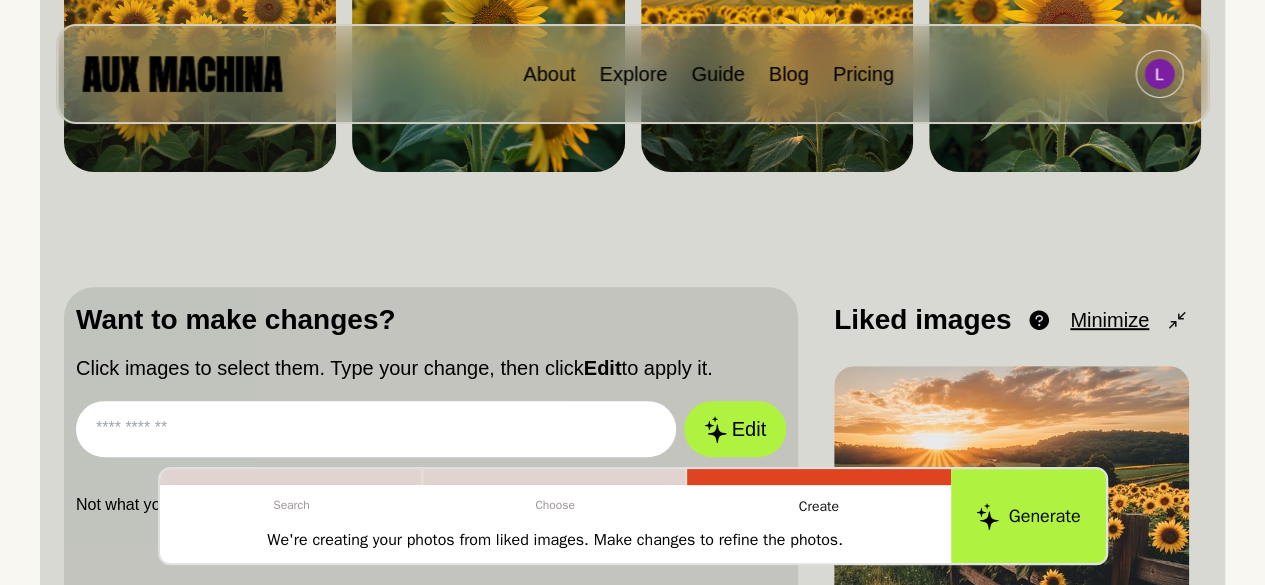 scroll, scrollTop: 498, scrollLeft: 0, axis: vertical 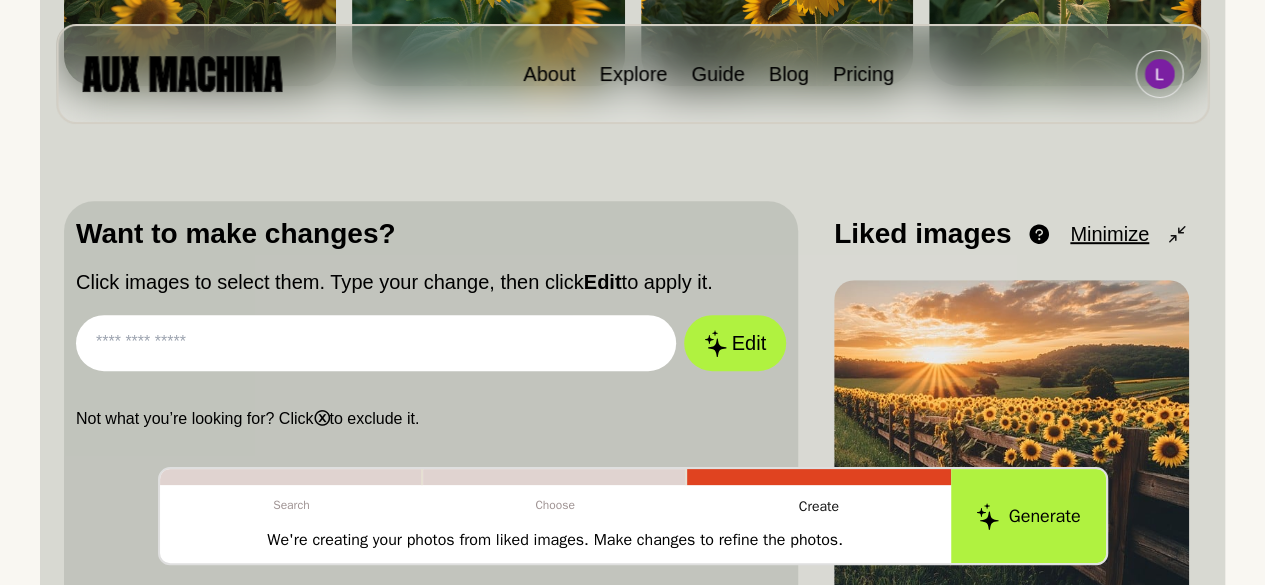 click at bounding box center [376, 343] 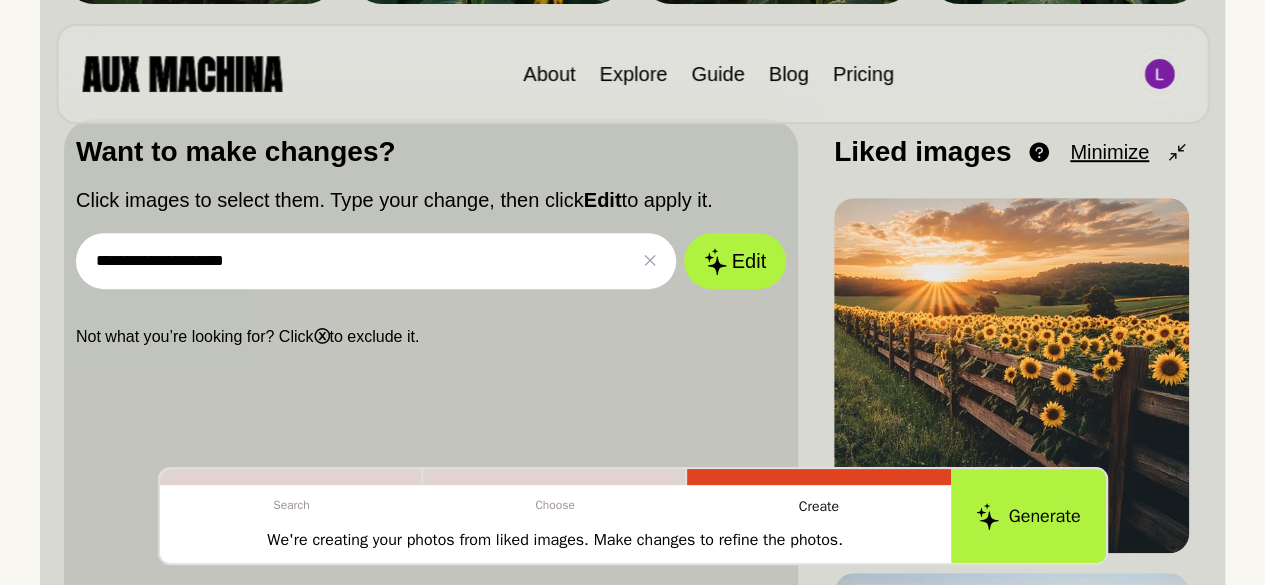 scroll, scrollTop: 580, scrollLeft: 0, axis: vertical 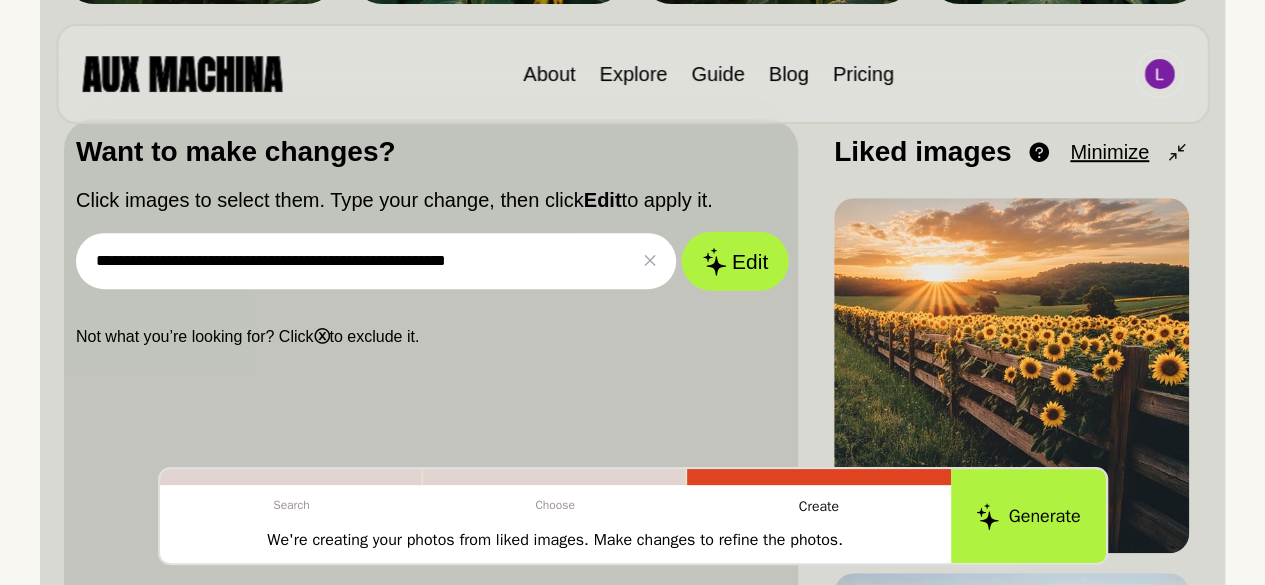 type on "**********" 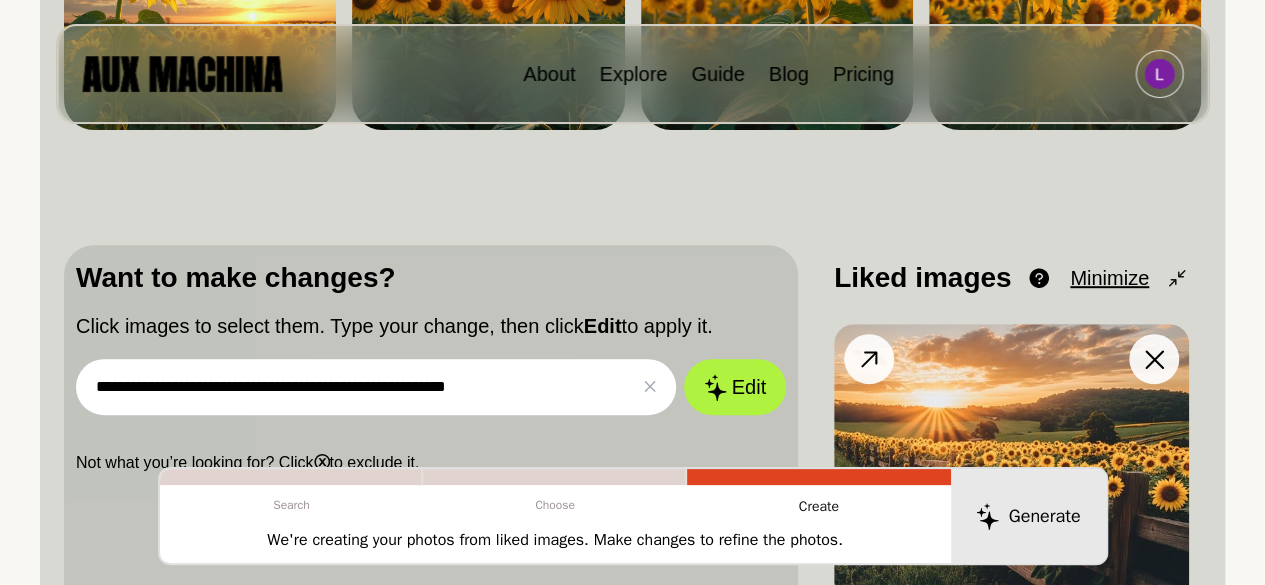 scroll, scrollTop: 212, scrollLeft: 0, axis: vertical 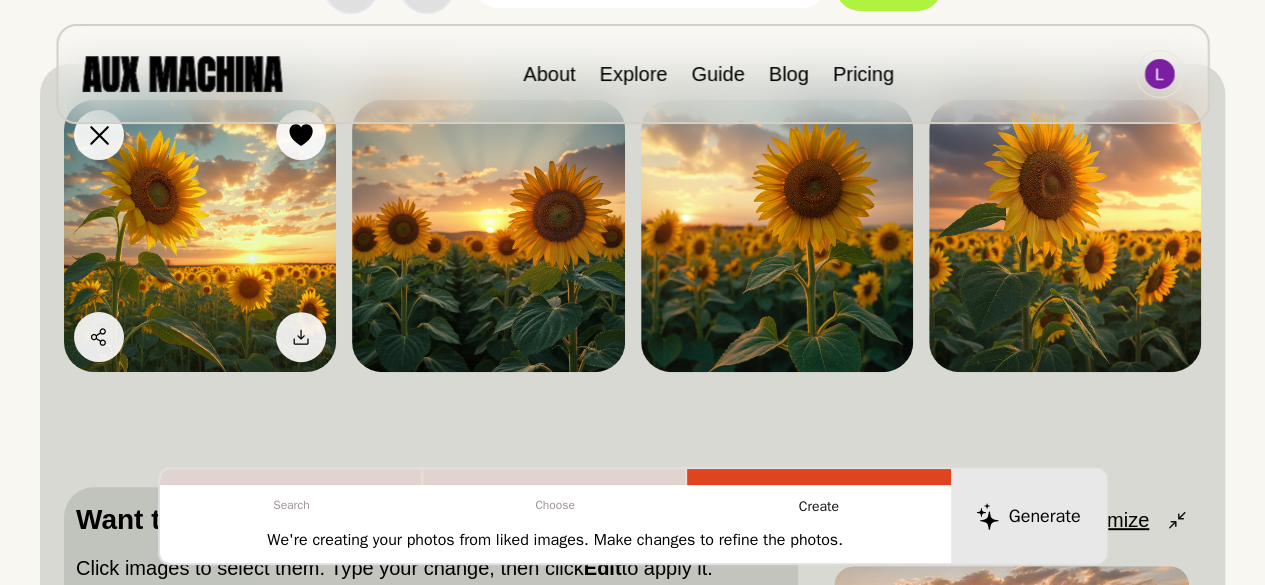 click at bounding box center [200, 236] 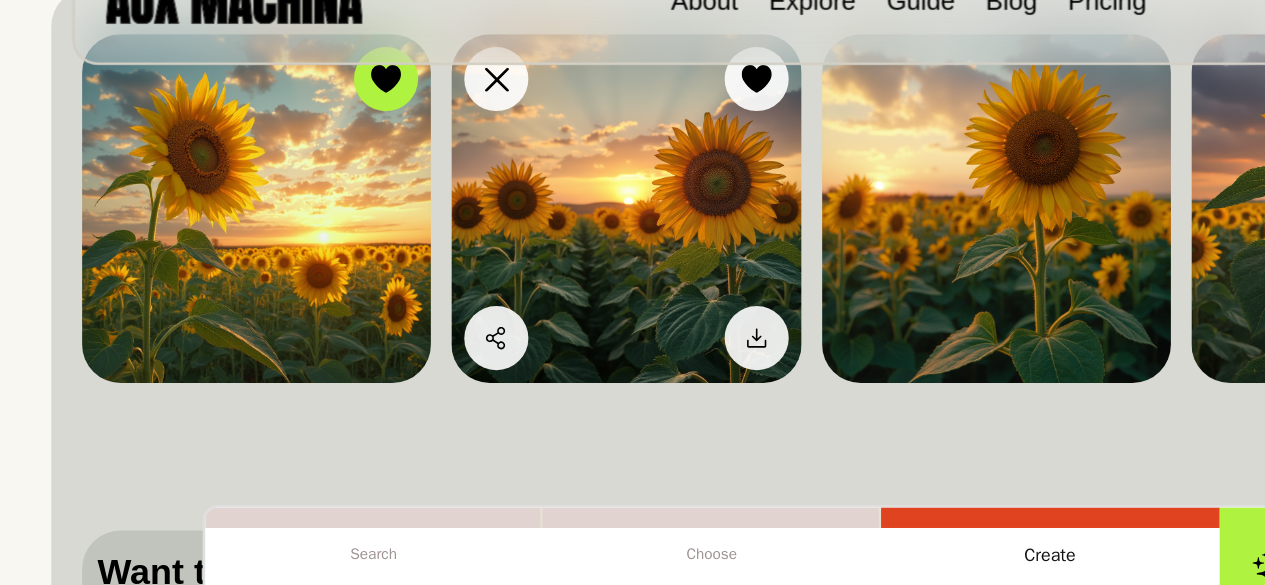 scroll, scrollTop: 212, scrollLeft: 0, axis: vertical 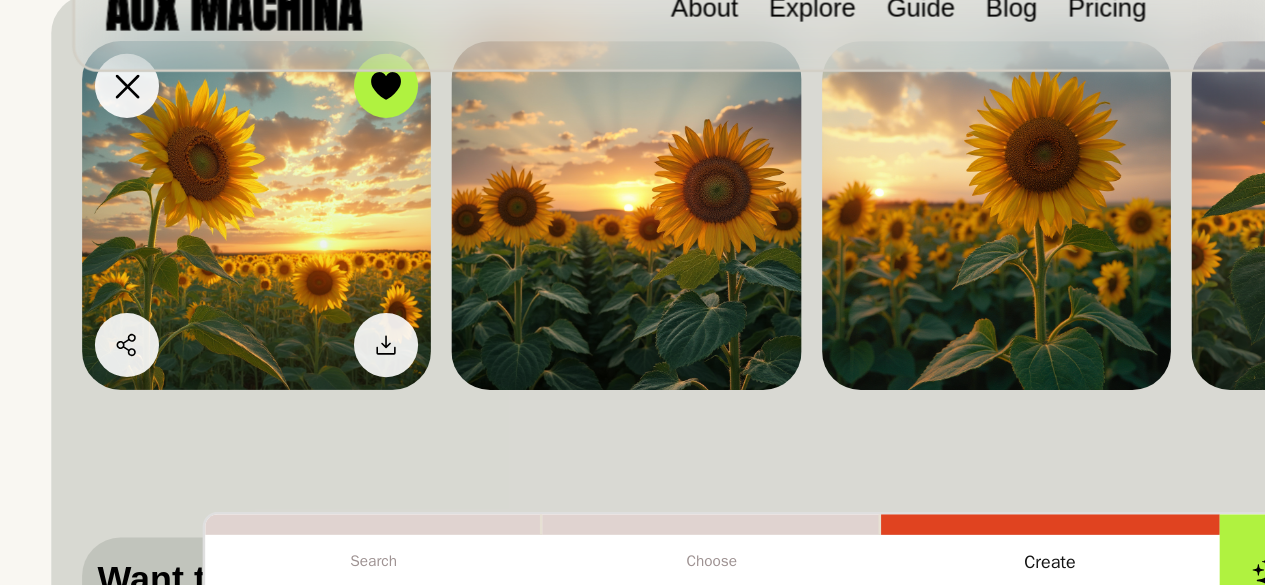 click at bounding box center [200, 236] 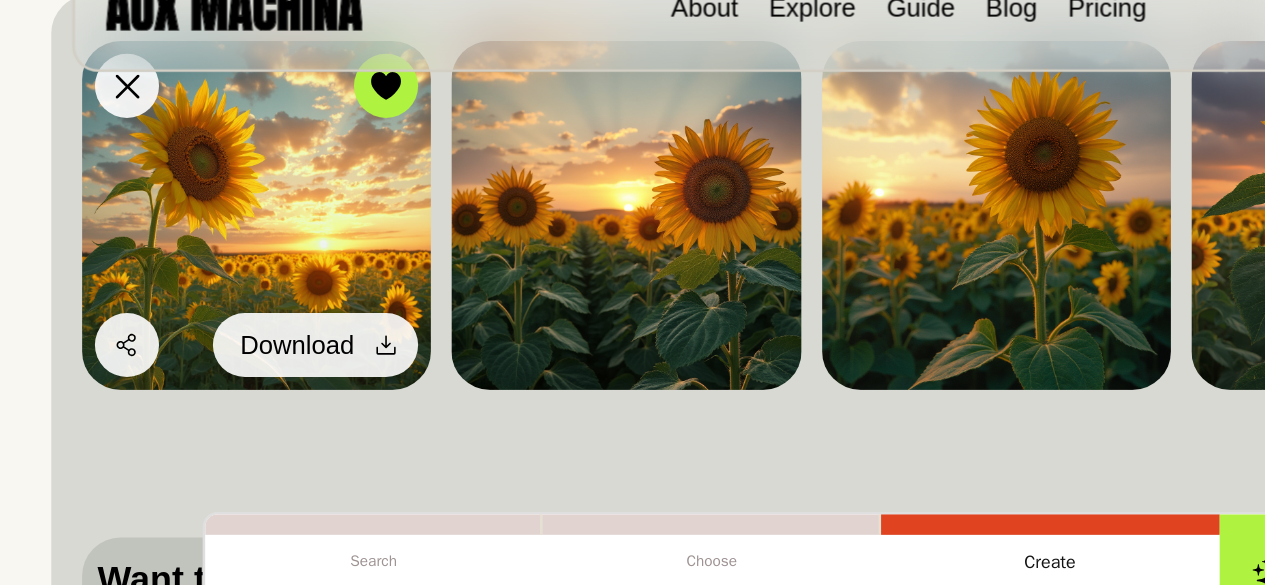 click 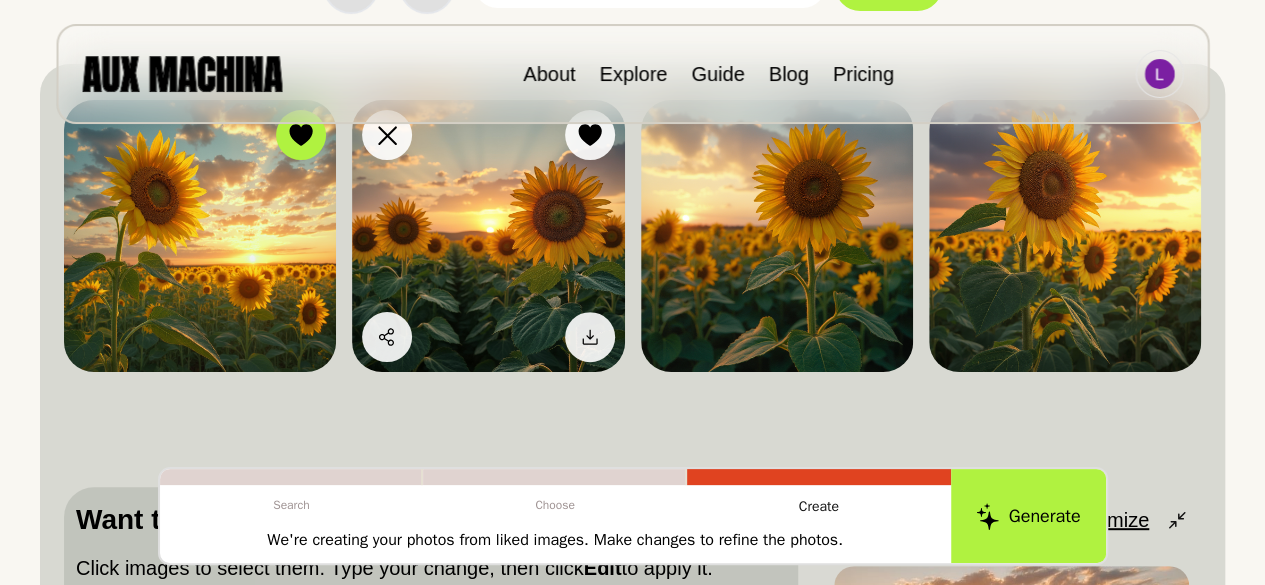 scroll, scrollTop: 0, scrollLeft: 0, axis: both 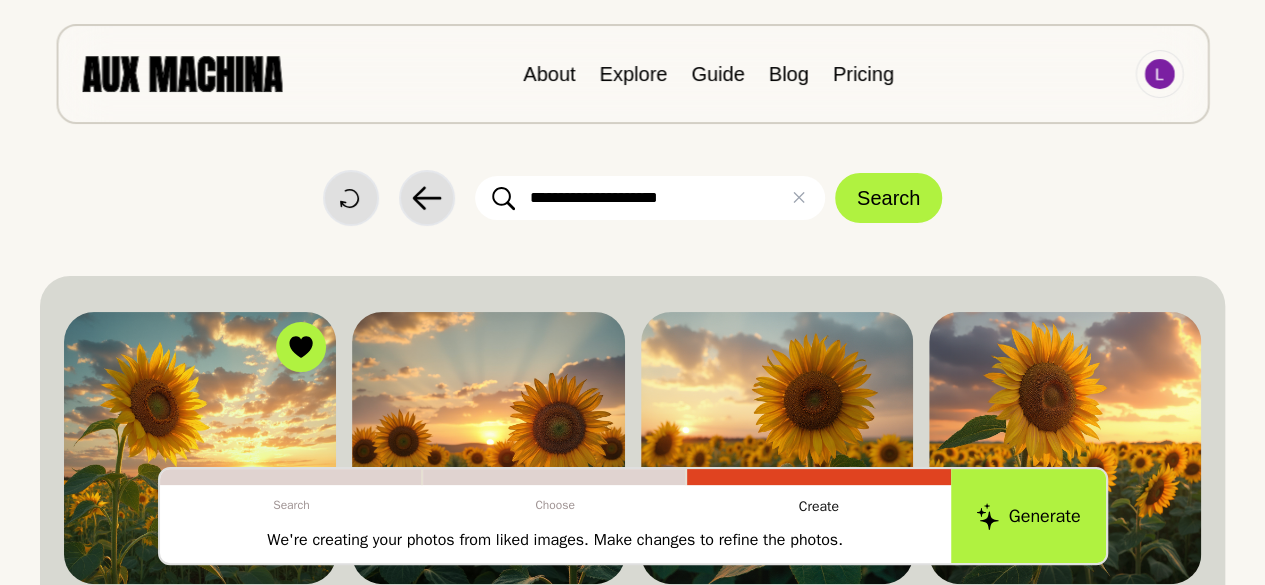 click on "**********" at bounding box center [650, 198] 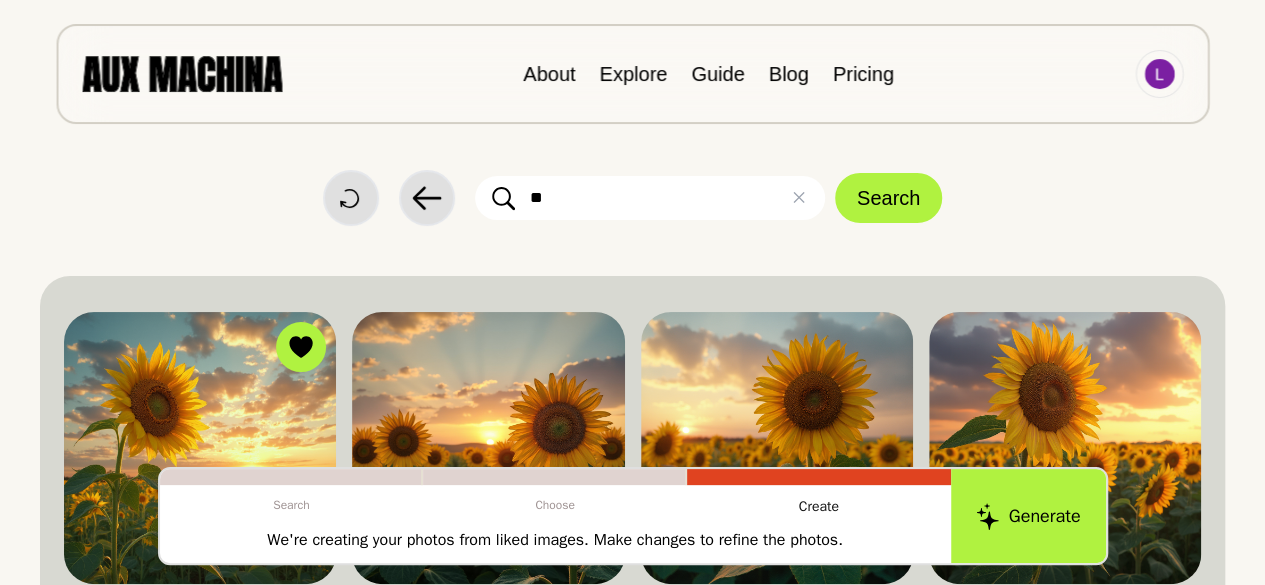 type on "*" 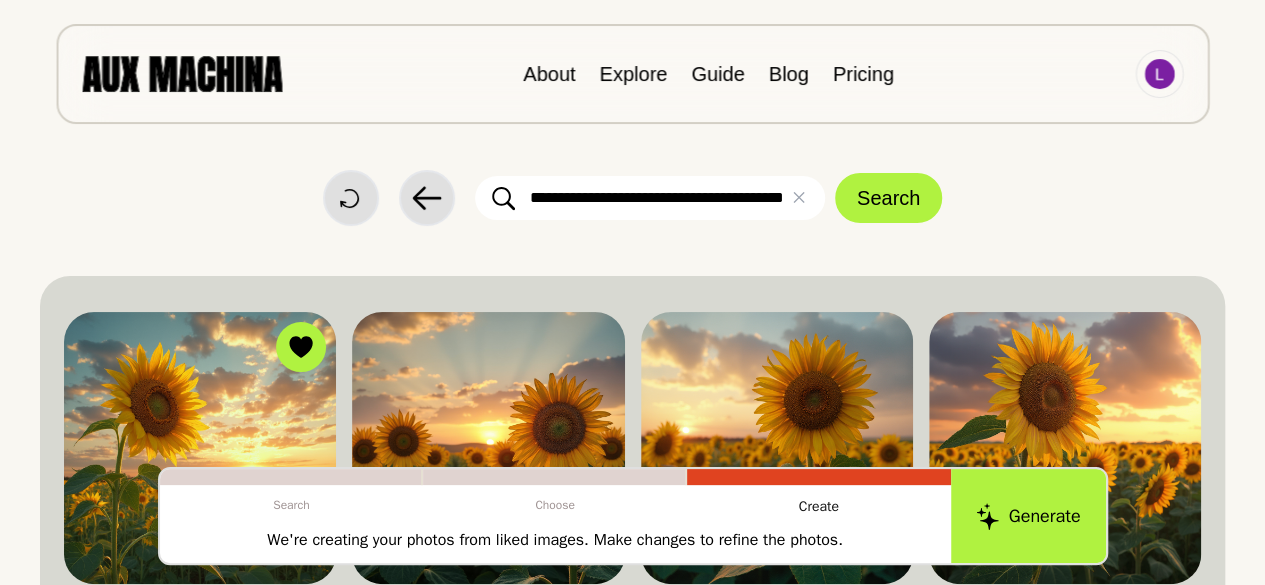 type on "**********" 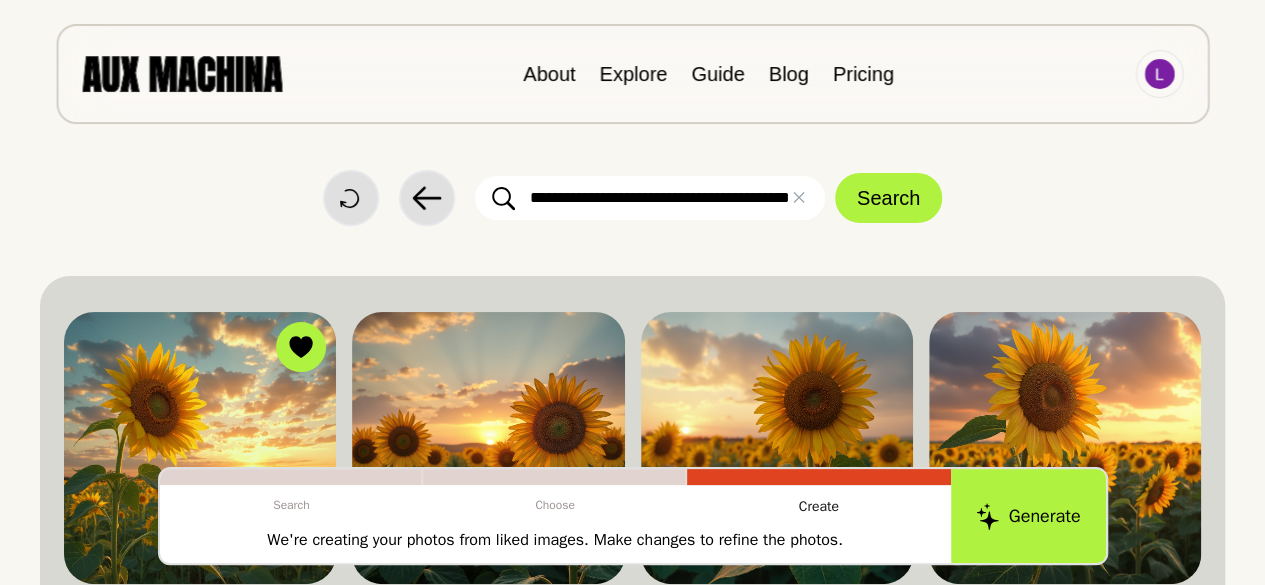 scroll, scrollTop: 0, scrollLeft: 38, axis: horizontal 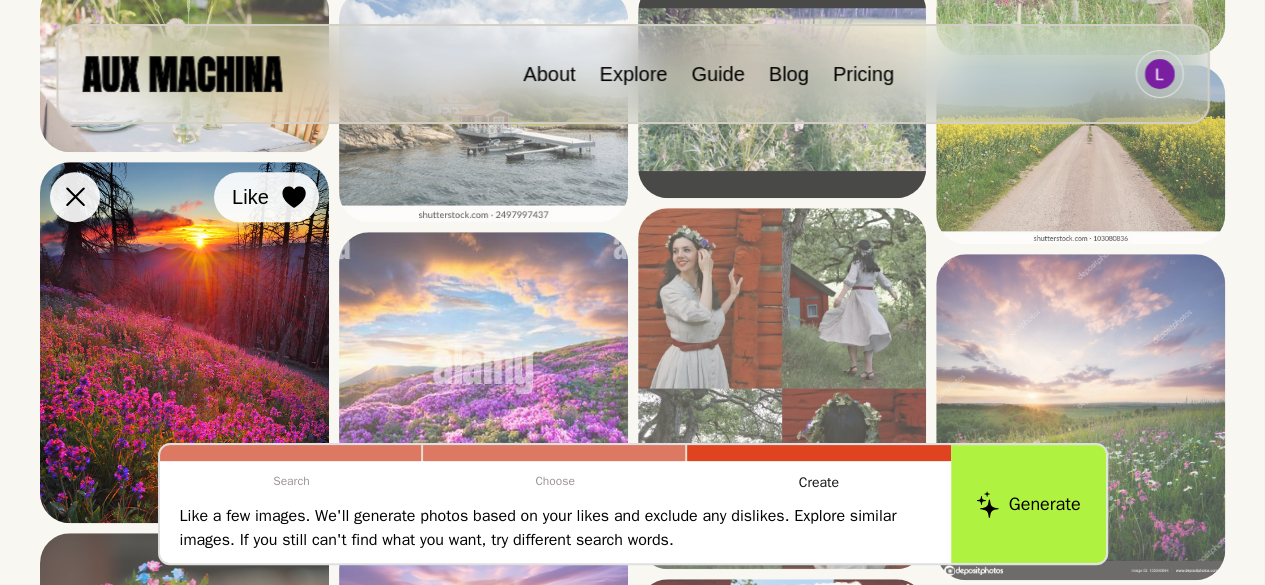 click 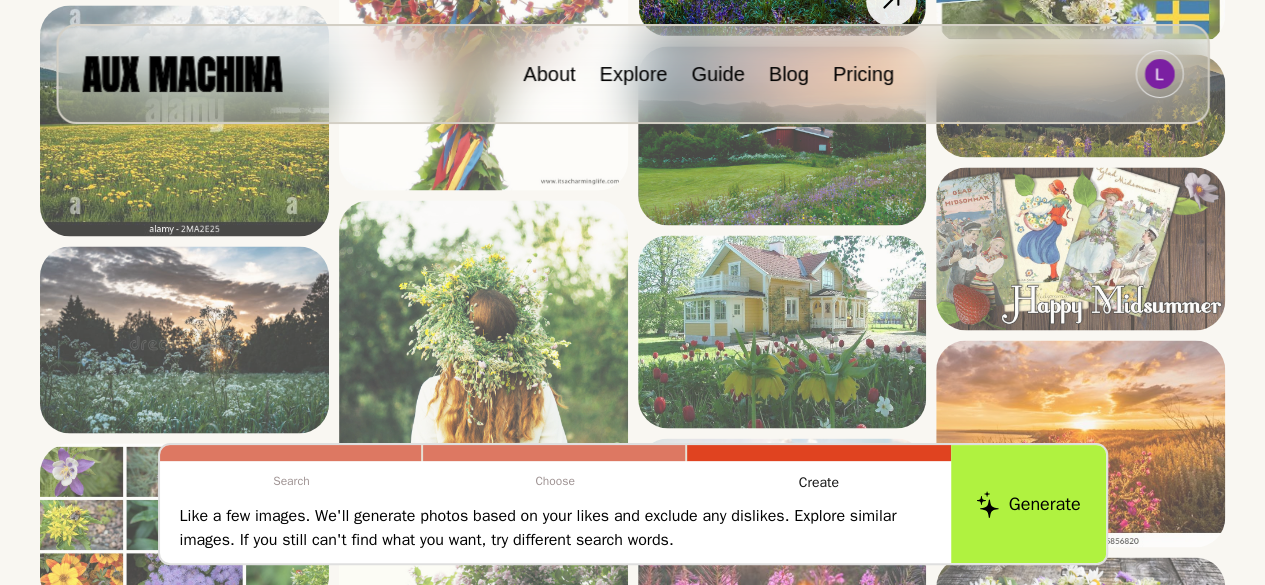 scroll, scrollTop: 1634, scrollLeft: 0, axis: vertical 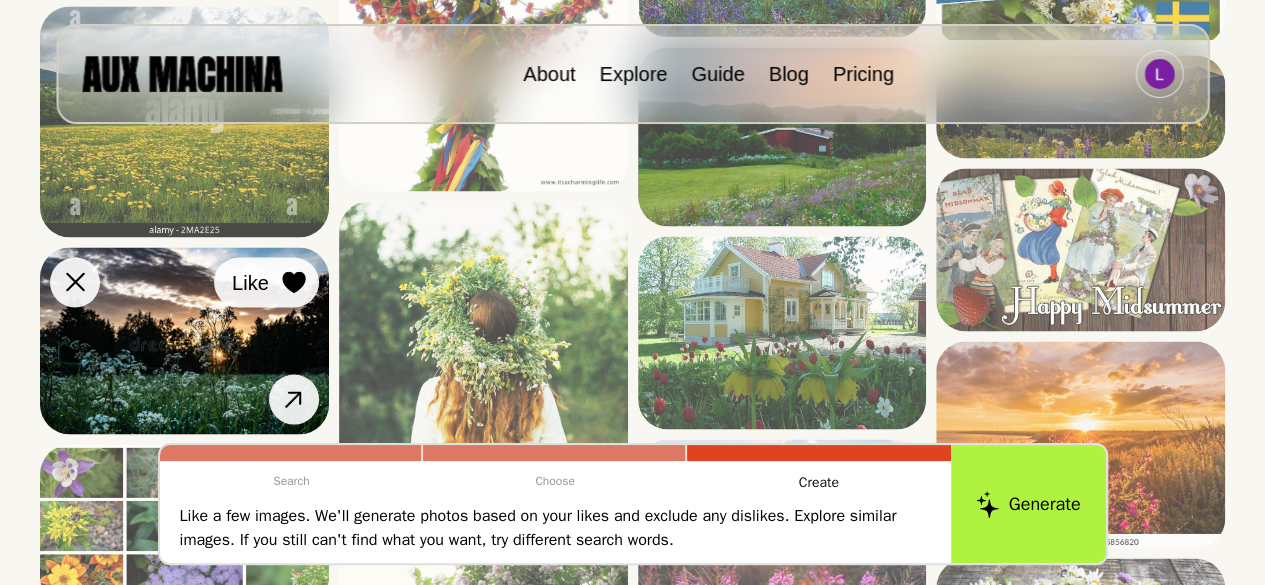click 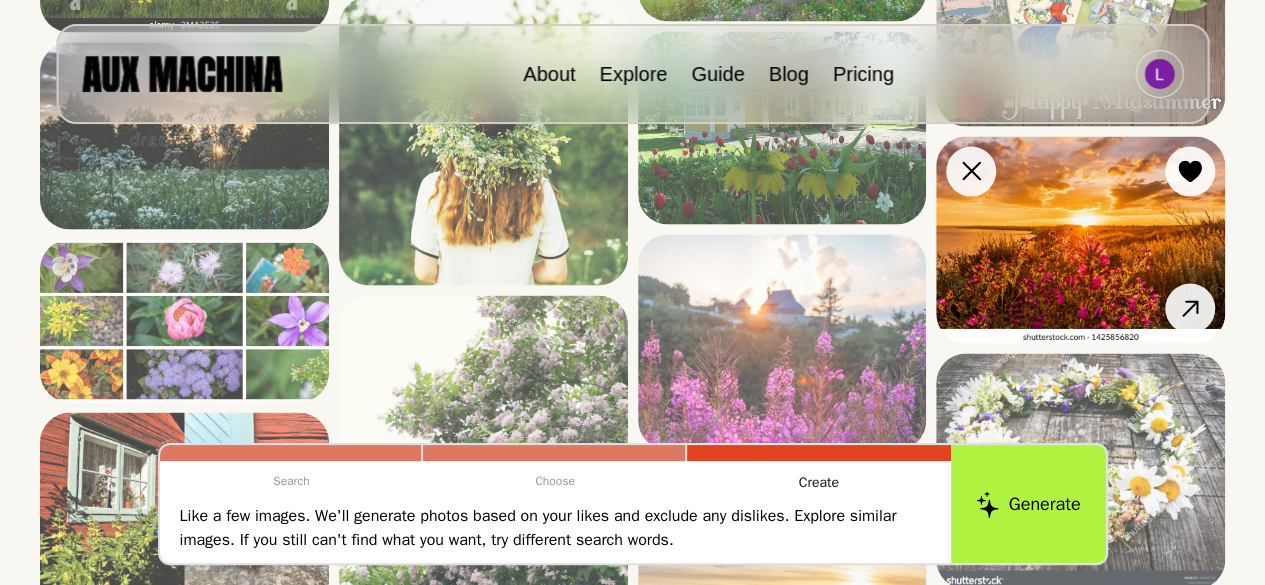scroll, scrollTop: 1840, scrollLeft: 0, axis: vertical 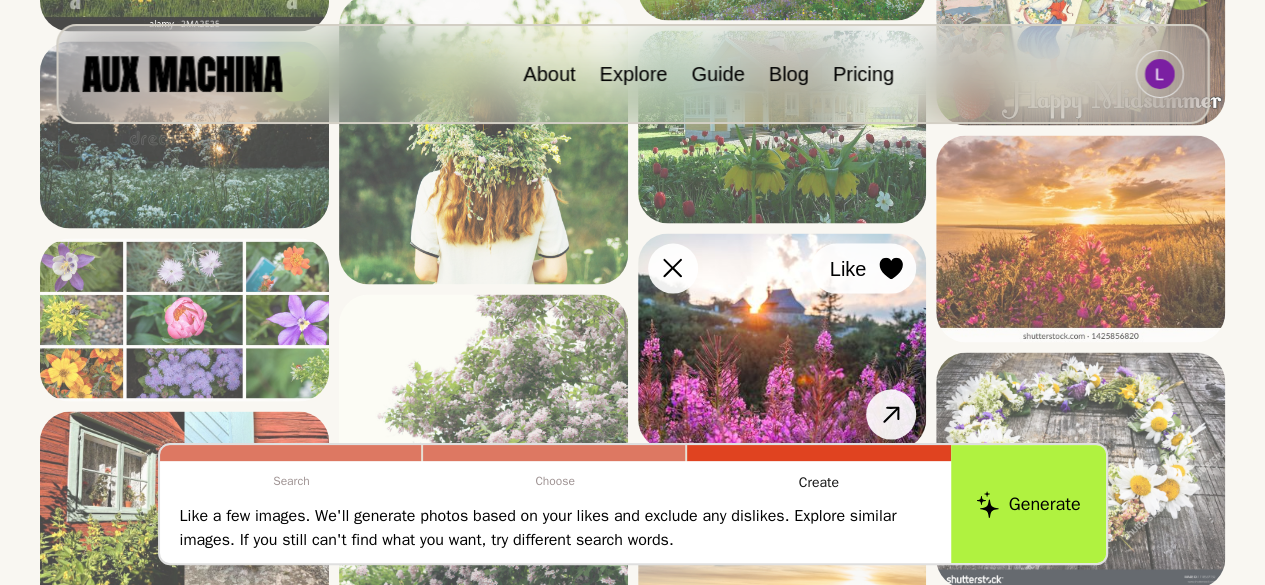 click 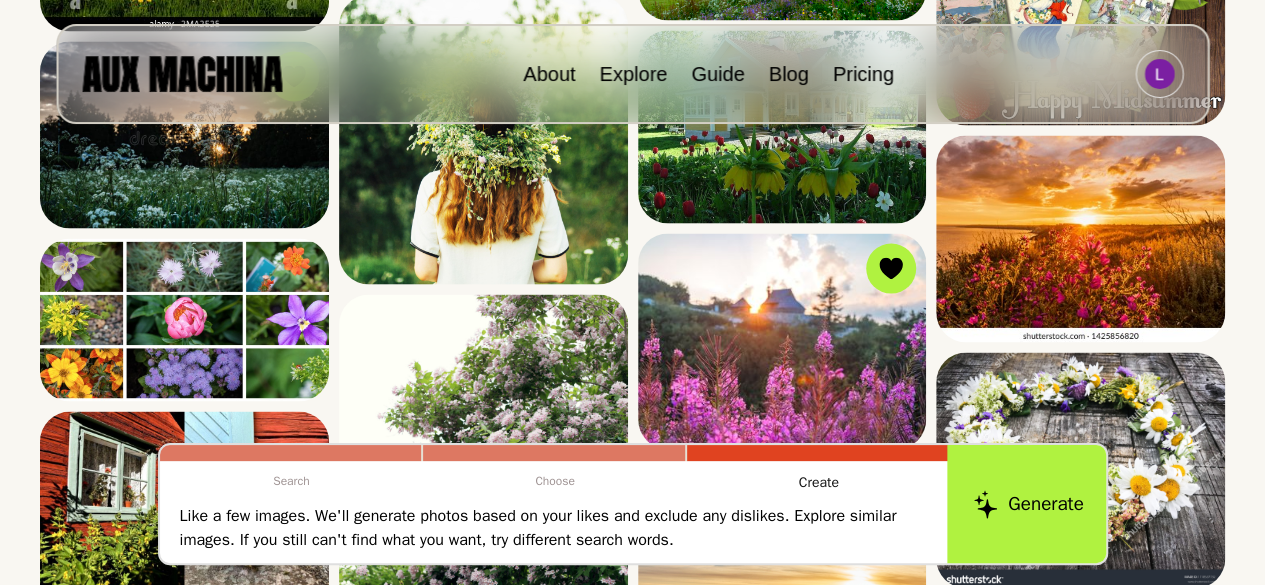 click on "Generate" at bounding box center (1028, 504) 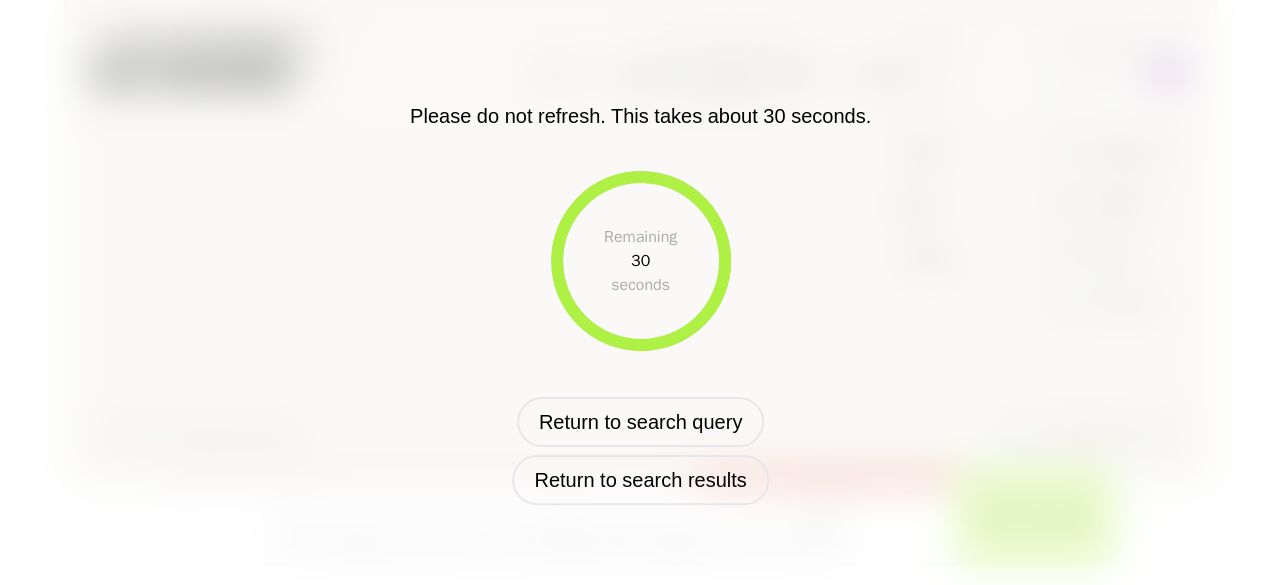 scroll, scrollTop: 1196, scrollLeft: 0, axis: vertical 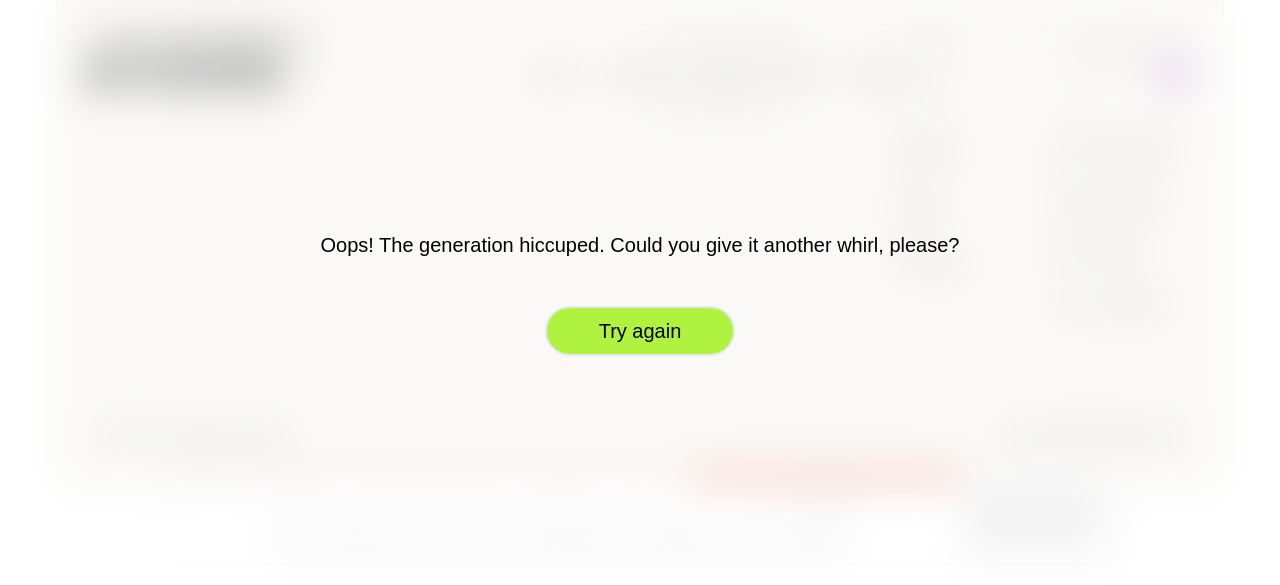 click on "Try again" at bounding box center [640, 331] 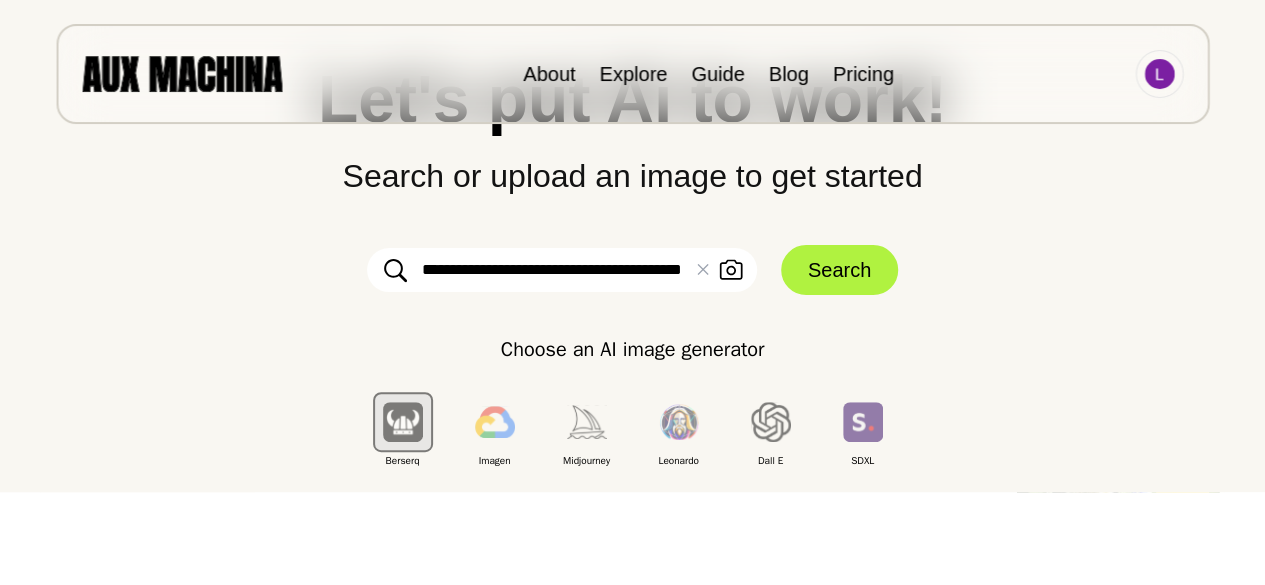 scroll, scrollTop: 0, scrollLeft: 0, axis: both 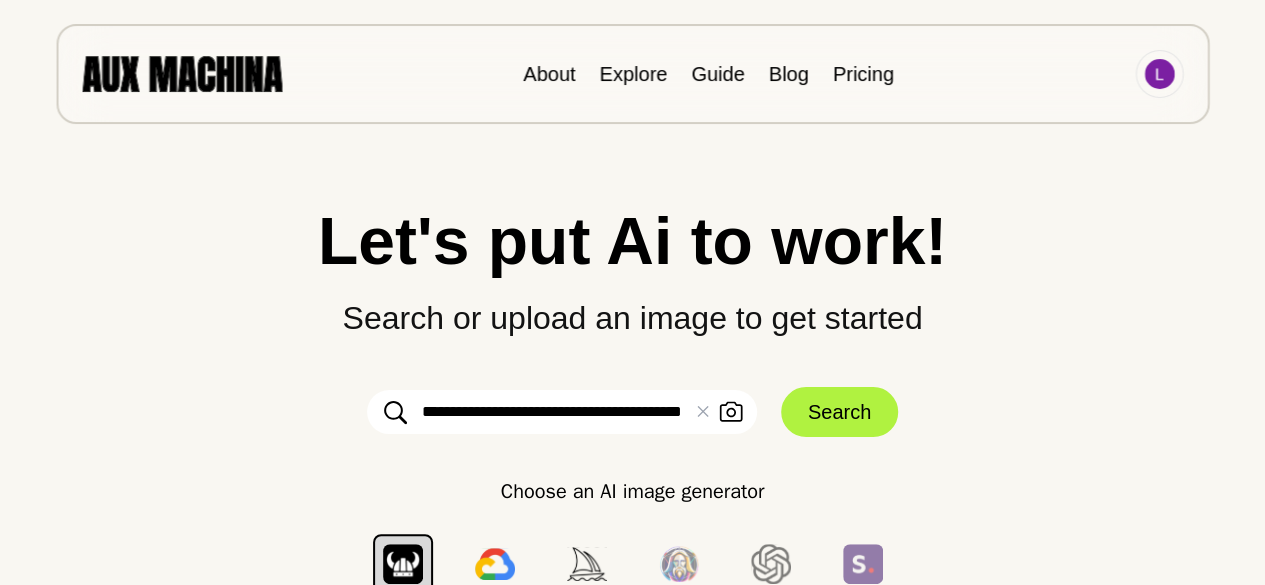 click on "**********" at bounding box center (562, 412) 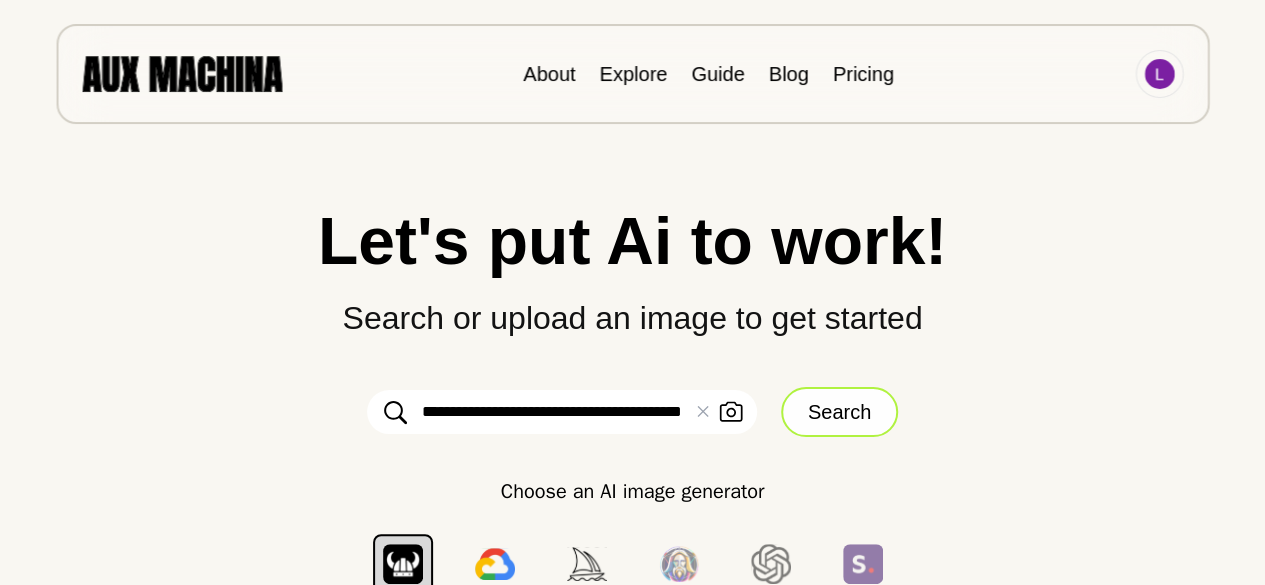 click on "Search" at bounding box center [839, 412] 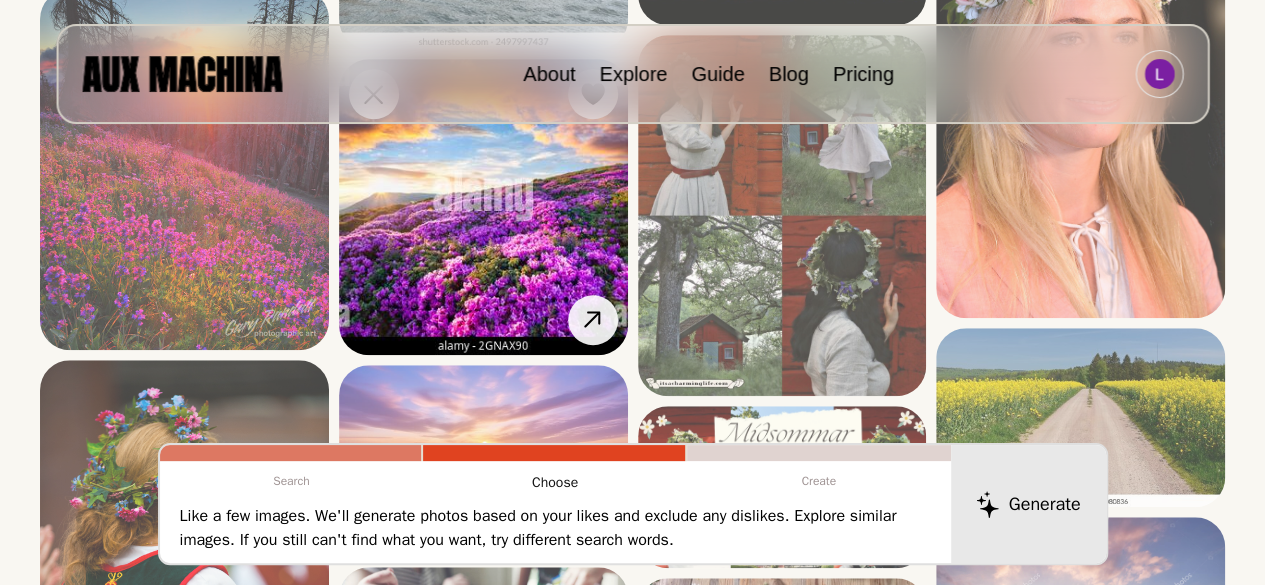 scroll, scrollTop: 662, scrollLeft: 0, axis: vertical 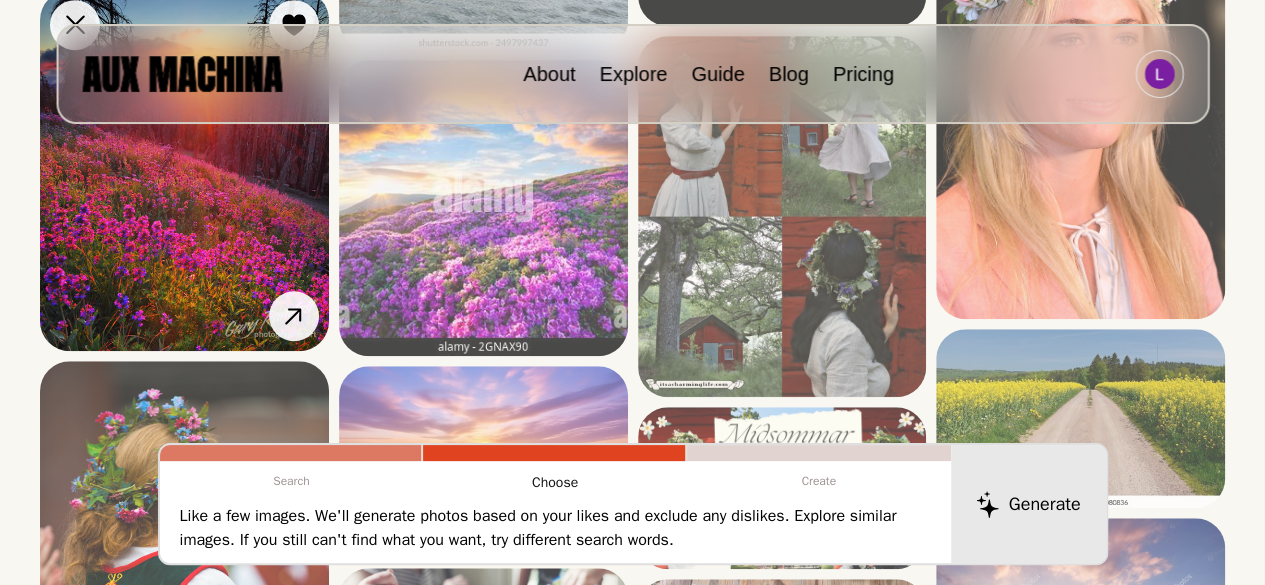 click at bounding box center [184, 171] 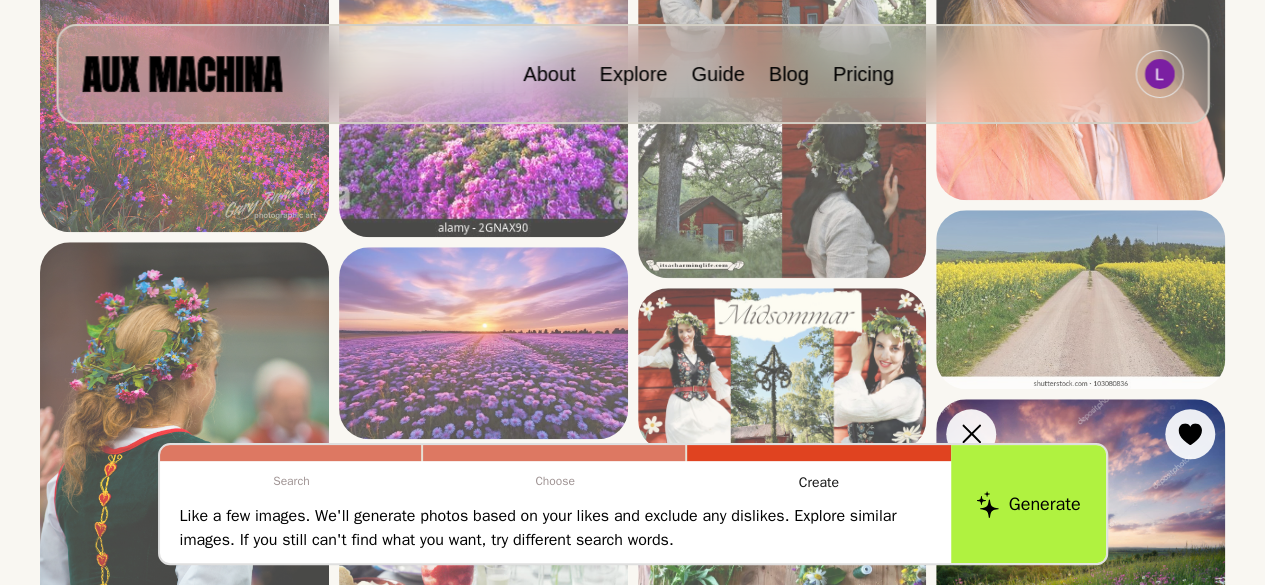 scroll, scrollTop: 782, scrollLeft: 0, axis: vertical 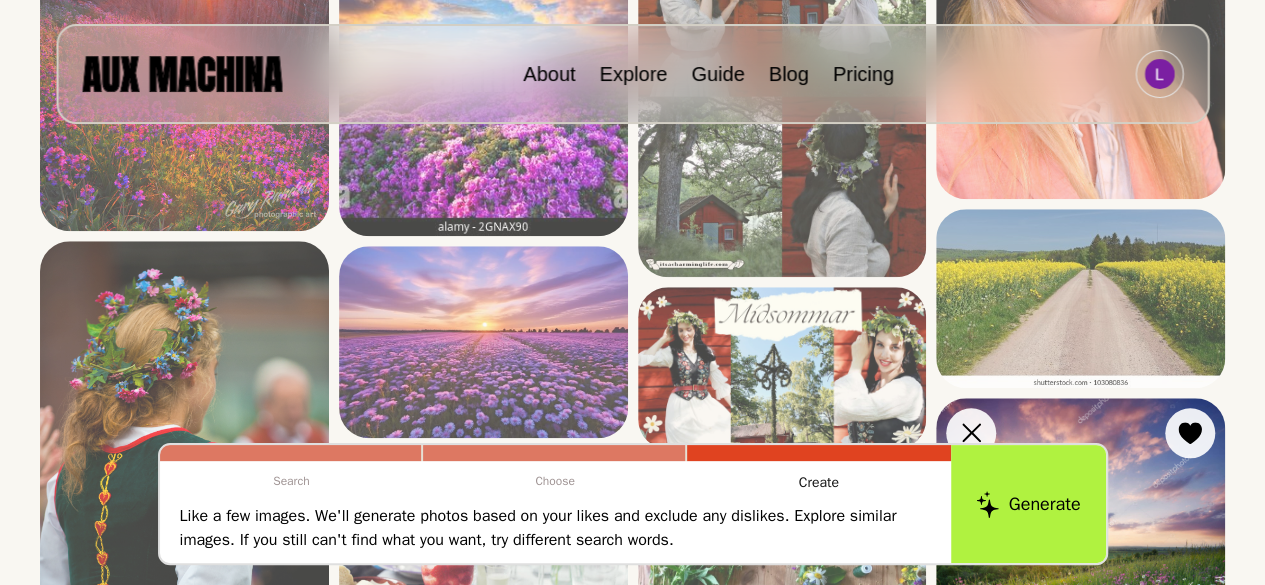 click at bounding box center [1080, 298] 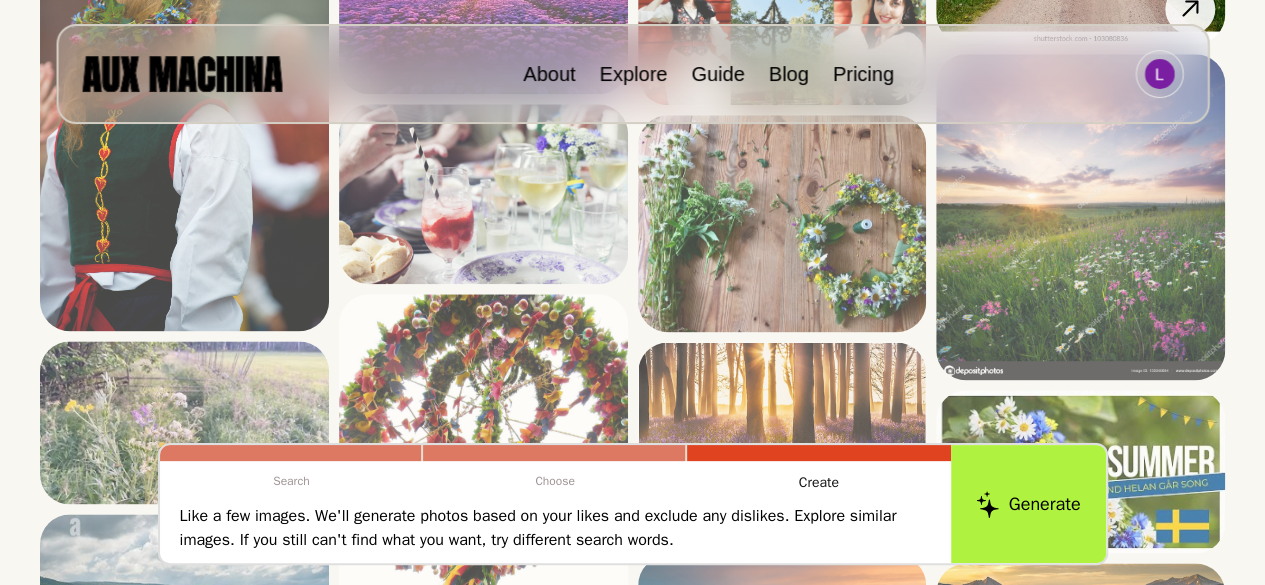 scroll, scrollTop: 1125, scrollLeft: 0, axis: vertical 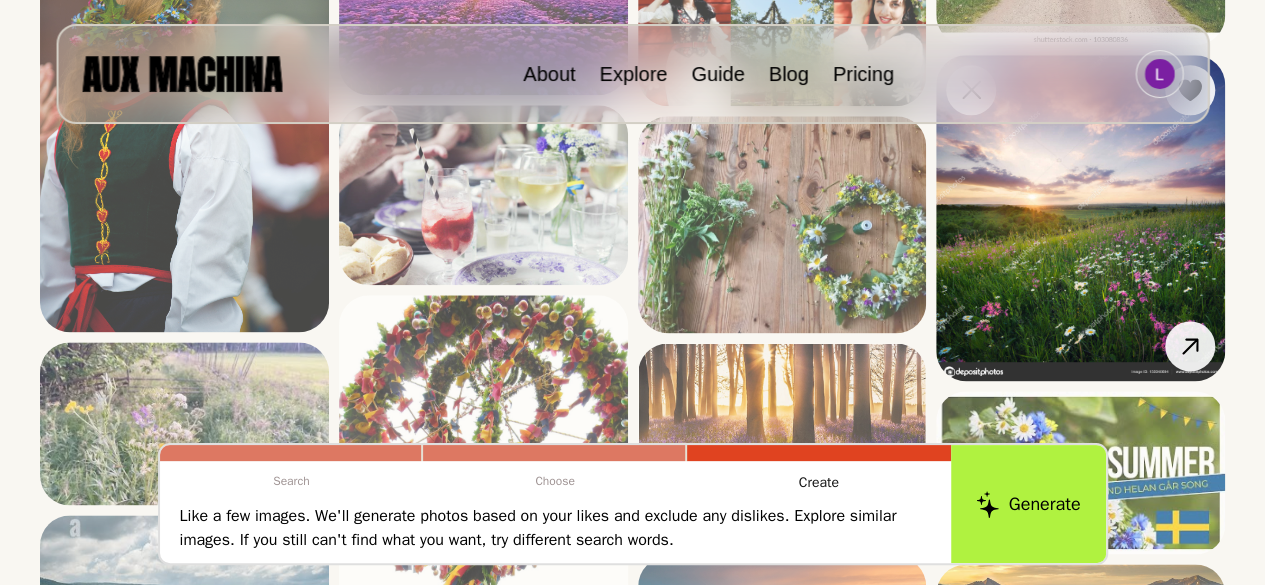 click at bounding box center [1080, 218] 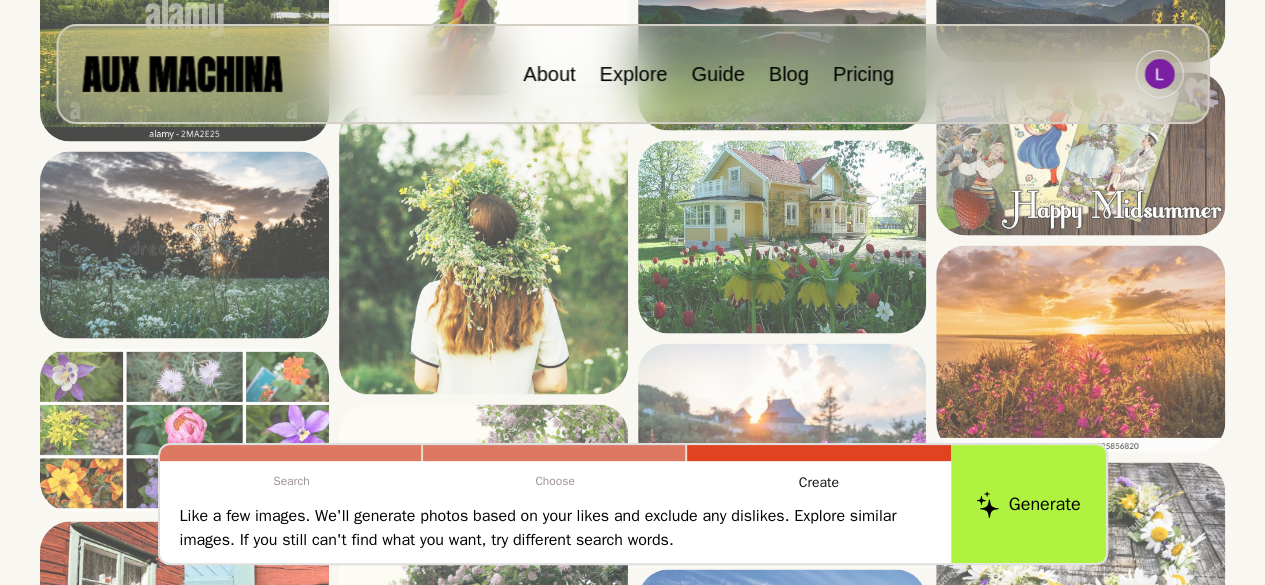 scroll, scrollTop: 1766, scrollLeft: 0, axis: vertical 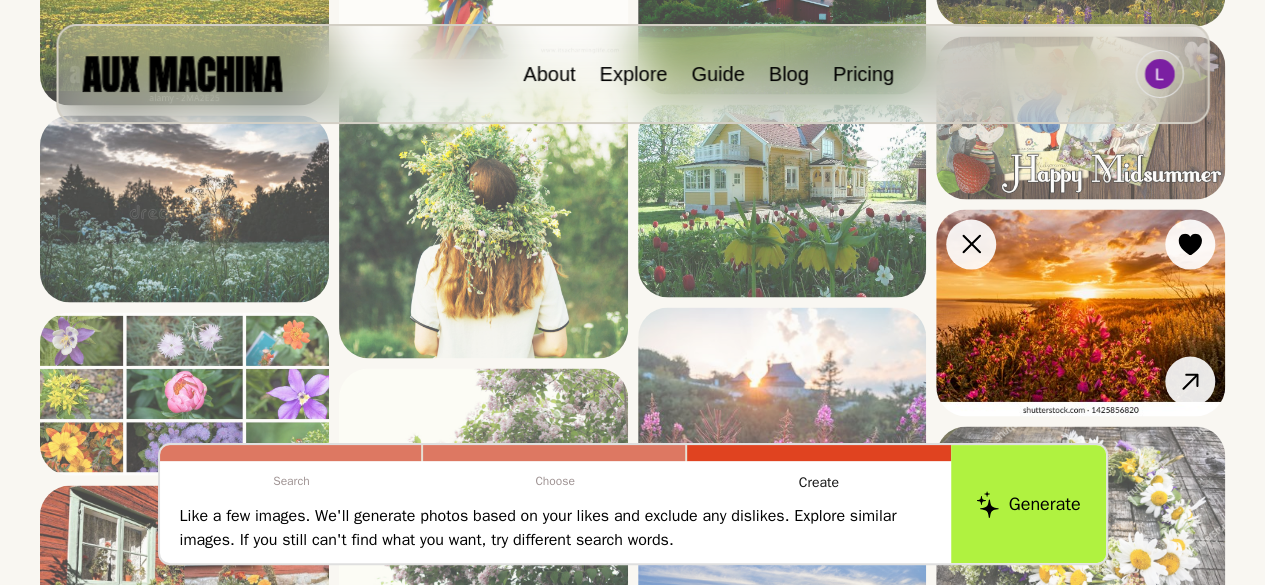 click at bounding box center (1080, 312) 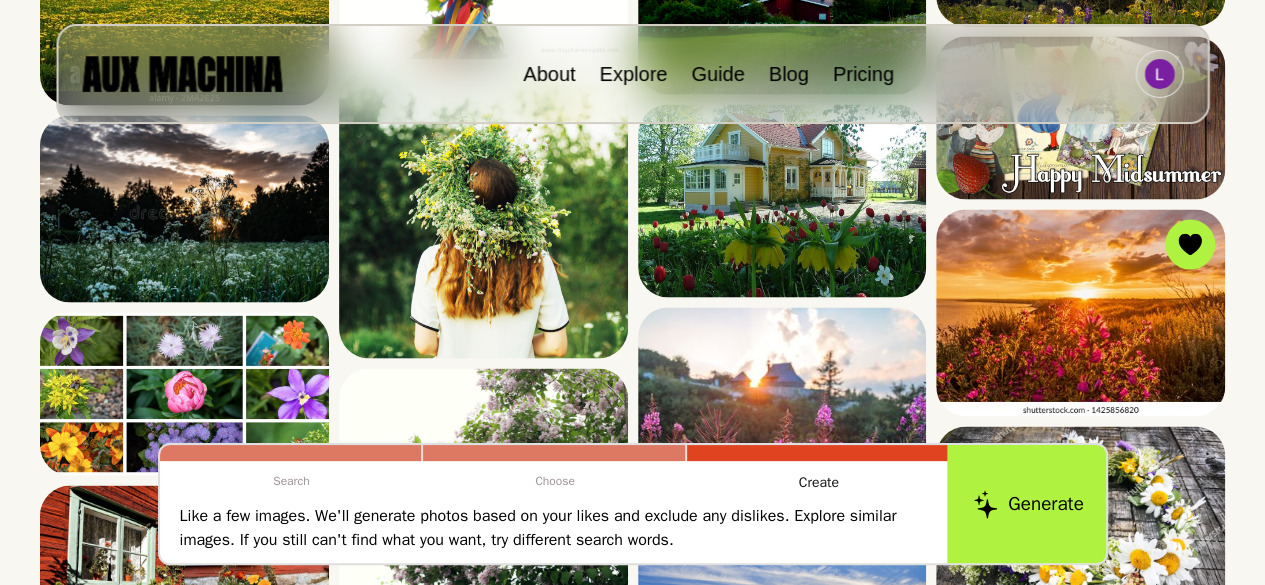 click on "Generate" at bounding box center [1028, 504] 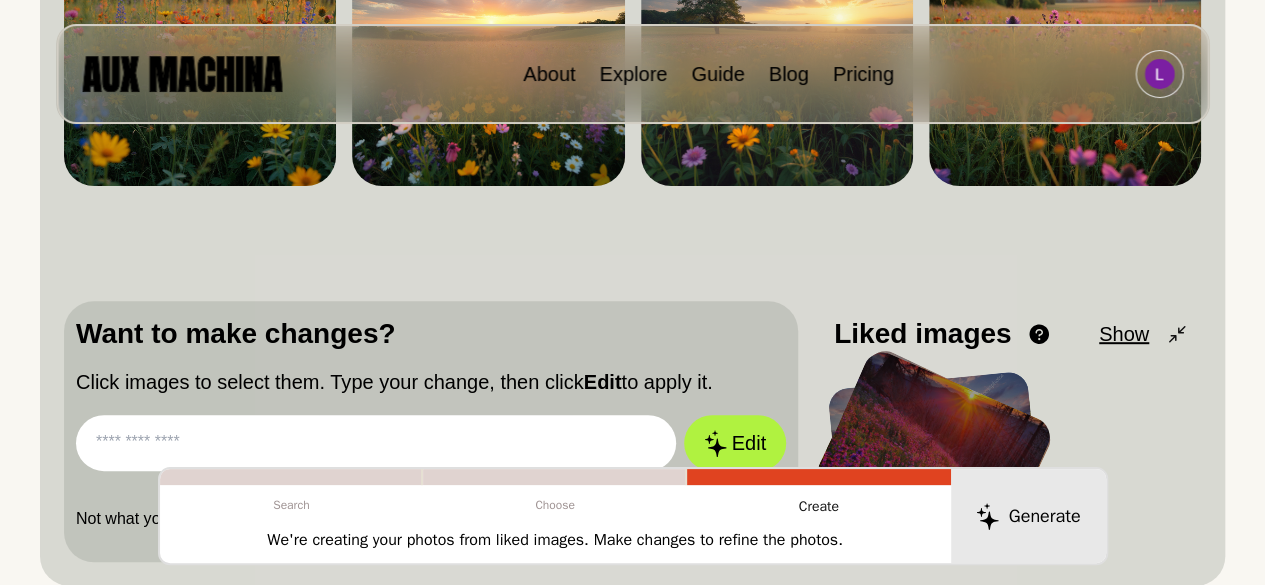 scroll, scrollTop: 400, scrollLeft: 0, axis: vertical 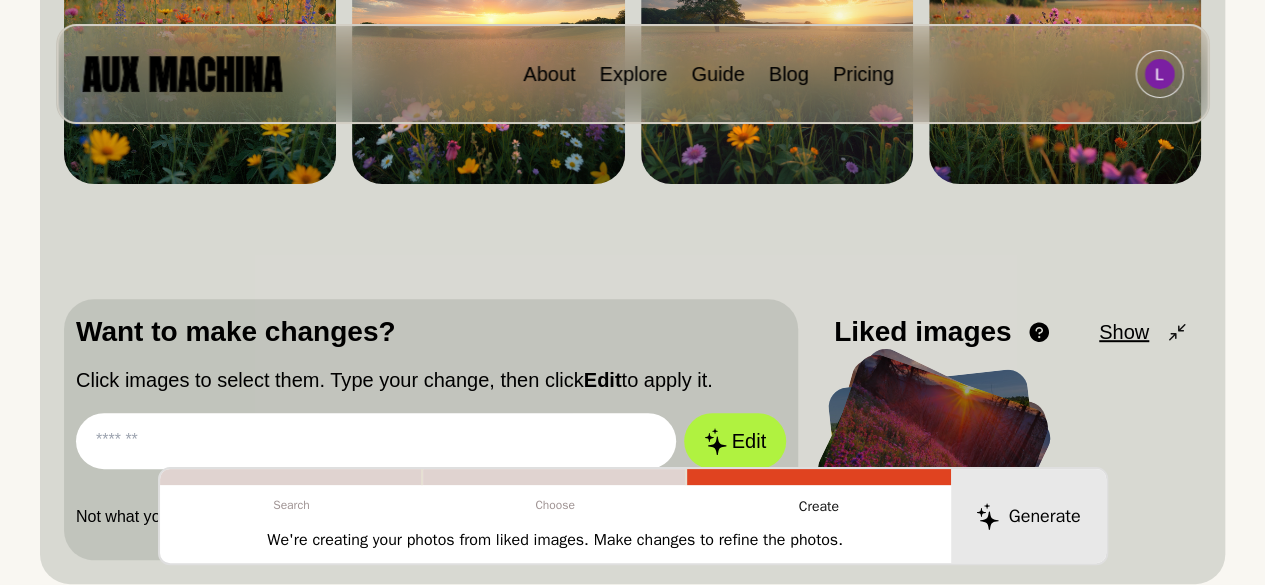 click at bounding box center (376, 441) 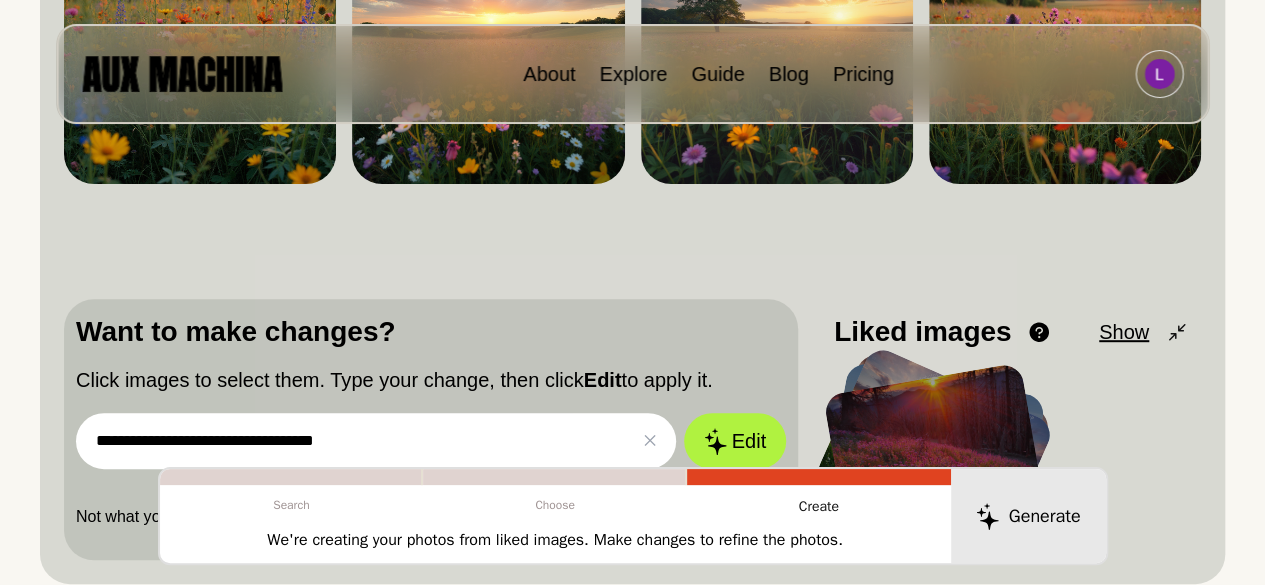 scroll, scrollTop: 478, scrollLeft: 0, axis: vertical 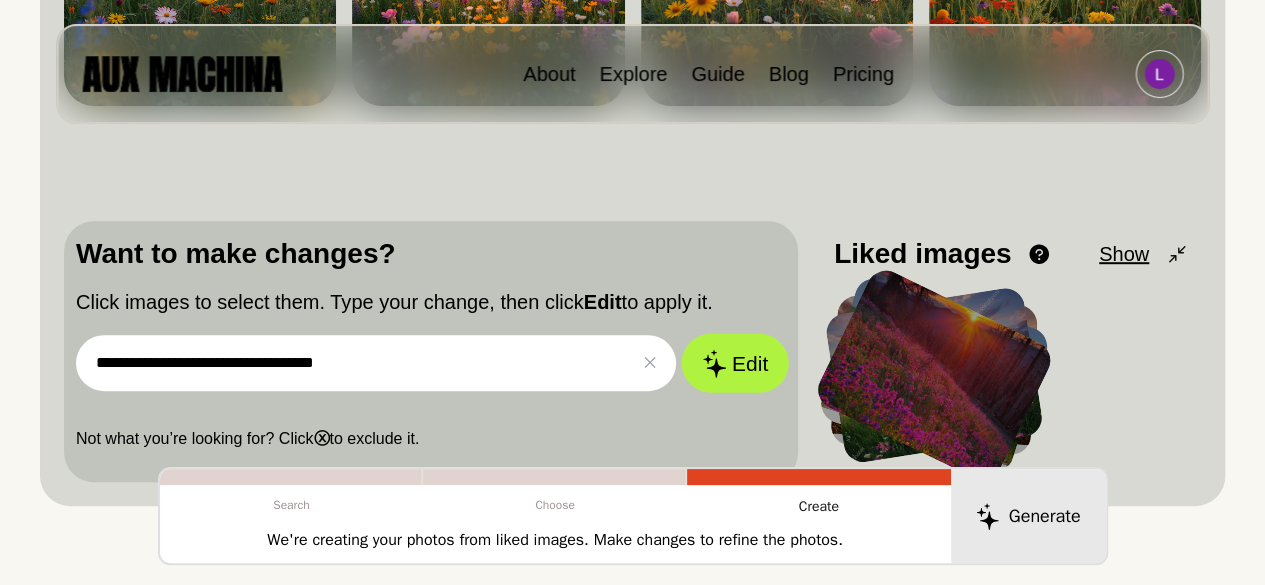 click 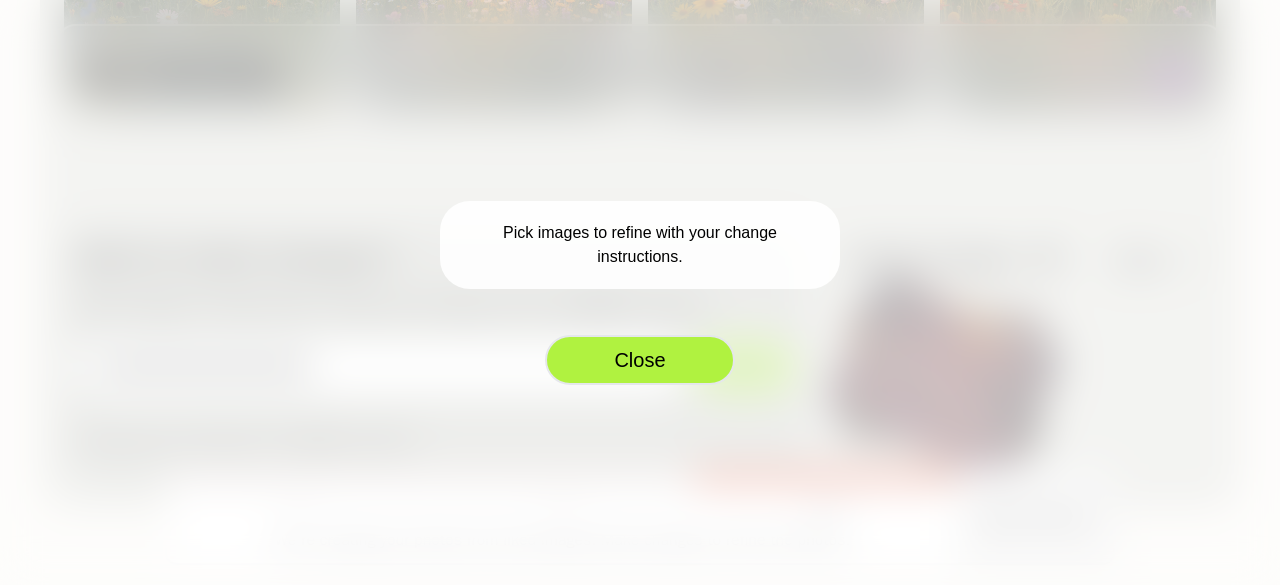 click on "Close" at bounding box center [640, 360] 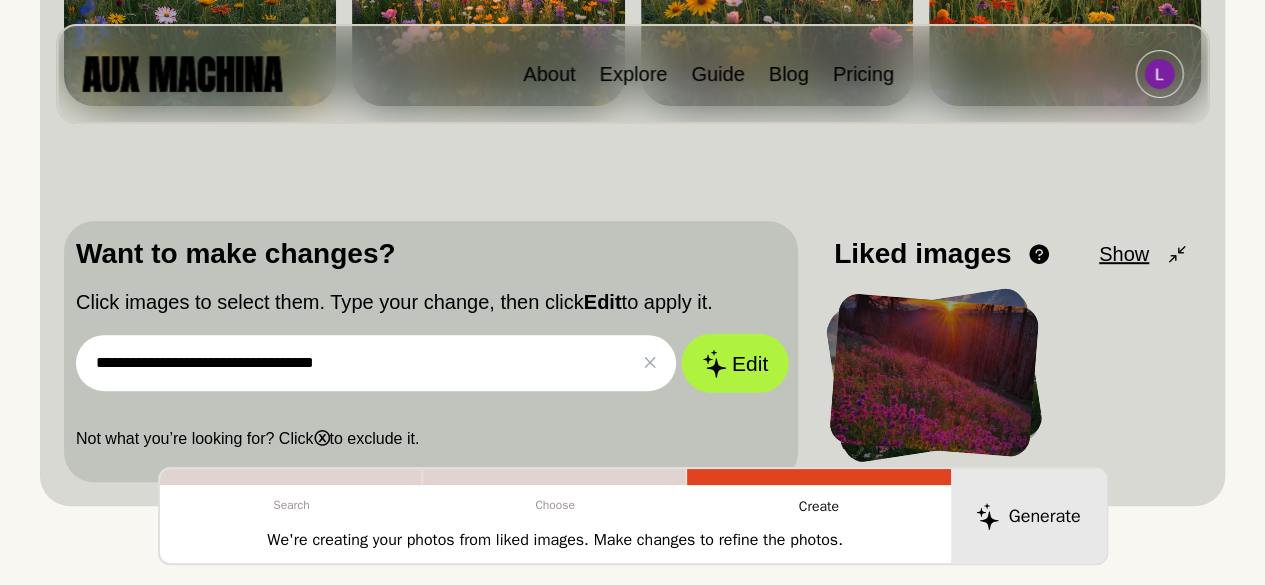 click 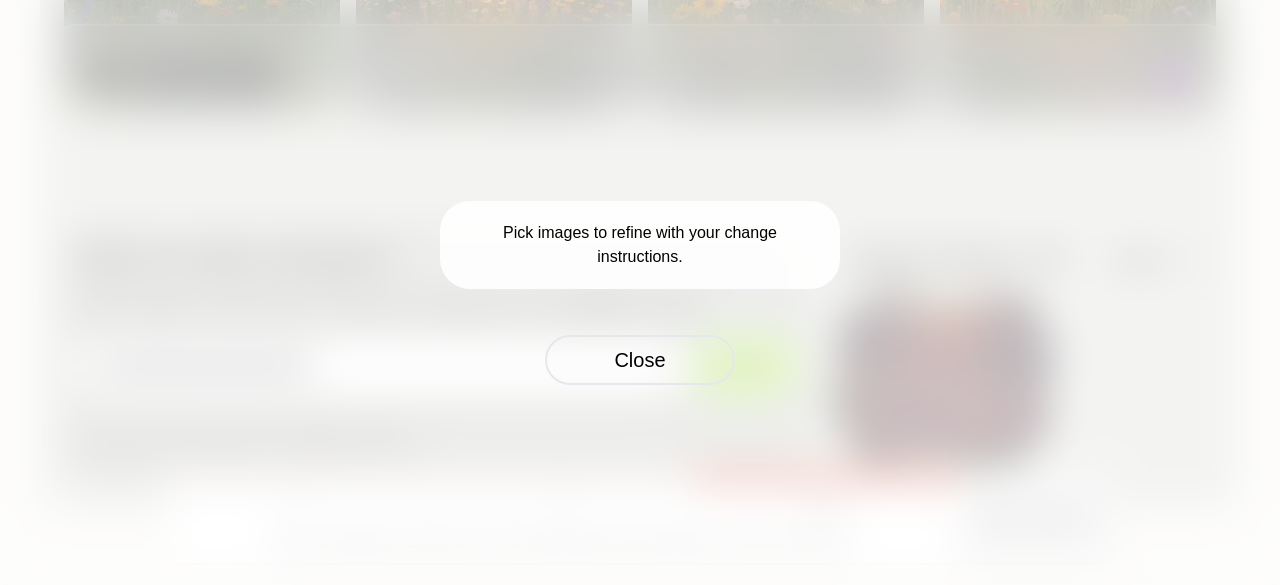 click on "Close" at bounding box center (640, 360) 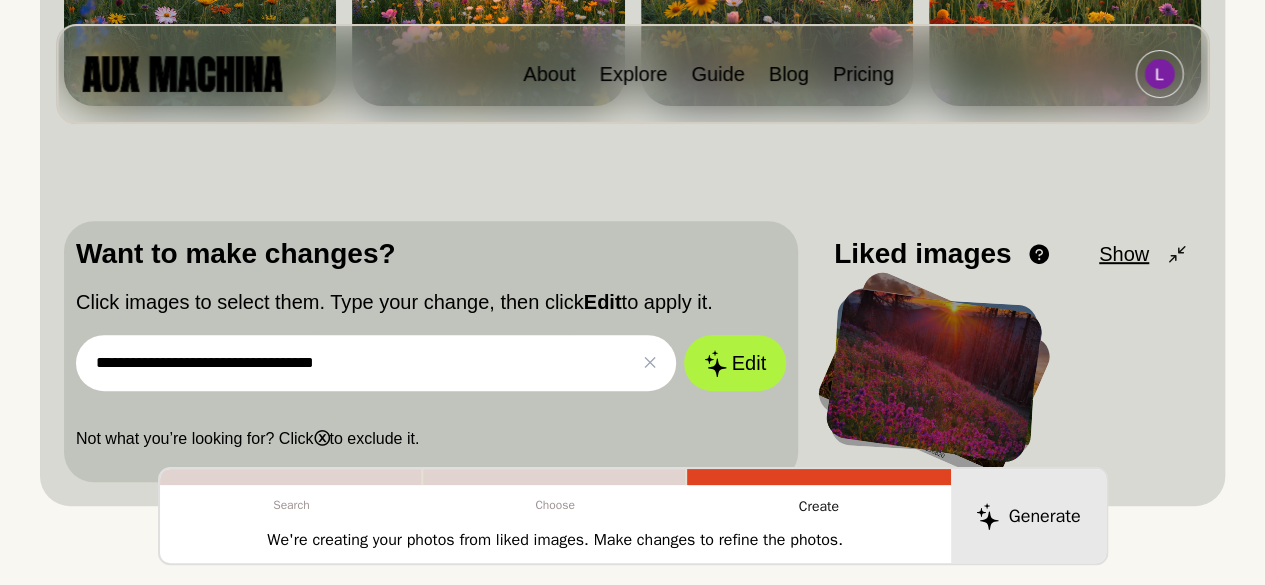click on "**********" at bounding box center [376, 363] 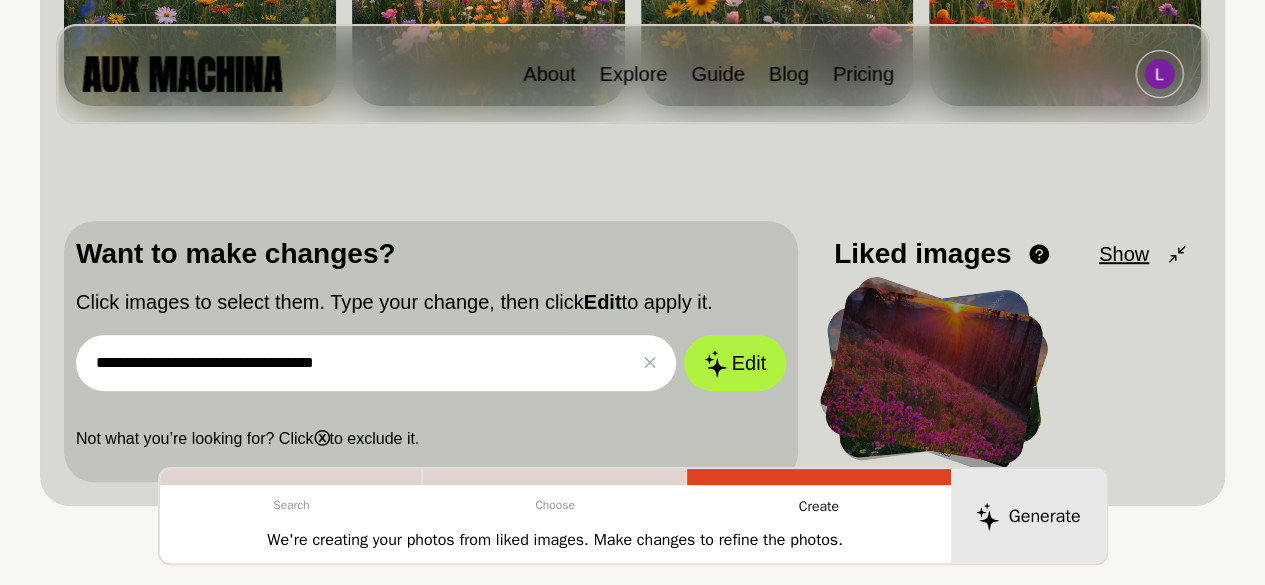 click on "Edit" at bounding box center [735, 363] 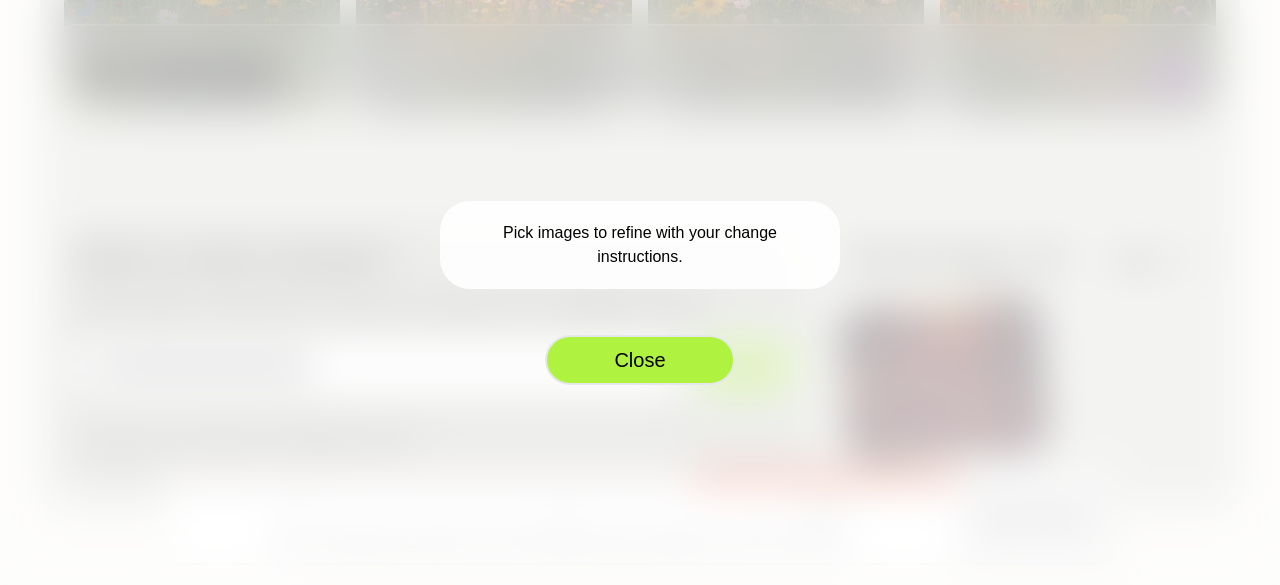click on "Close" at bounding box center (640, 360) 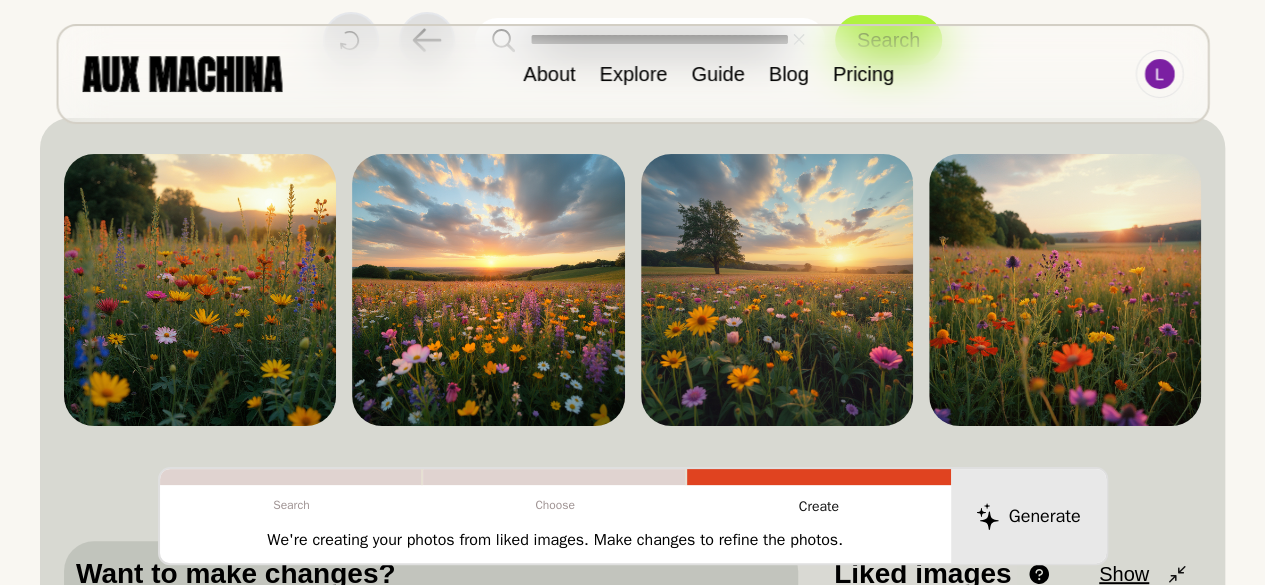 scroll, scrollTop: 158, scrollLeft: 0, axis: vertical 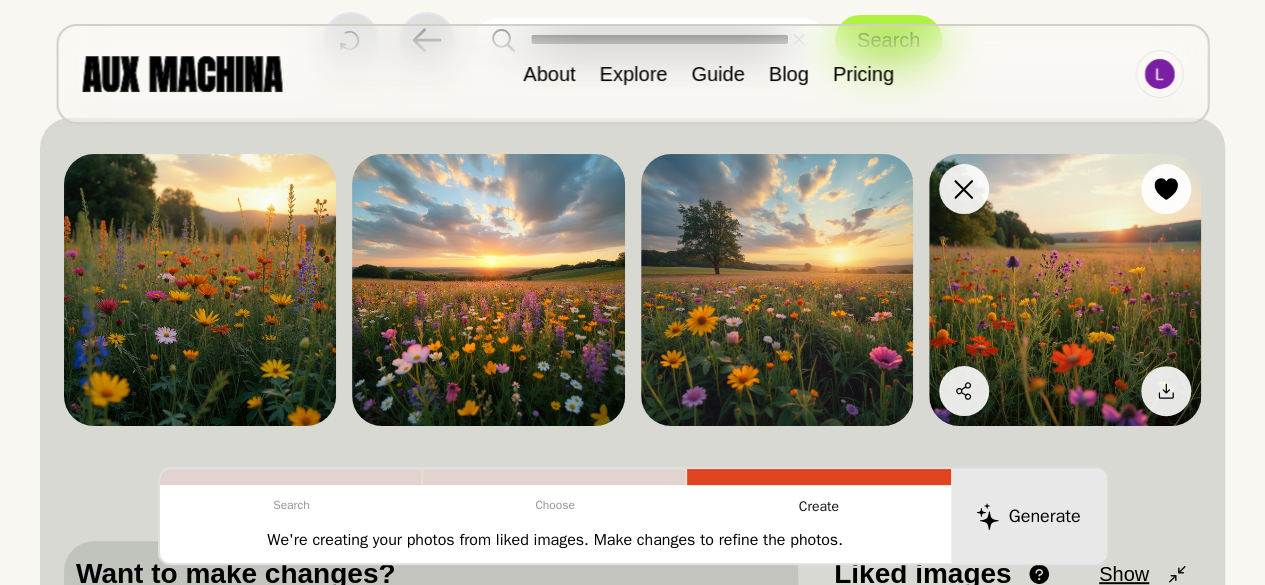 click at bounding box center [1065, 290] 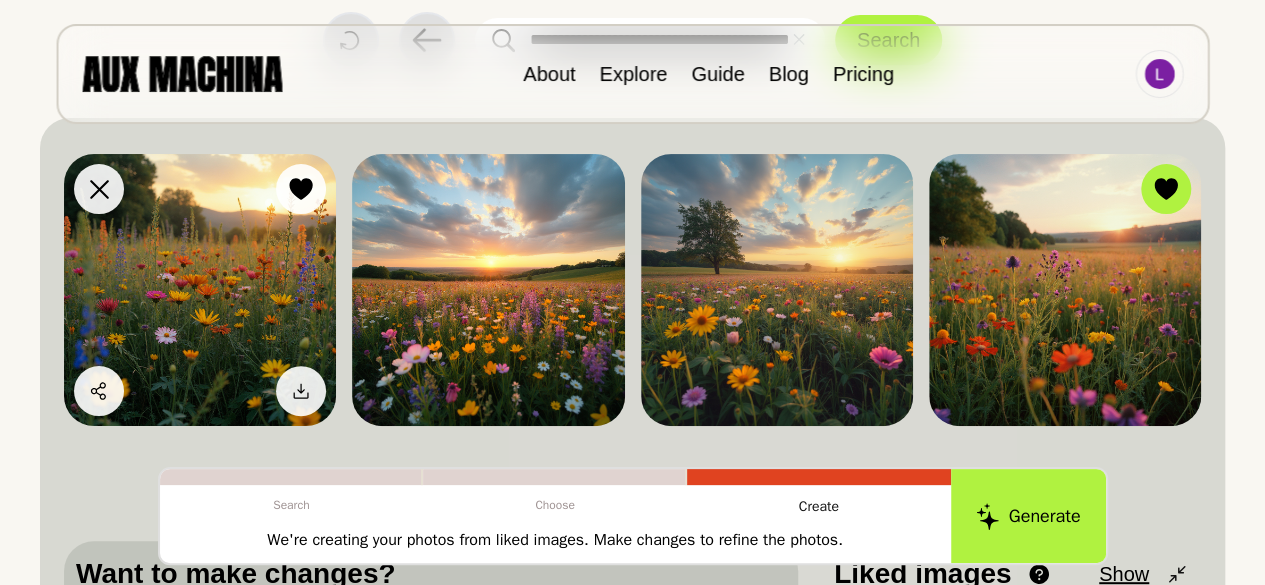 click at bounding box center [200, 290] 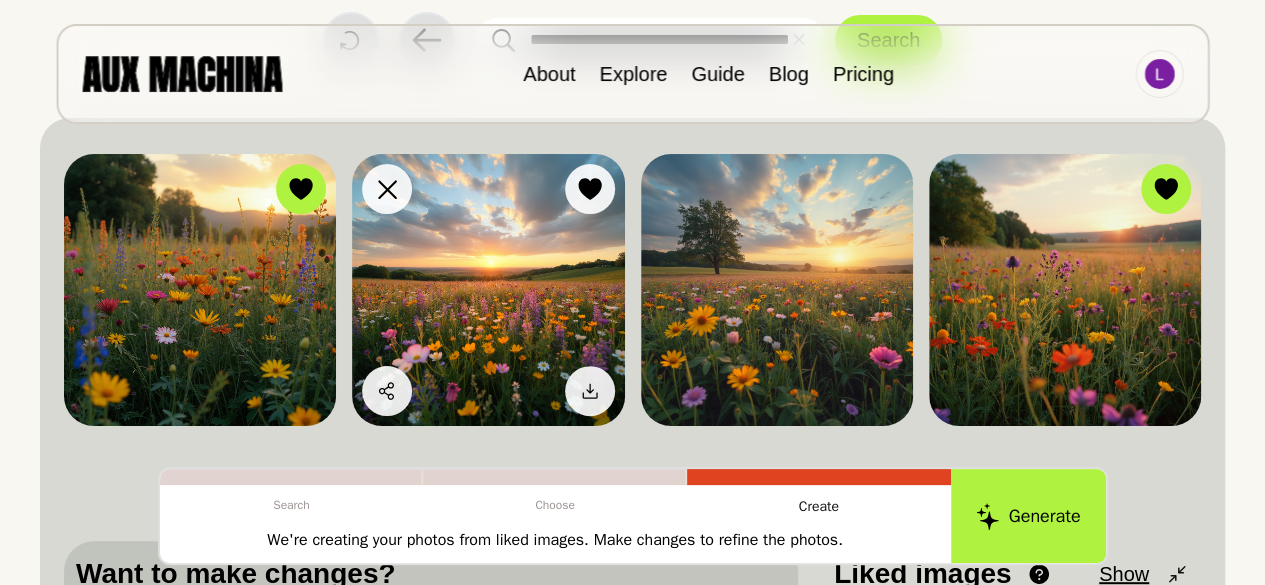 click at bounding box center (488, 290) 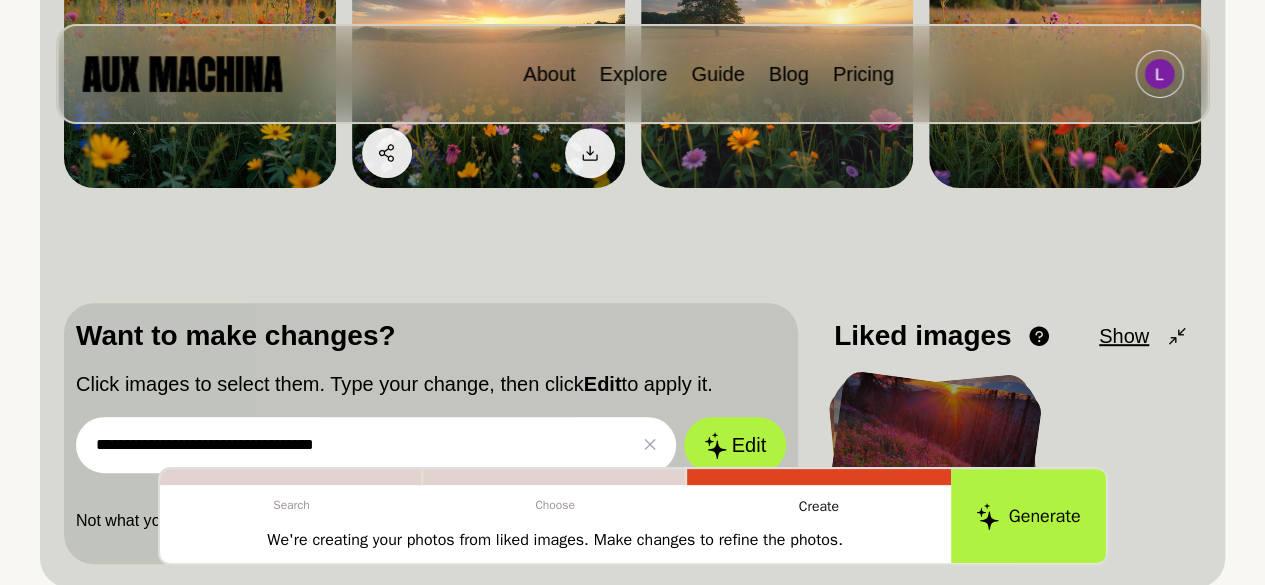 scroll, scrollTop: 418, scrollLeft: 0, axis: vertical 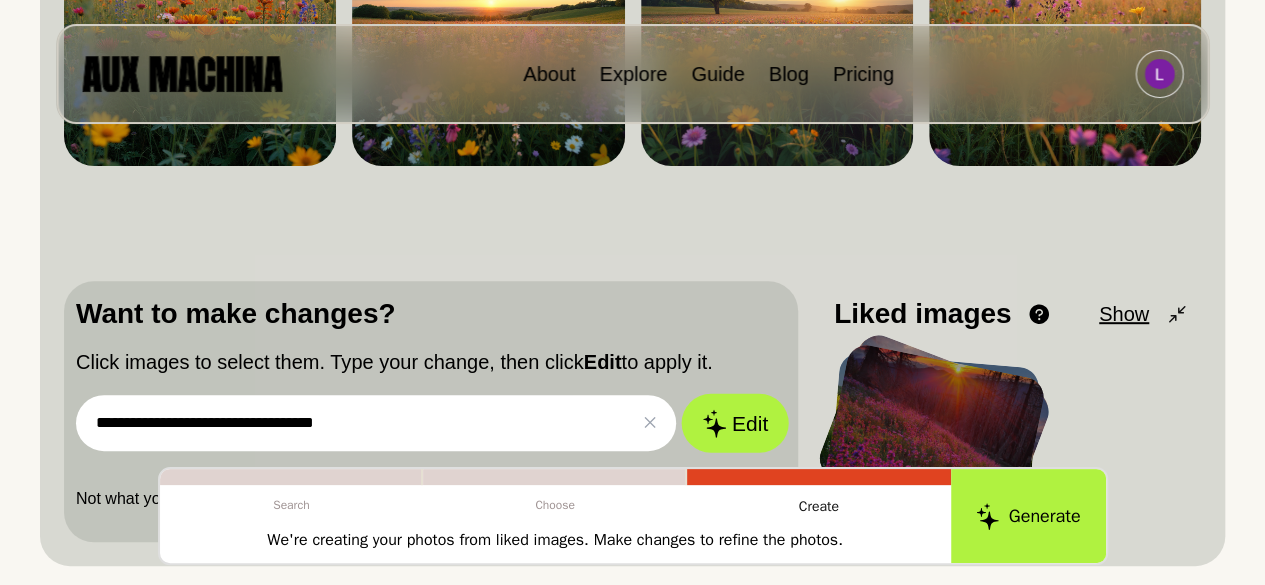 click on "Edit" at bounding box center [735, 423] 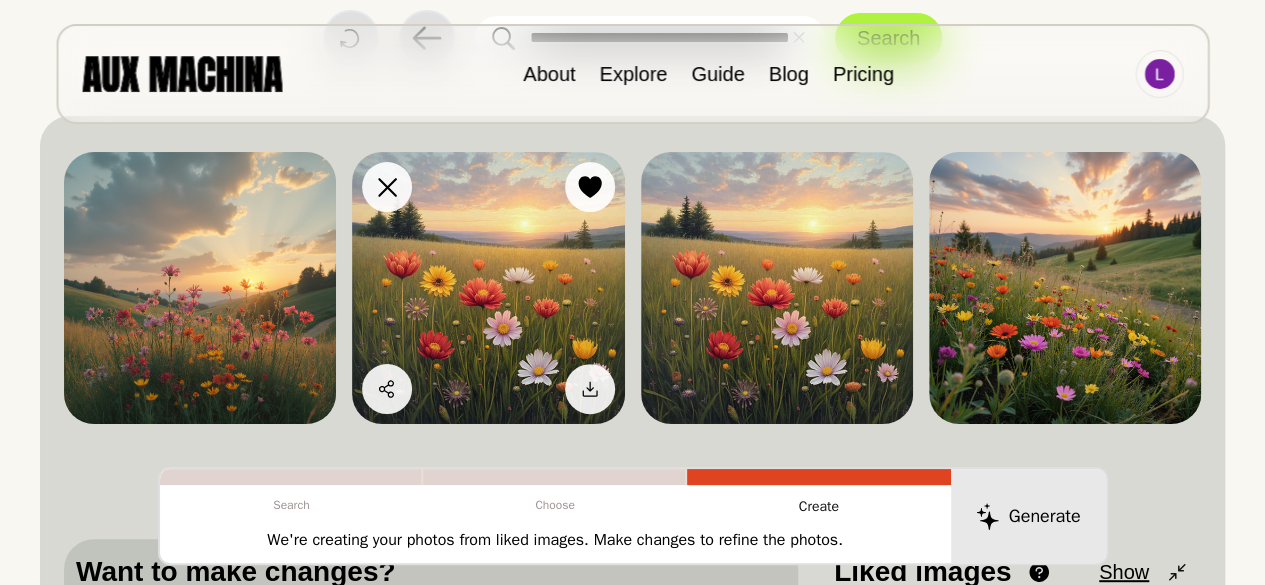 scroll, scrollTop: 160, scrollLeft: 0, axis: vertical 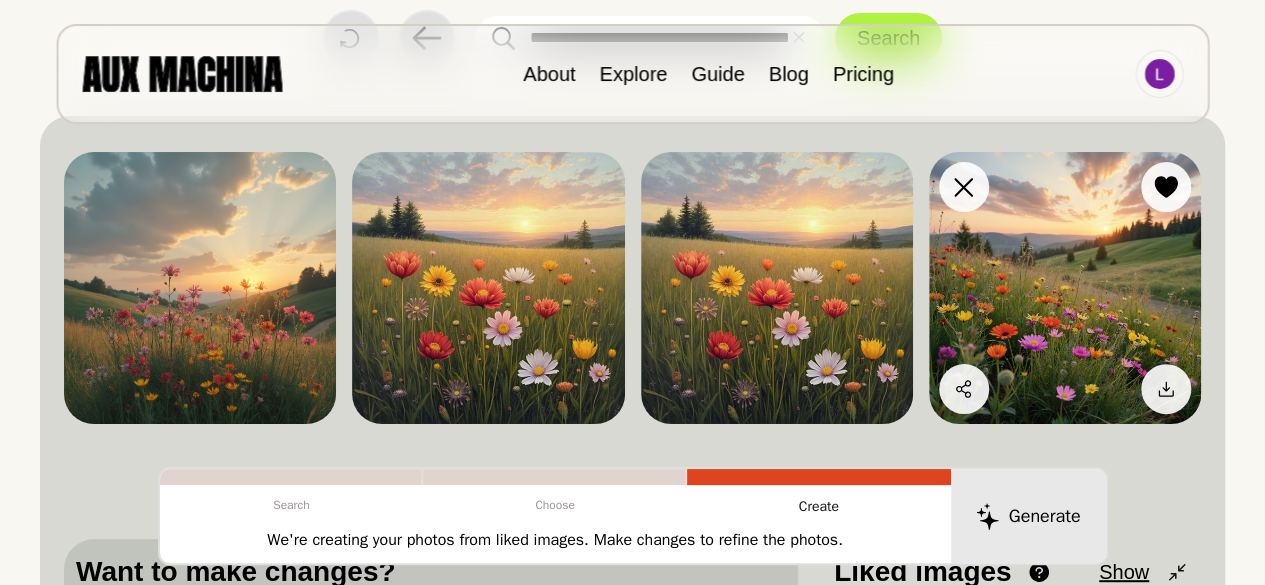 click at bounding box center [1065, 288] 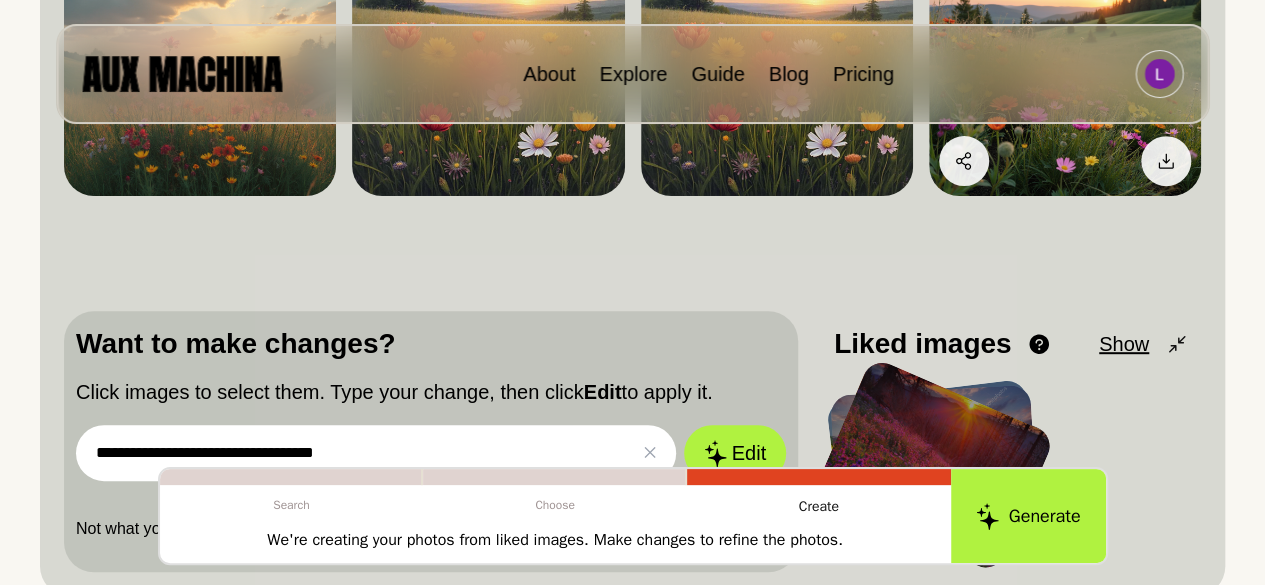 scroll, scrollTop: 404, scrollLeft: 0, axis: vertical 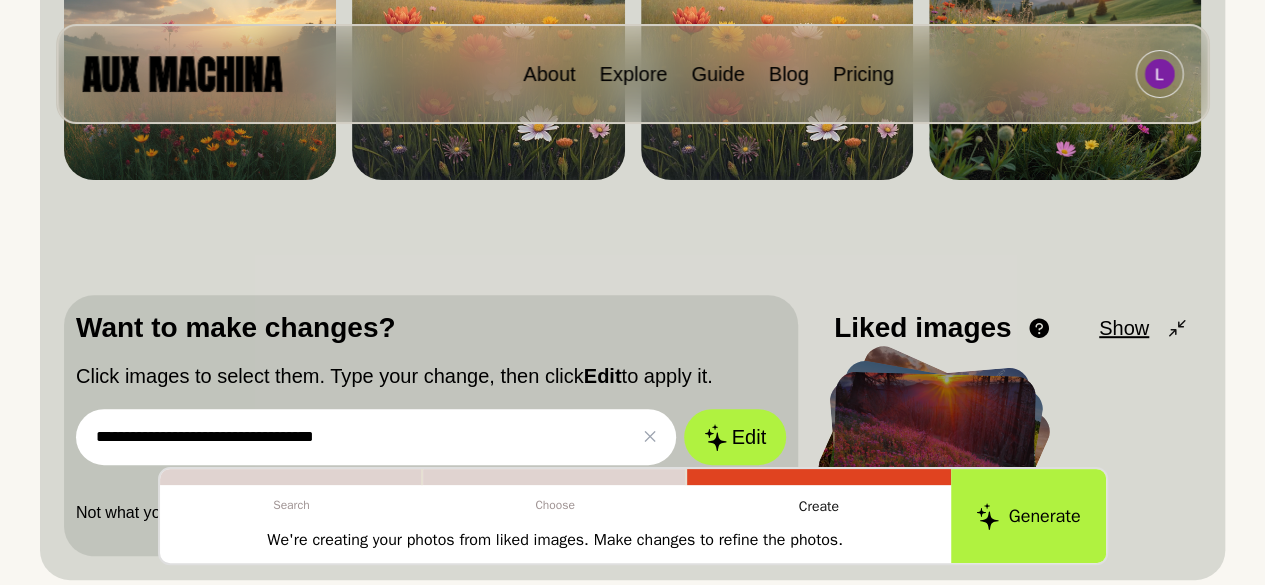 click on "**********" at bounding box center (376, 437) 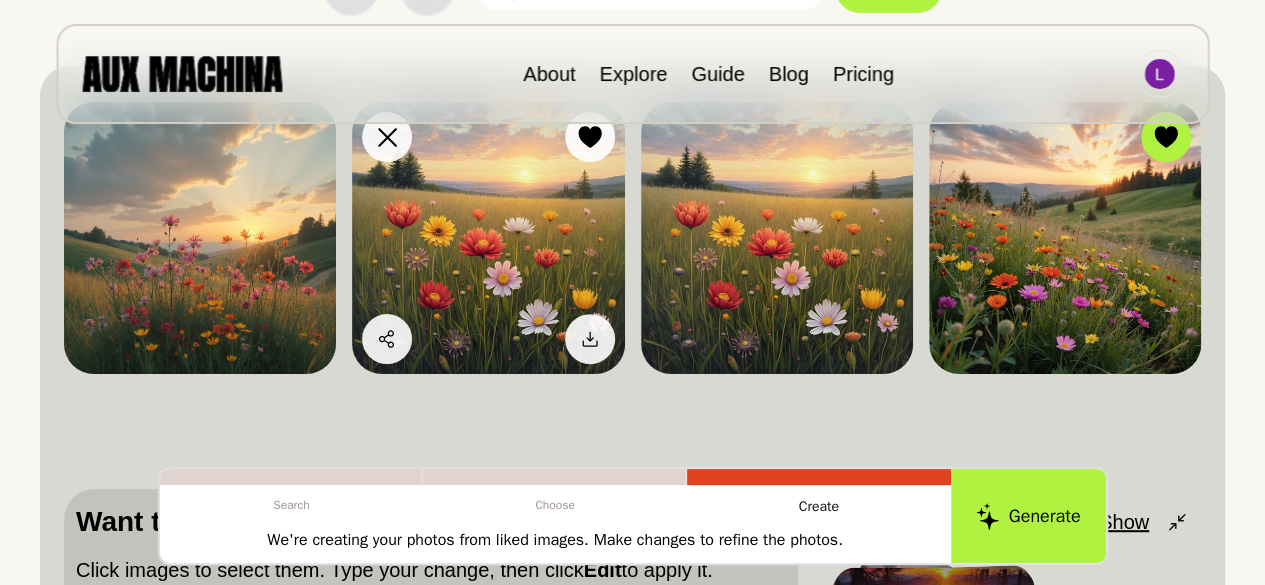 scroll, scrollTop: 210, scrollLeft: 0, axis: vertical 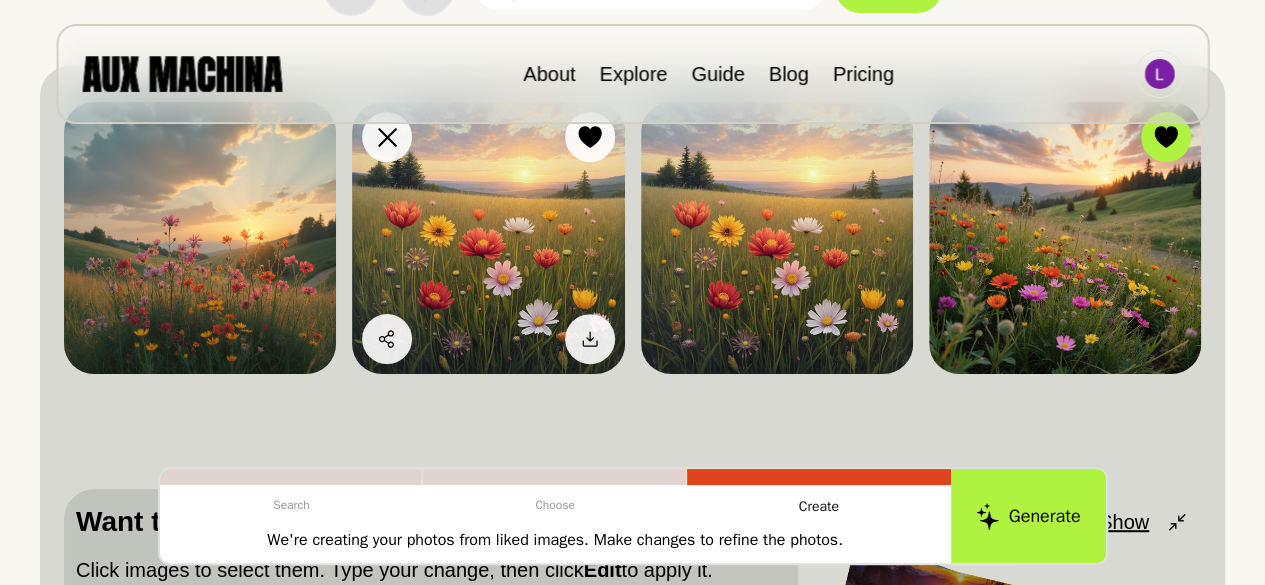 click at bounding box center (488, 238) 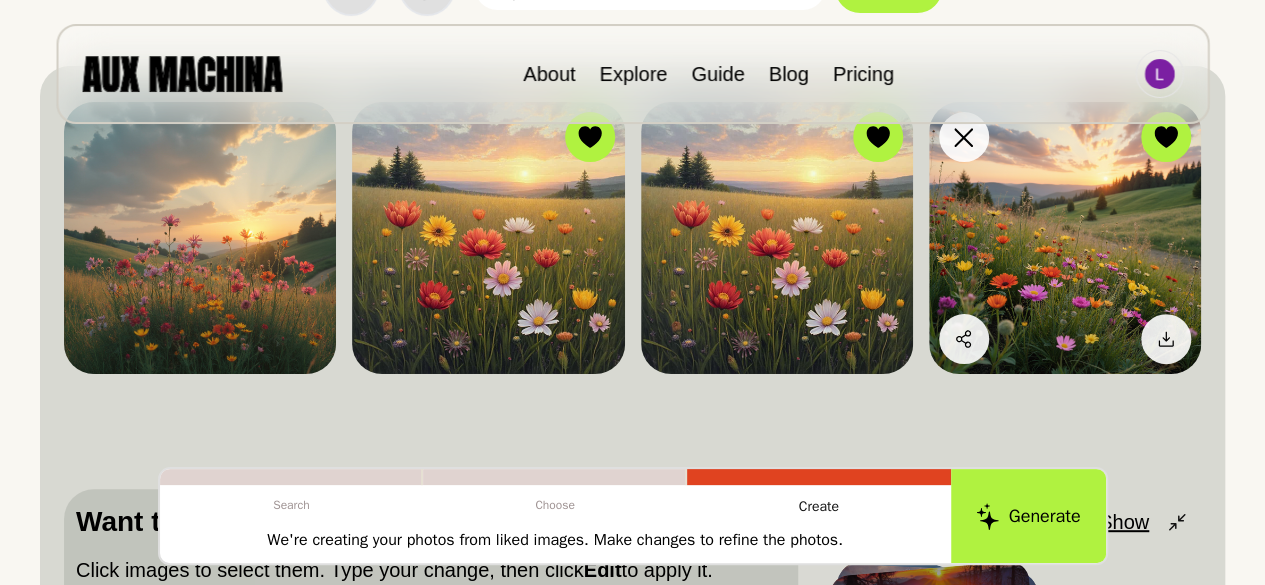 click at bounding box center (1065, 238) 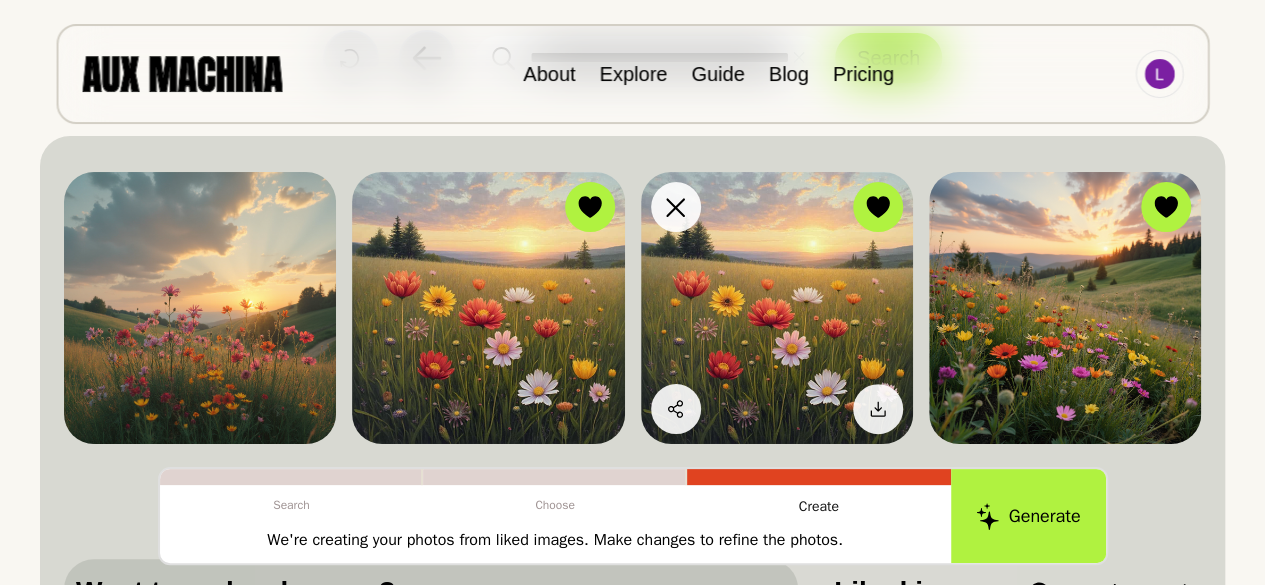 scroll, scrollTop: 174, scrollLeft: 0, axis: vertical 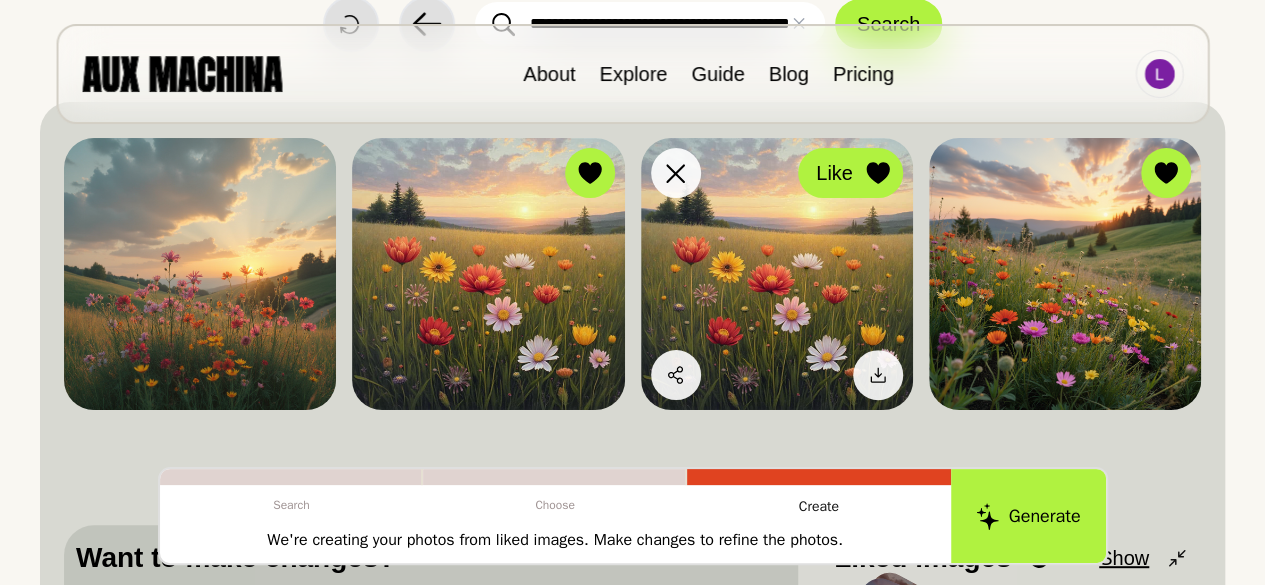 click 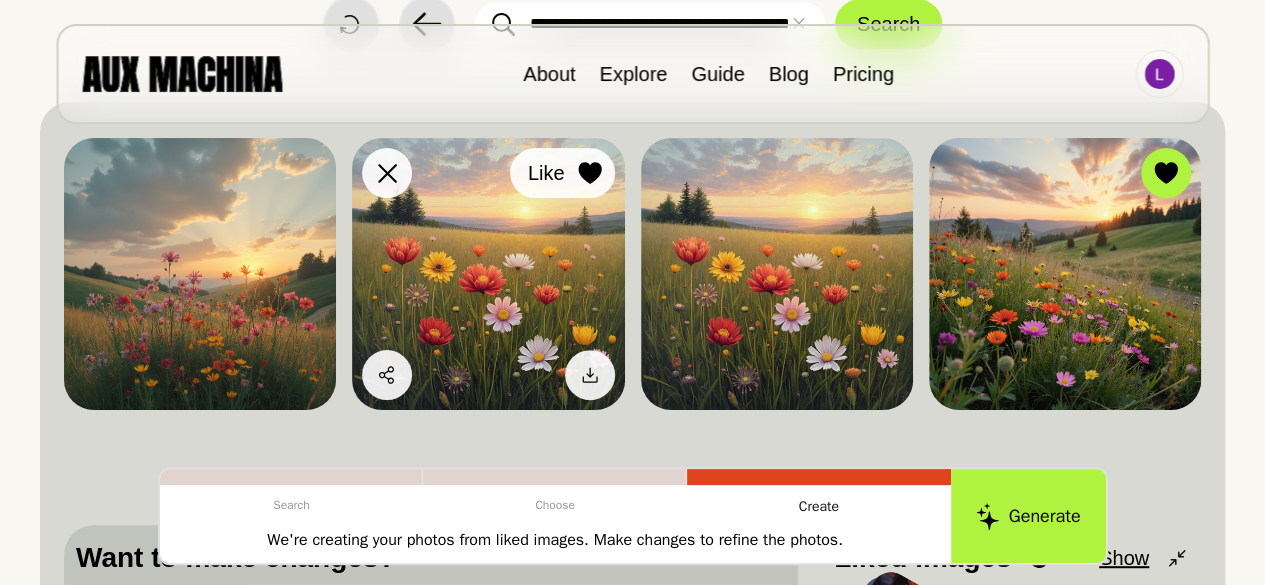 click 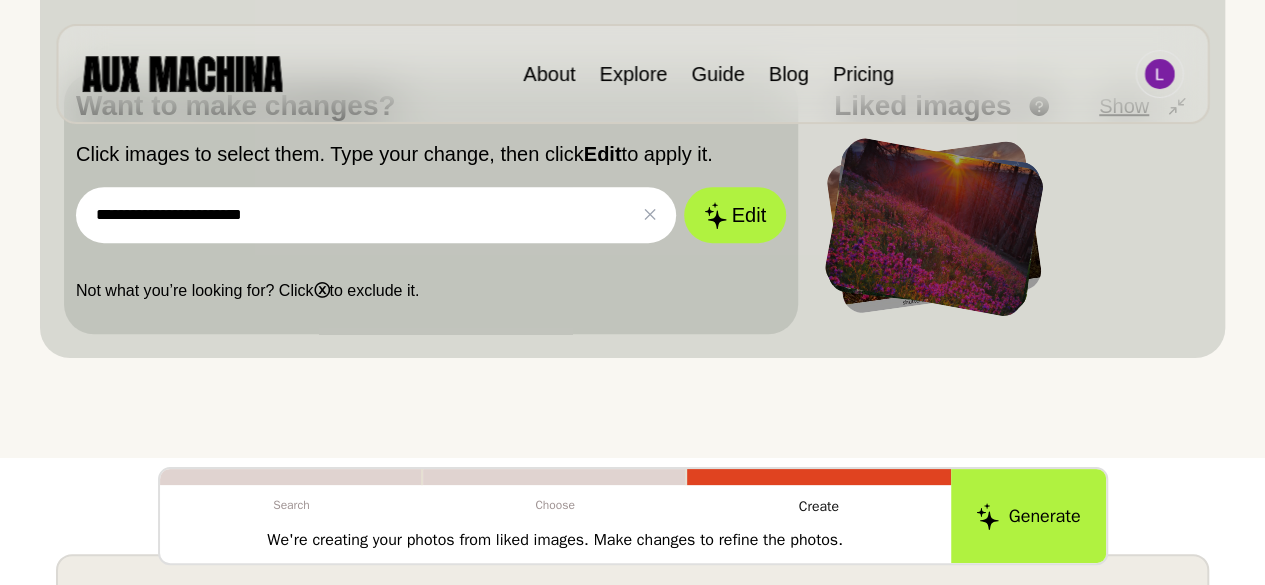 scroll, scrollTop: 612, scrollLeft: 0, axis: vertical 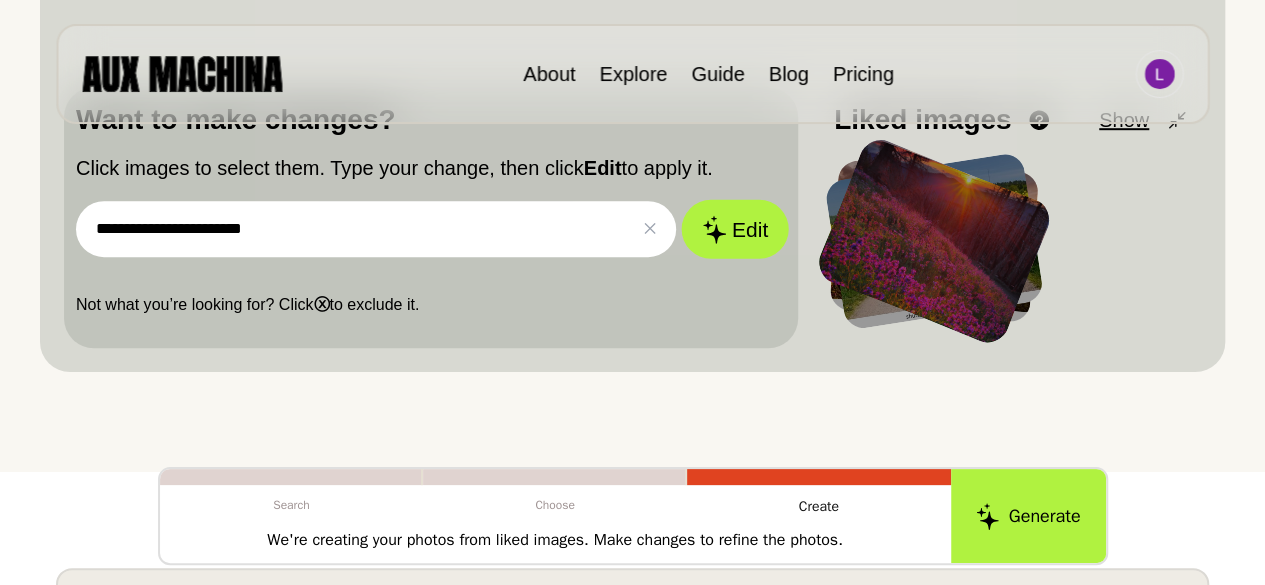 click on "Edit" at bounding box center (735, 229) 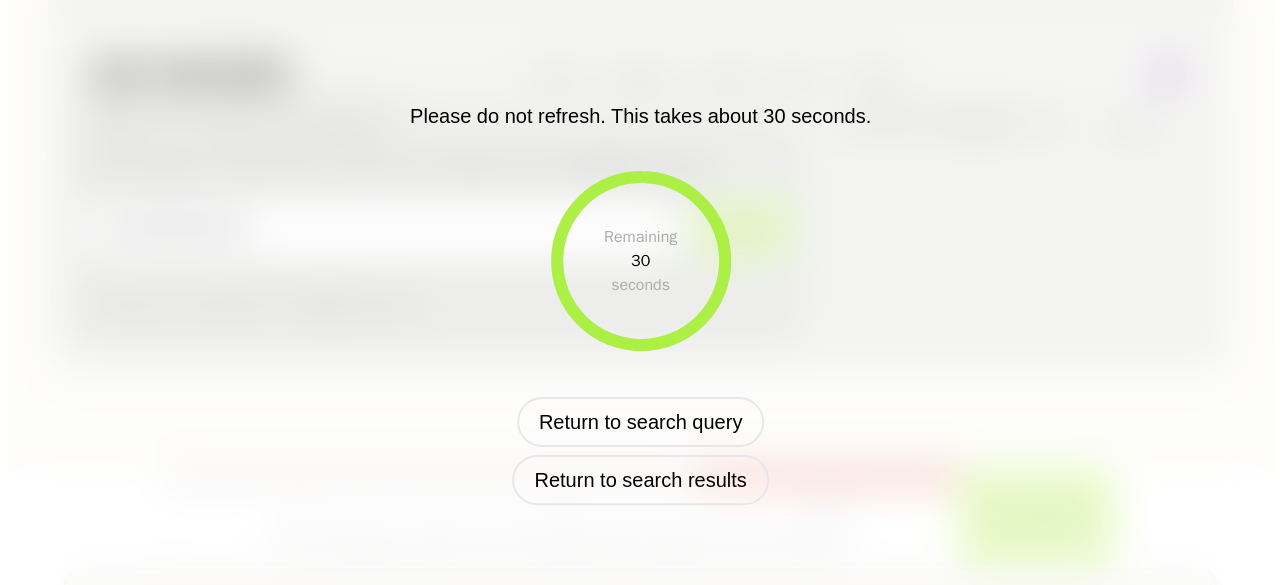 scroll, scrollTop: 616, scrollLeft: 0, axis: vertical 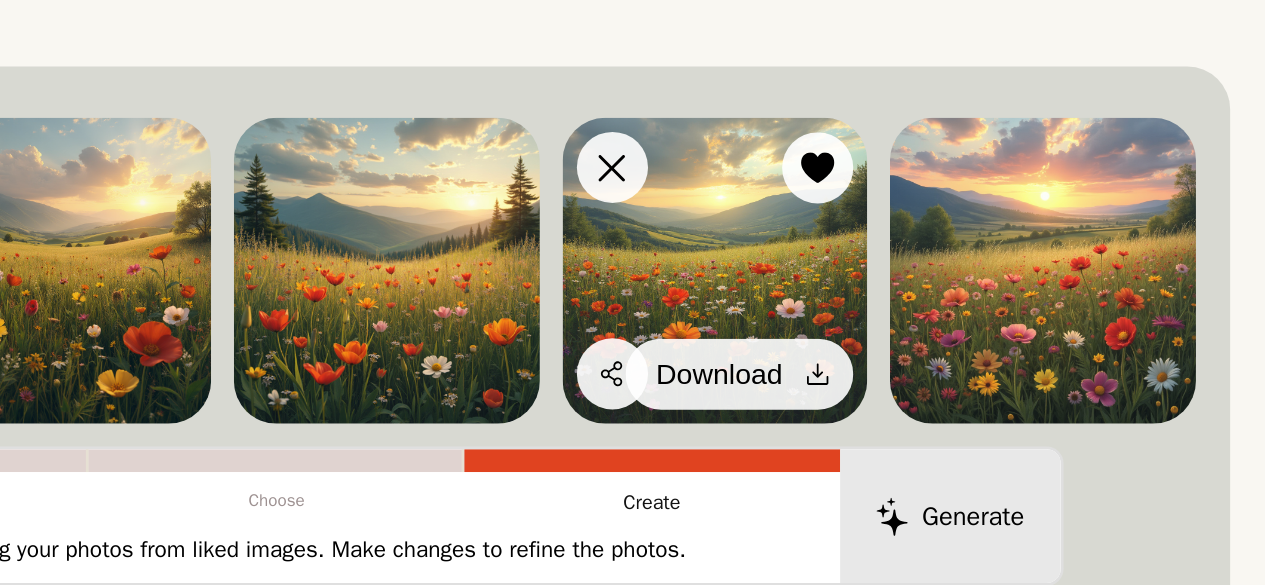 click 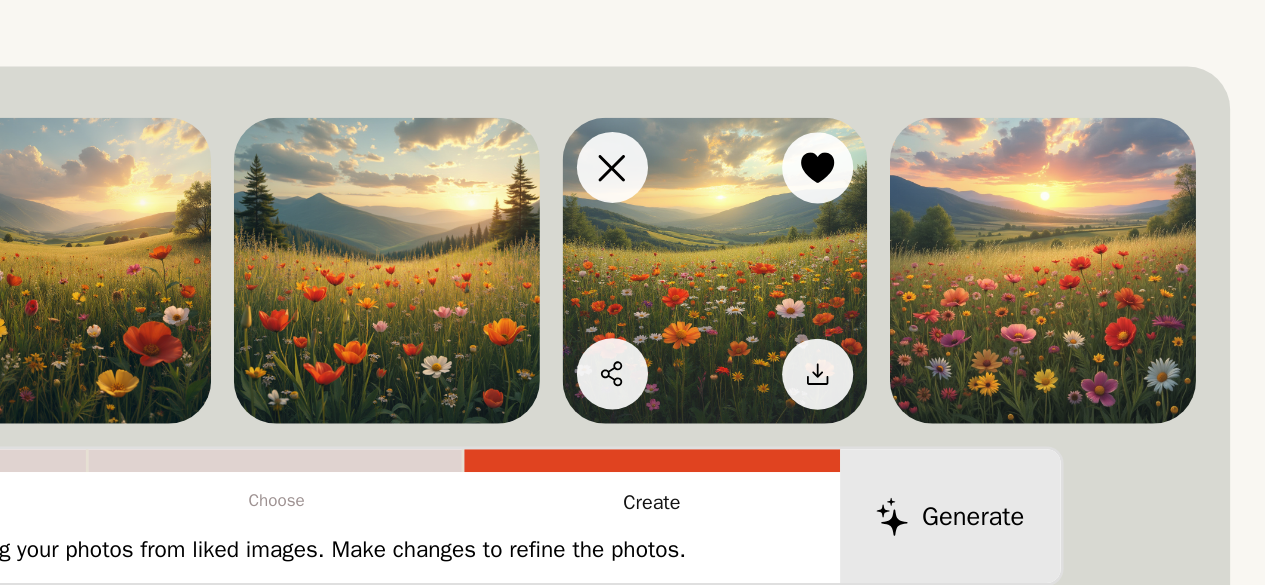 click at bounding box center [863, 343] 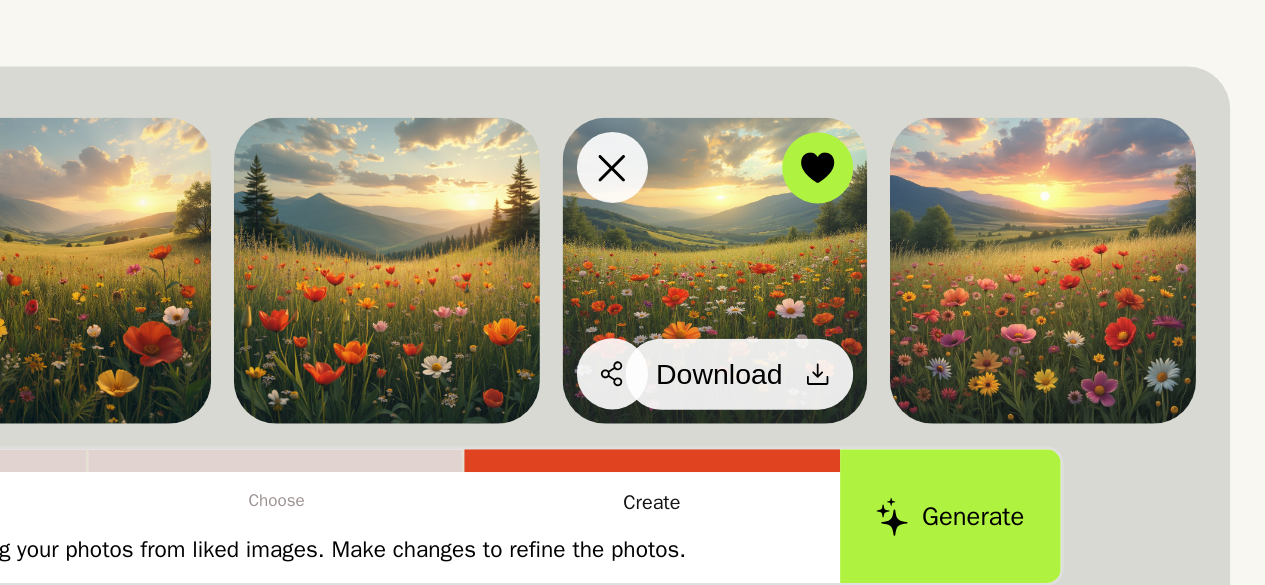 click 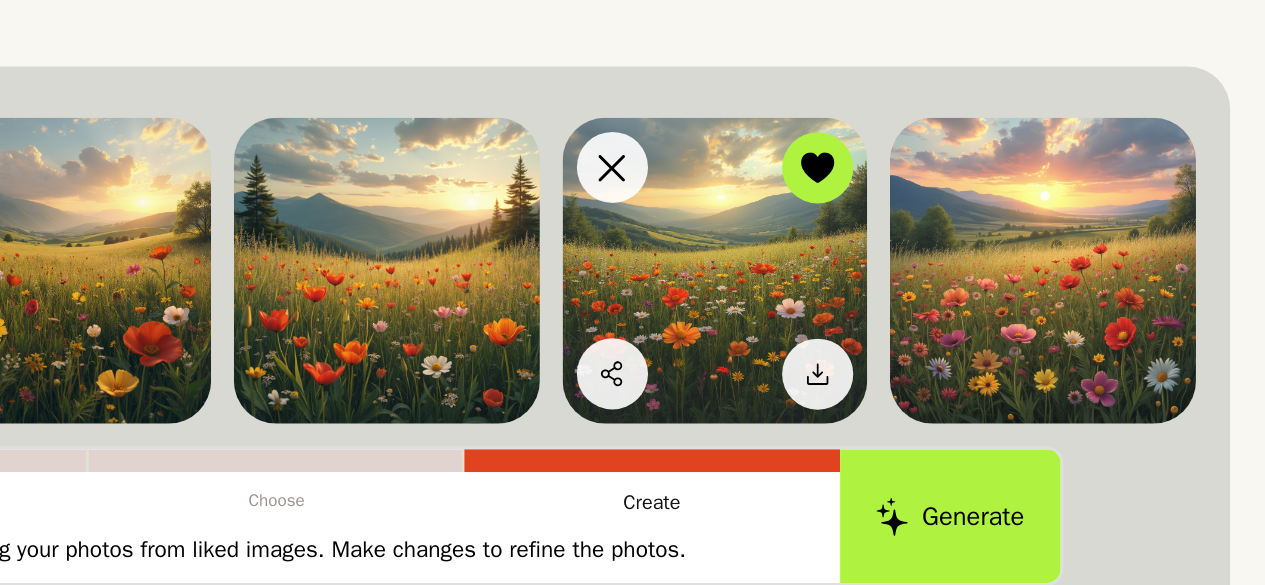 click at bounding box center [863, 343] 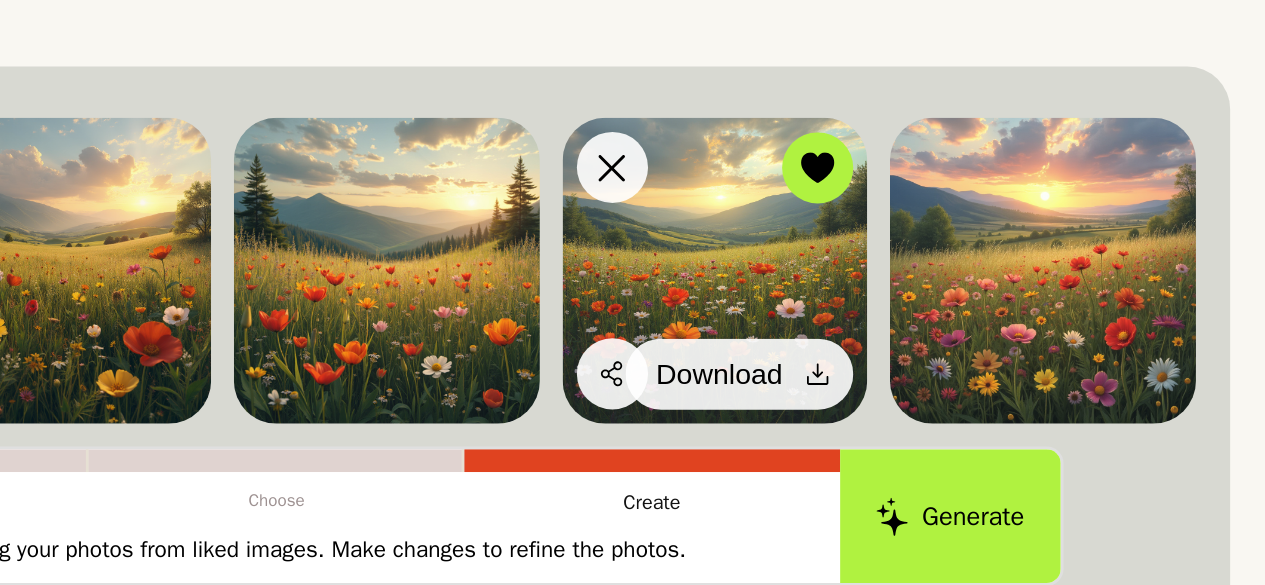 click 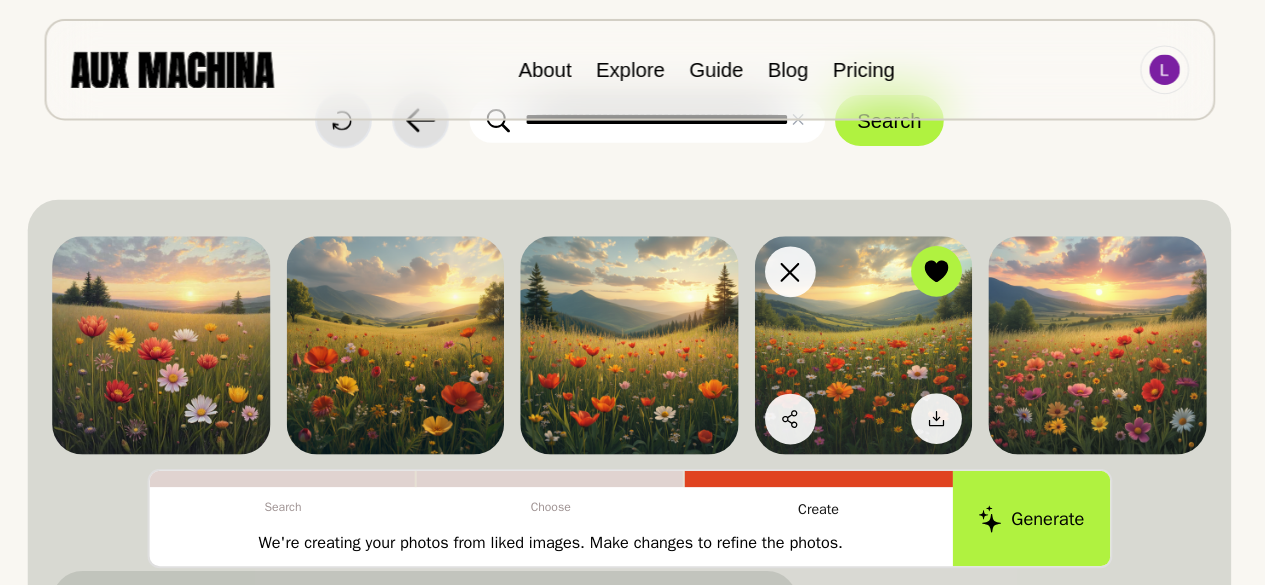 scroll, scrollTop: 74, scrollLeft: 0, axis: vertical 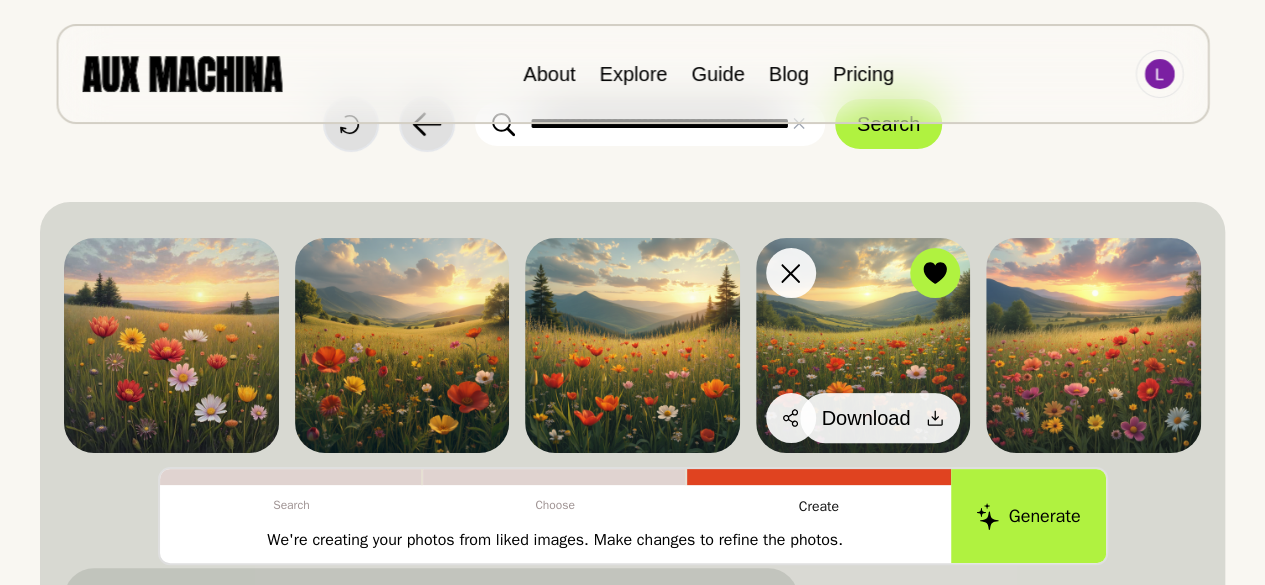 click 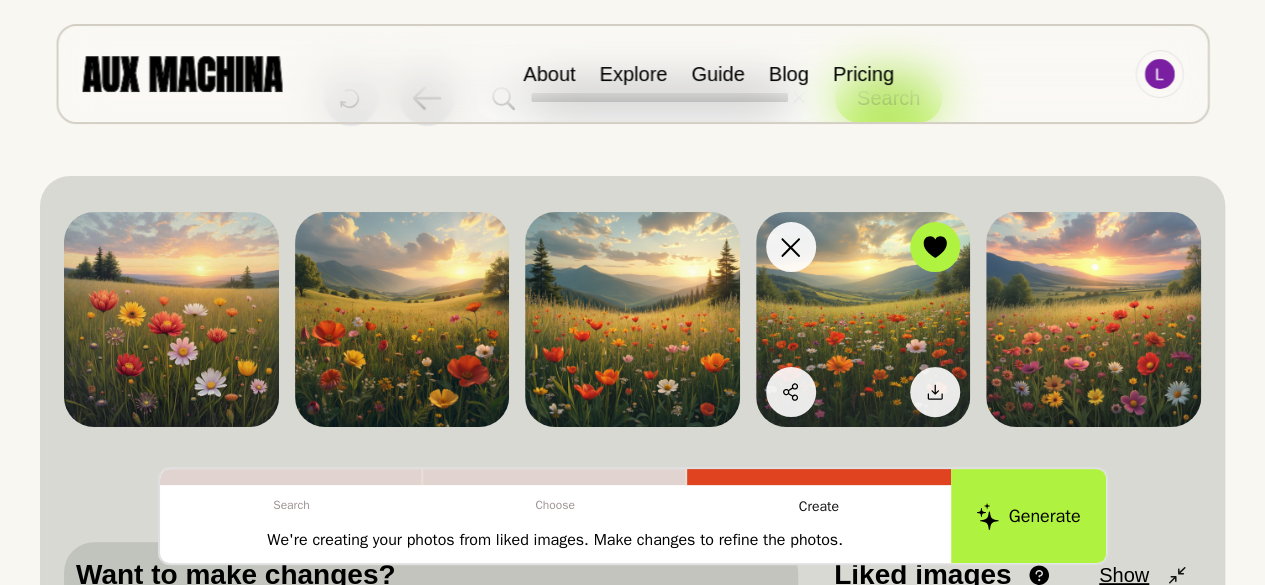 scroll, scrollTop: 101, scrollLeft: 0, axis: vertical 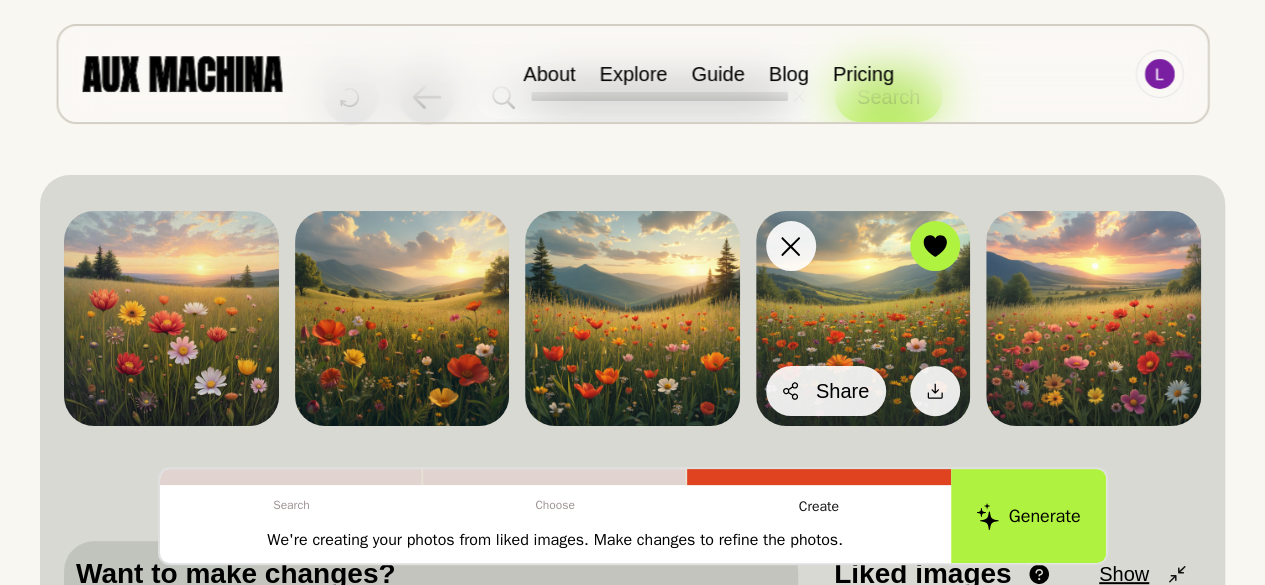 click 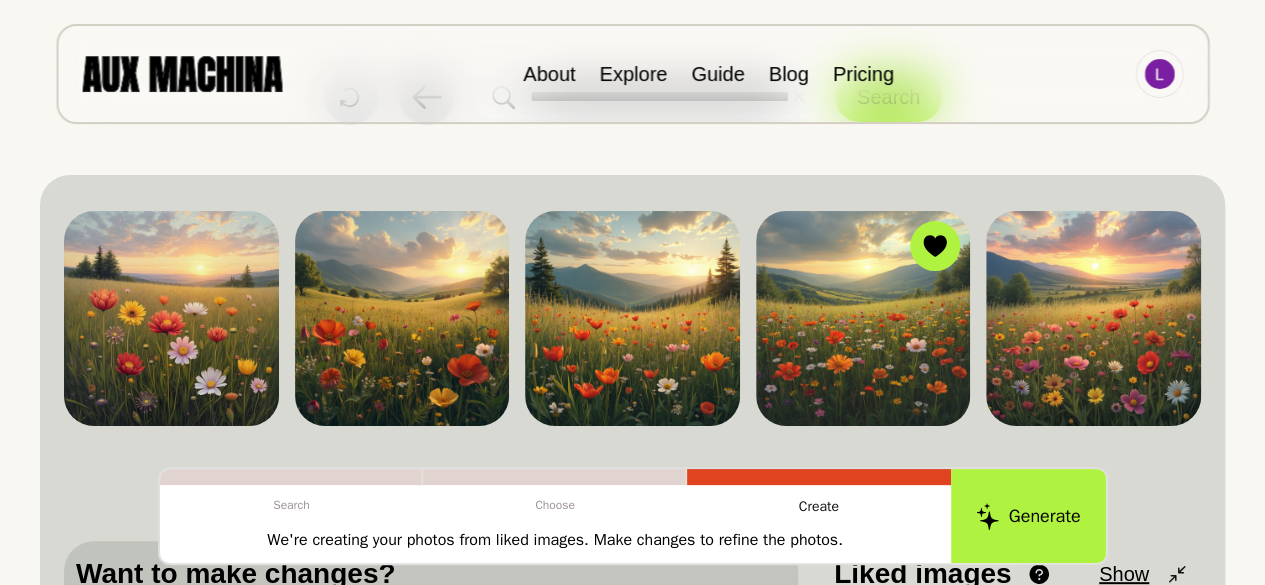 click on "**********" at bounding box center (632, 412) 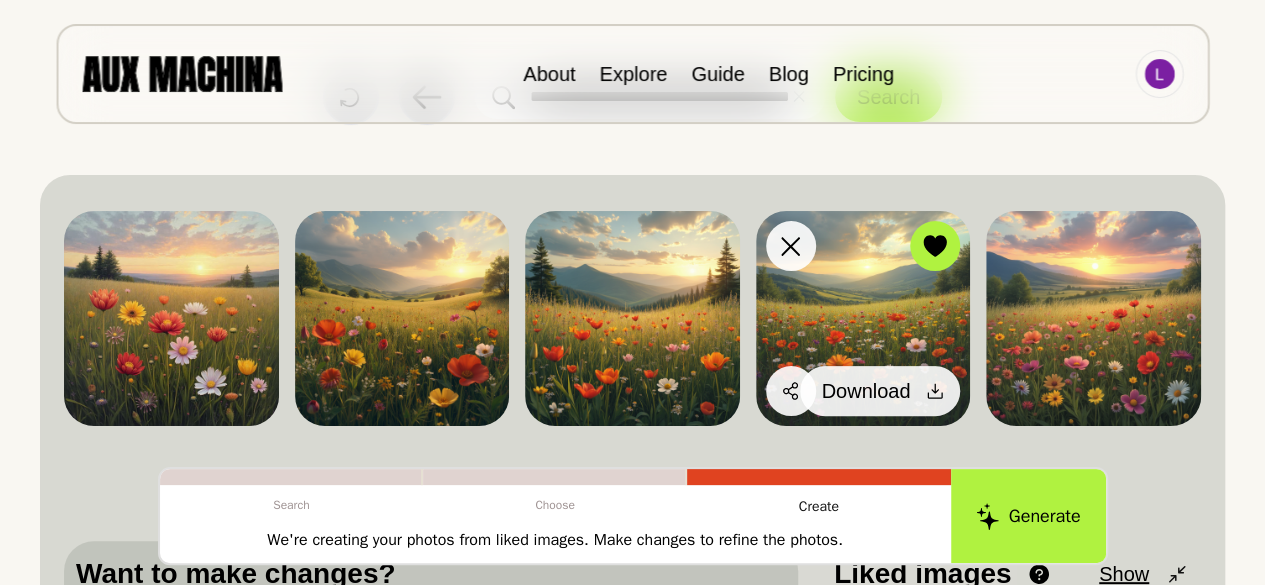 click 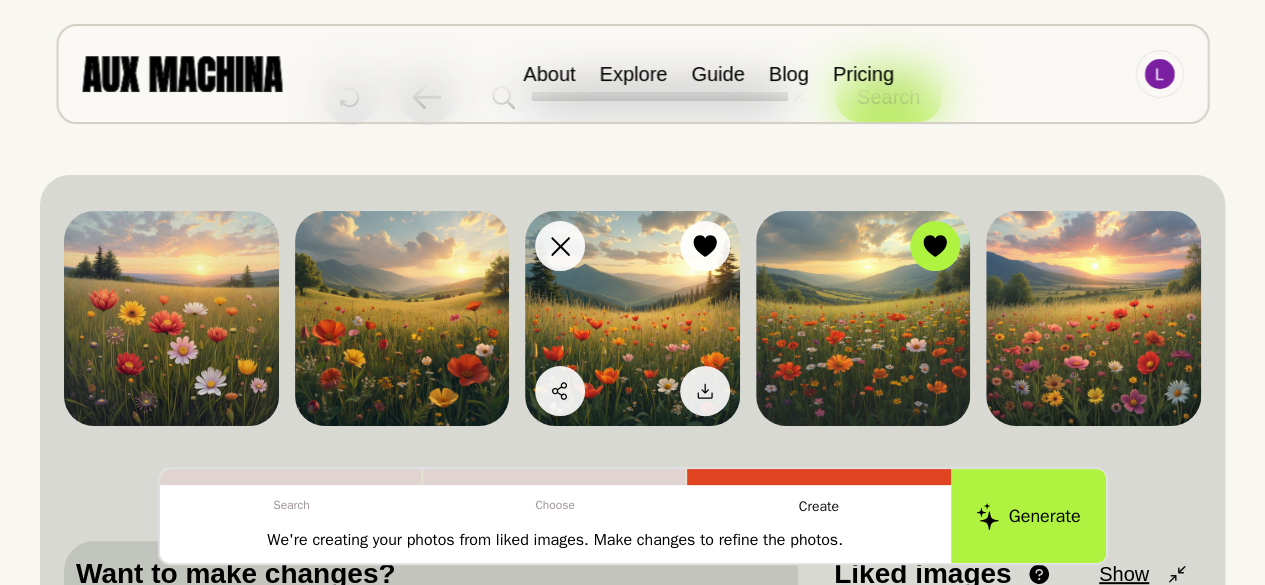 scroll, scrollTop: 0, scrollLeft: 0, axis: both 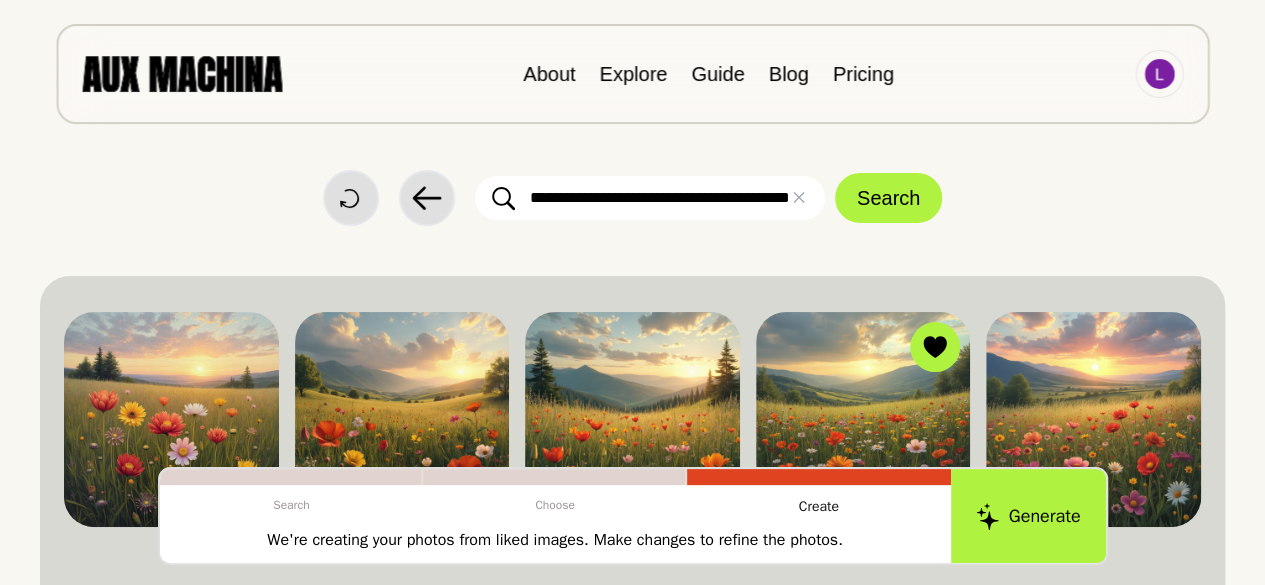 click on "**********" at bounding box center [650, 198] 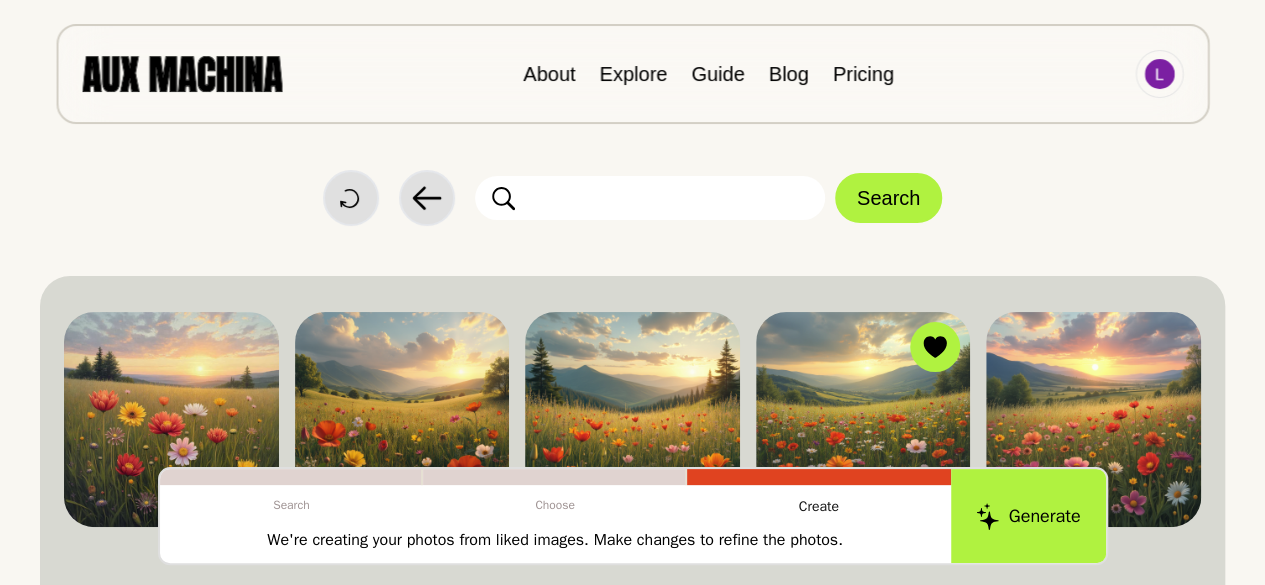 click at bounding box center [650, 198] 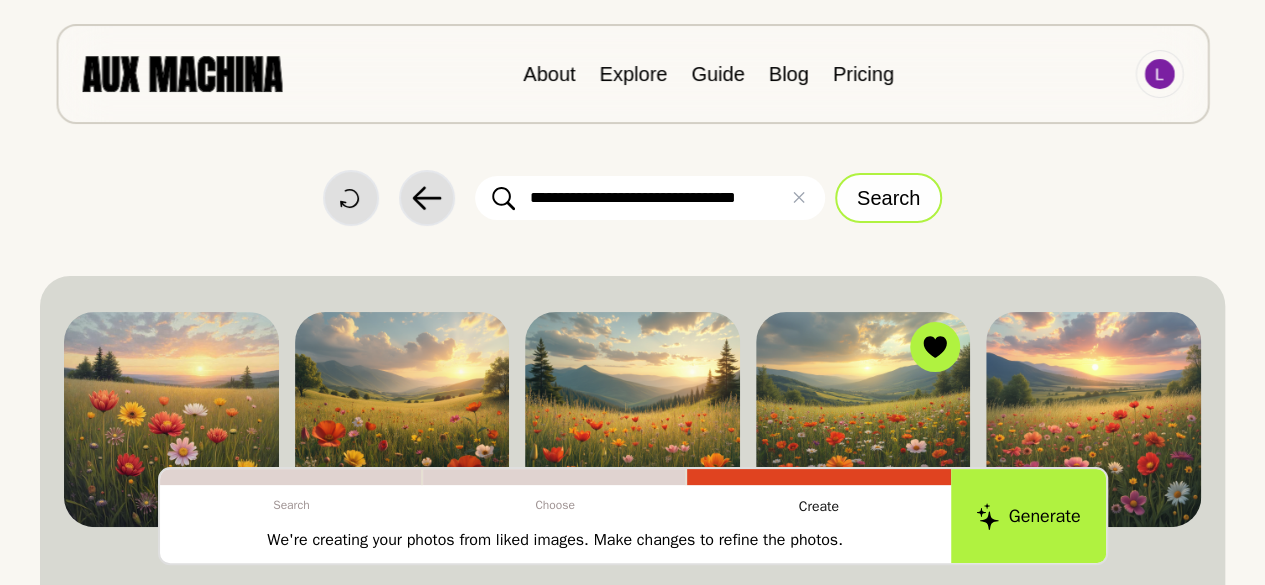 type on "**********" 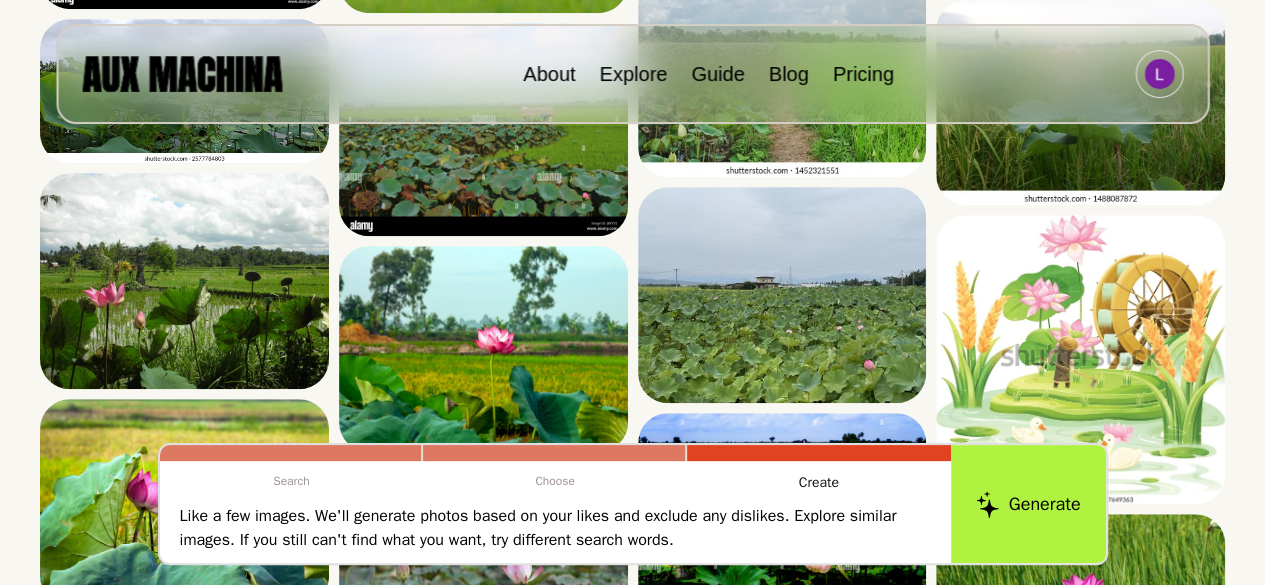 scroll, scrollTop: 528, scrollLeft: 0, axis: vertical 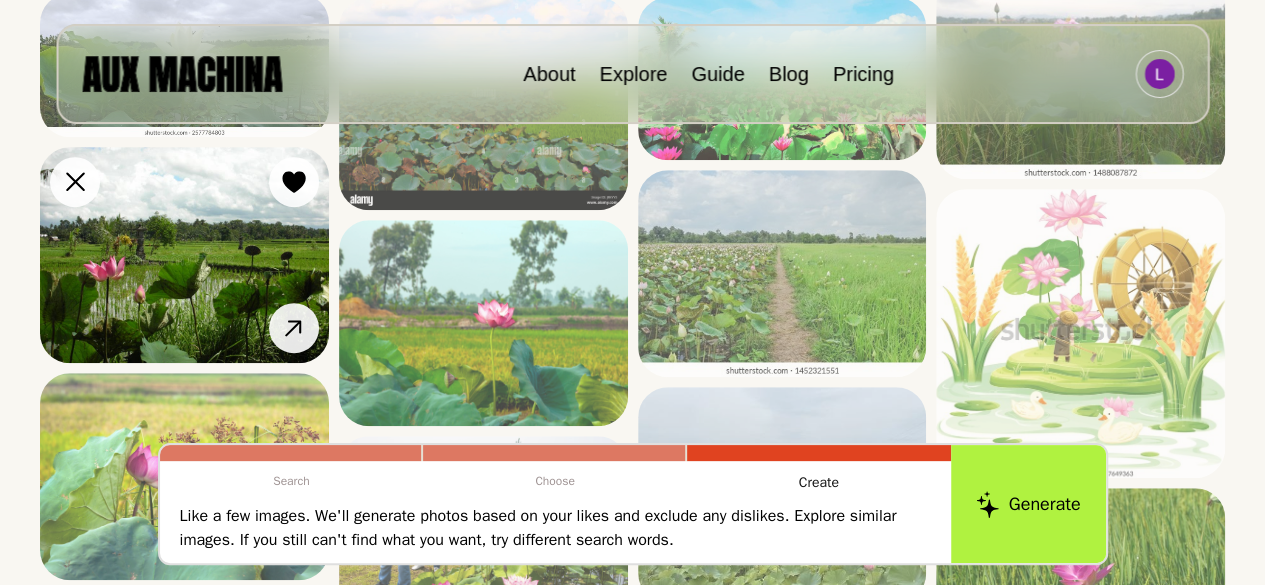 click at bounding box center (184, 255) 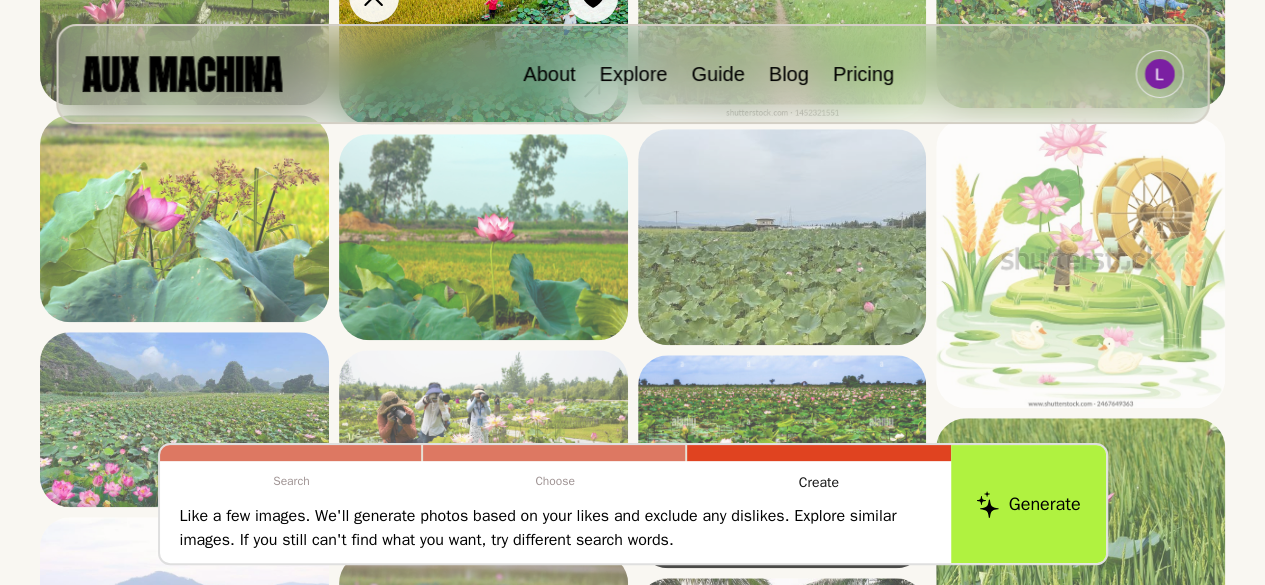 scroll, scrollTop: 792, scrollLeft: 0, axis: vertical 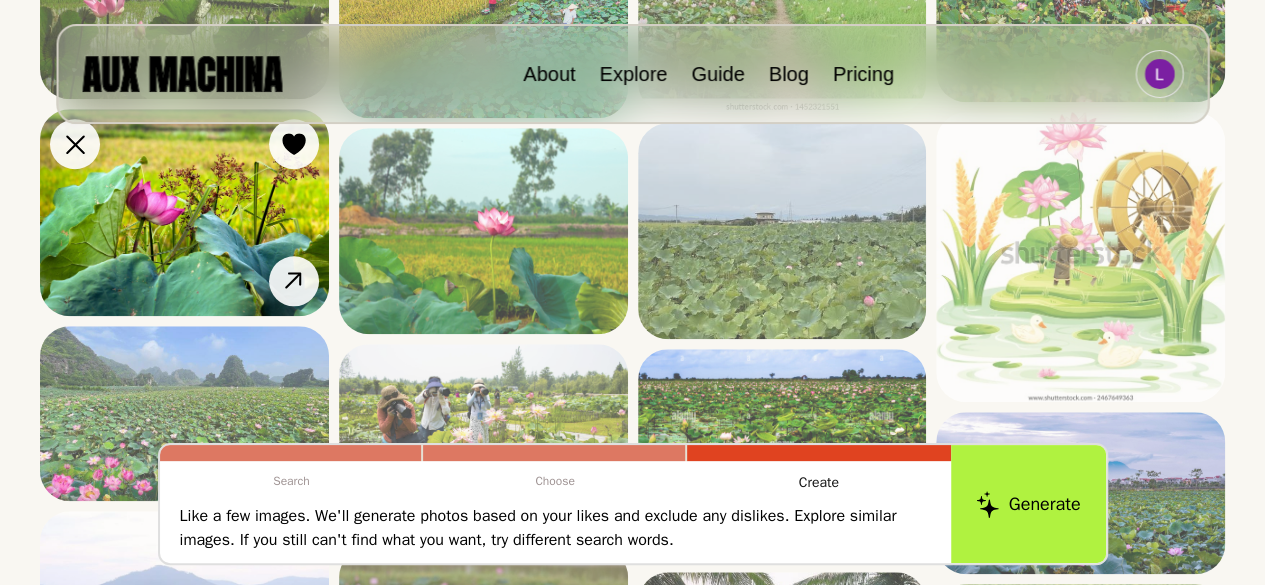 click at bounding box center (184, 212) 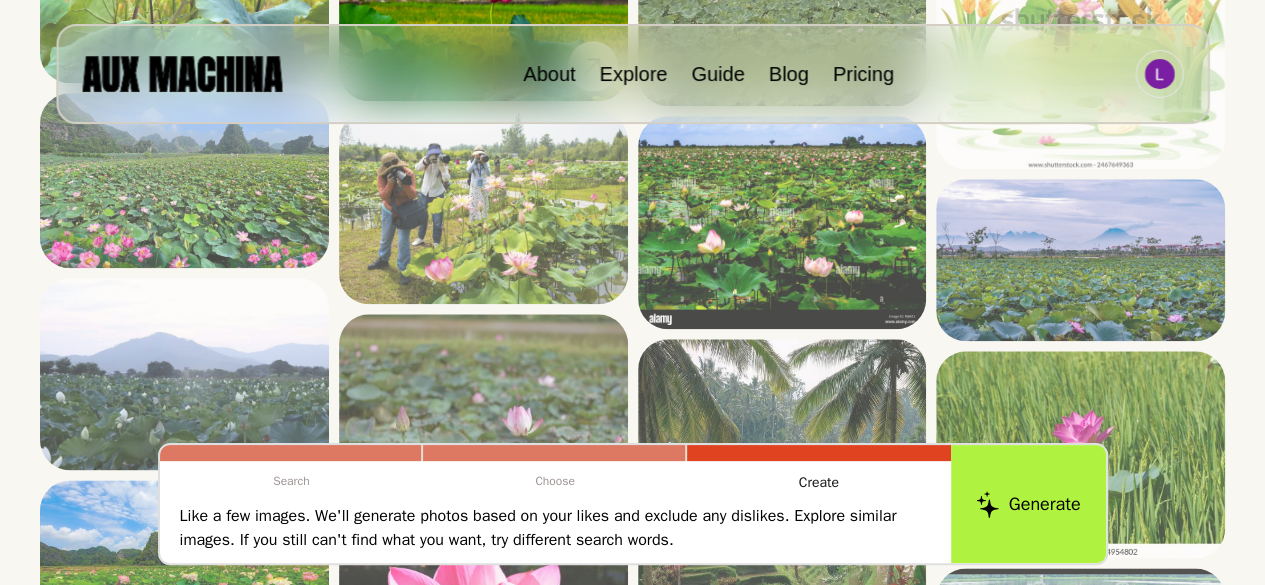 scroll, scrollTop: 974, scrollLeft: 0, axis: vertical 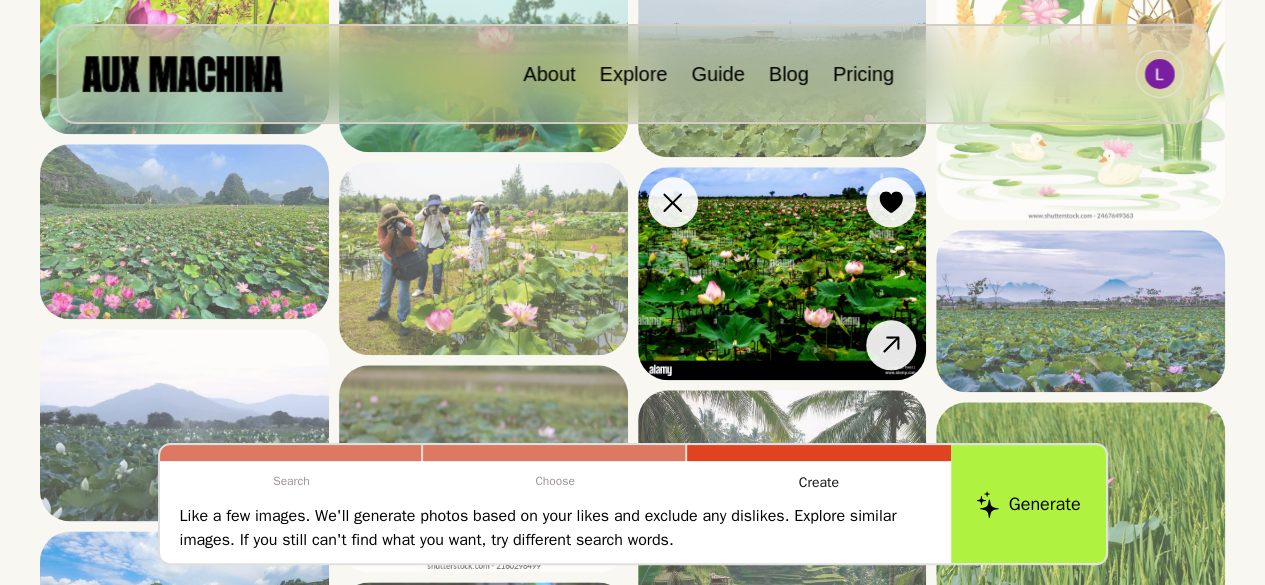 click at bounding box center [782, 273] 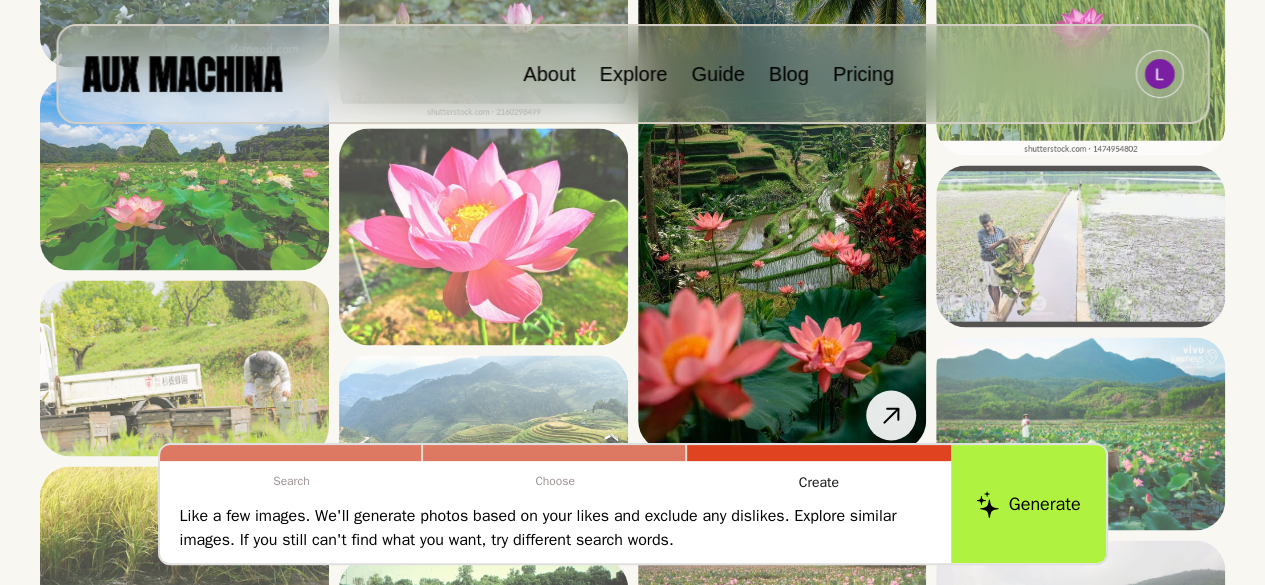 scroll, scrollTop: 1432, scrollLeft: 0, axis: vertical 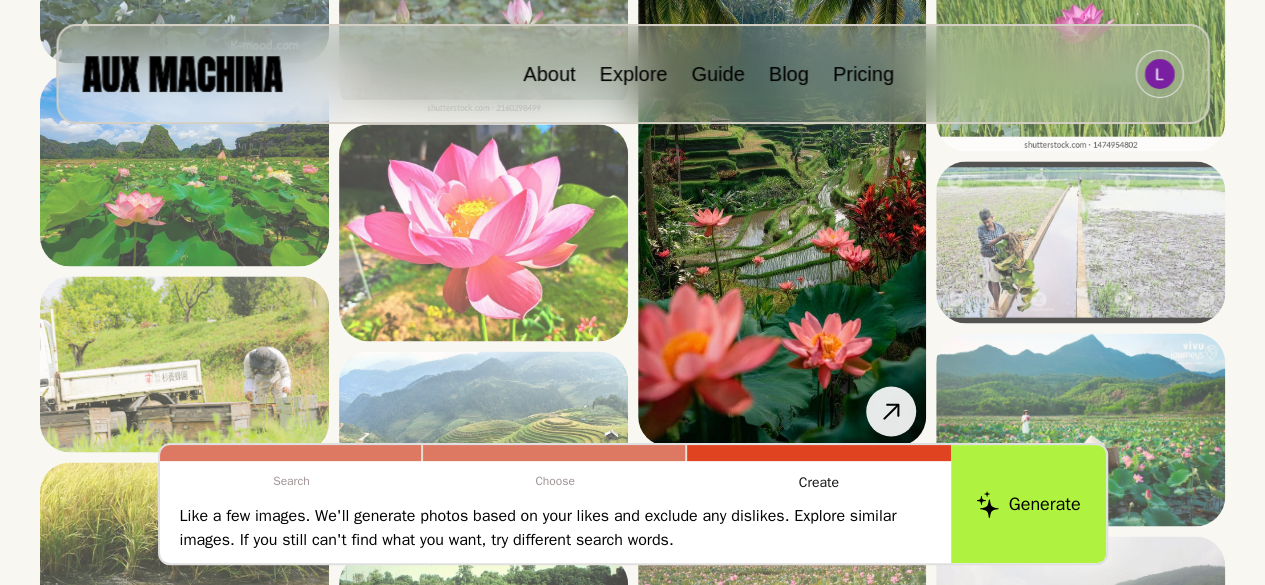 click at bounding box center (782, 189) 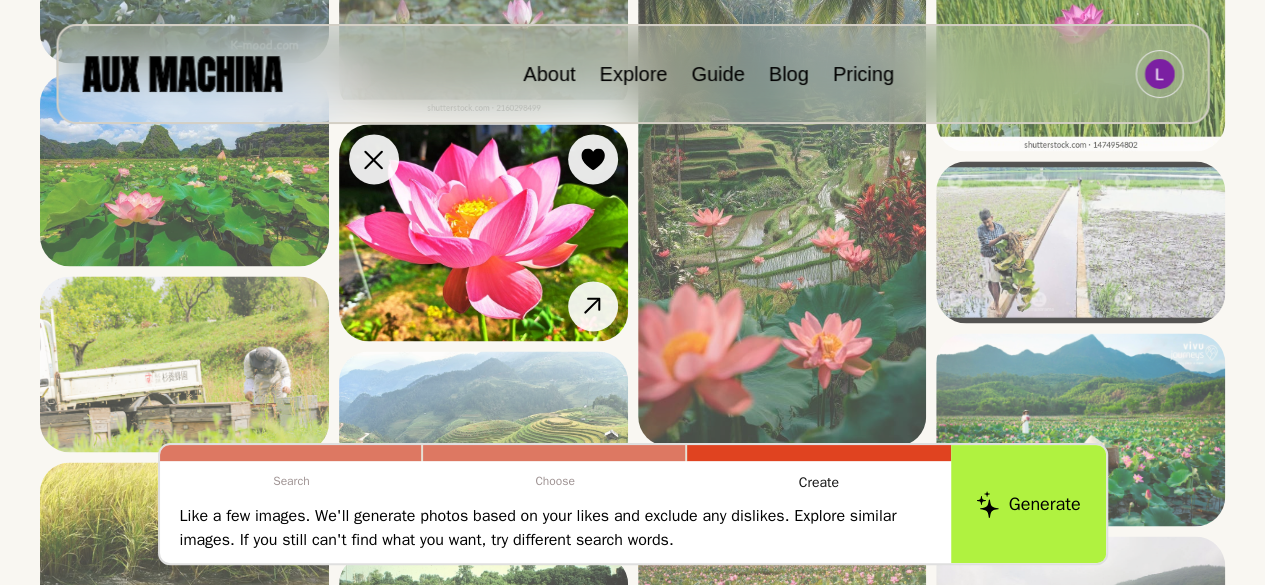 click at bounding box center (483, 232) 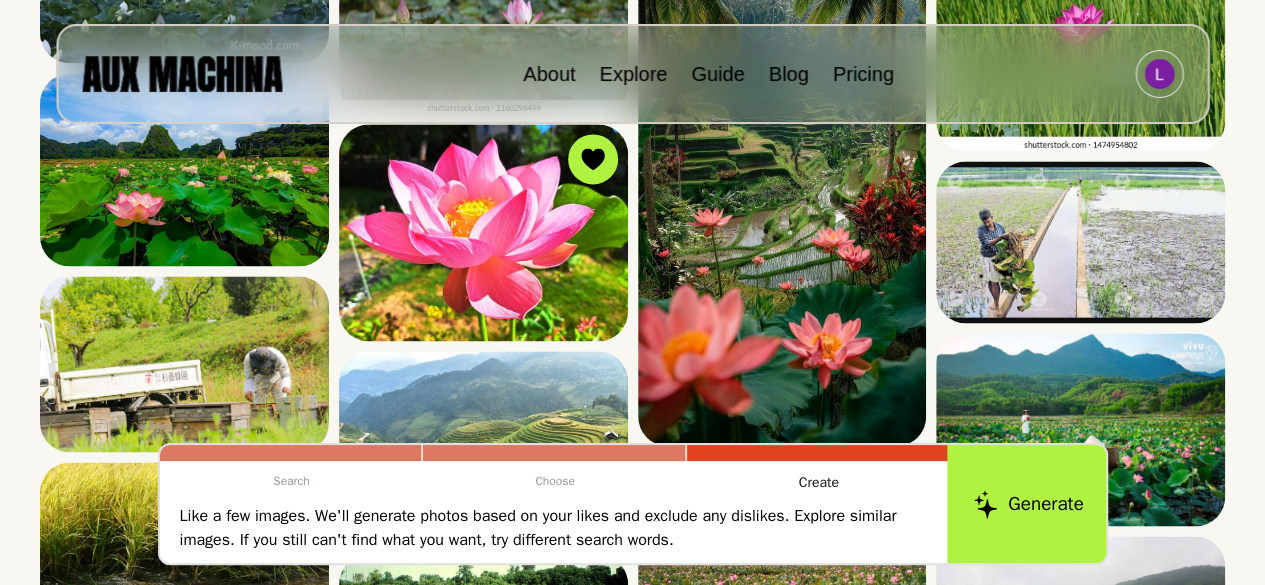 click on "Generate" at bounding box center [1028, 504] 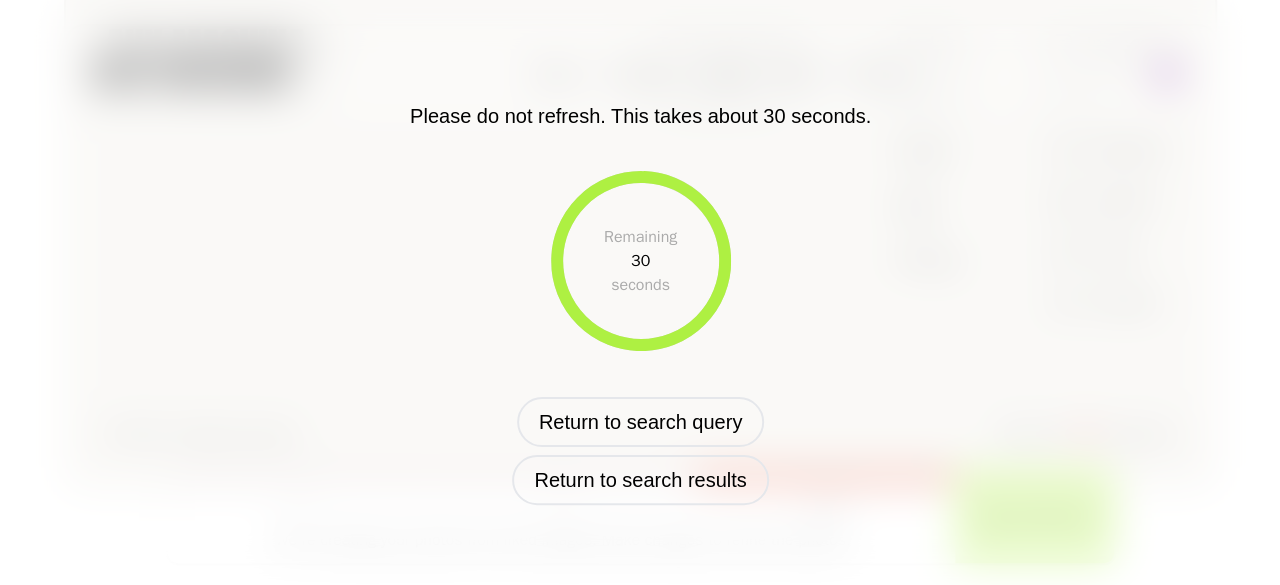 scroll, scrollTop: 1196, scrollLeft: 0, axis: vertical 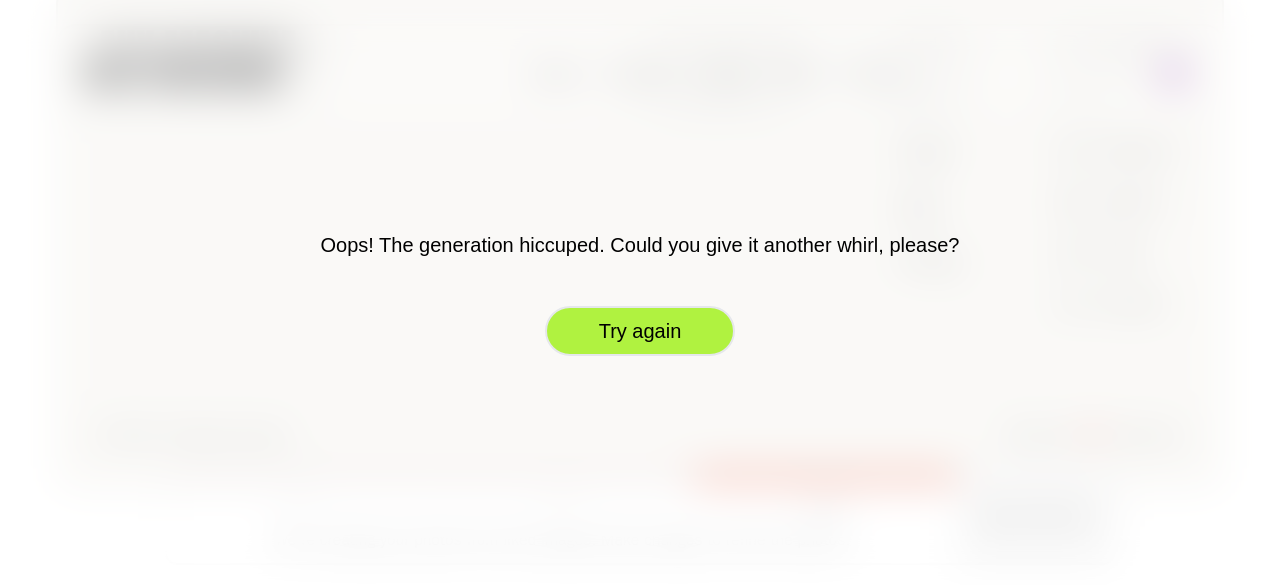 click on "Try again" at bounding box center (640, 331) 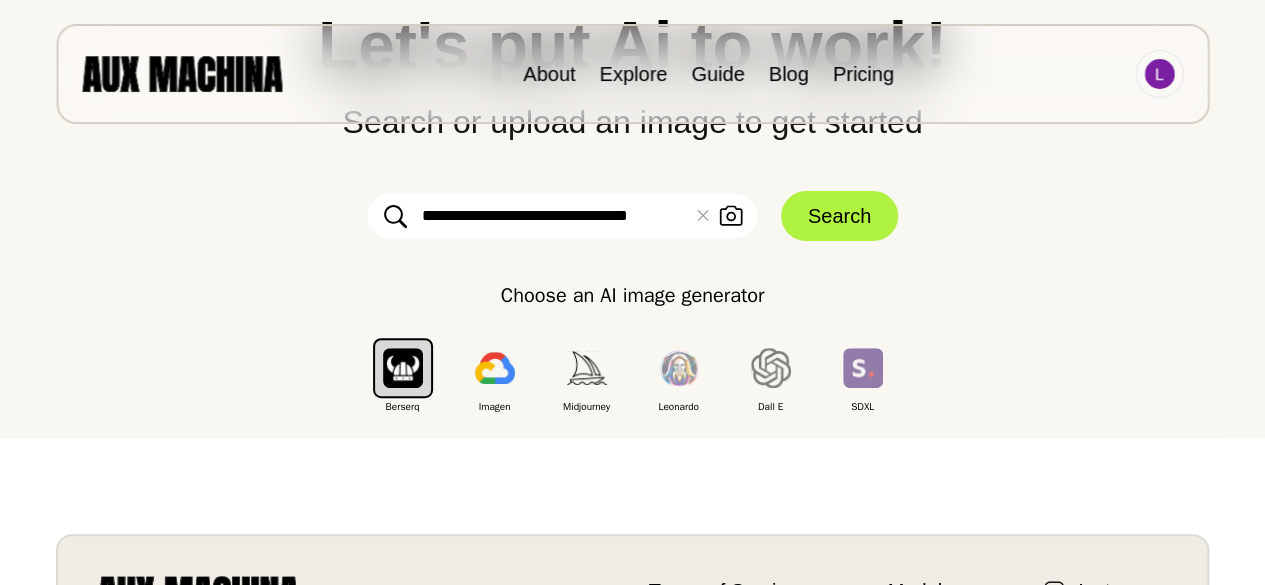 scroll, scrollTop: 282, scrollLeft: 0, axis: vertical 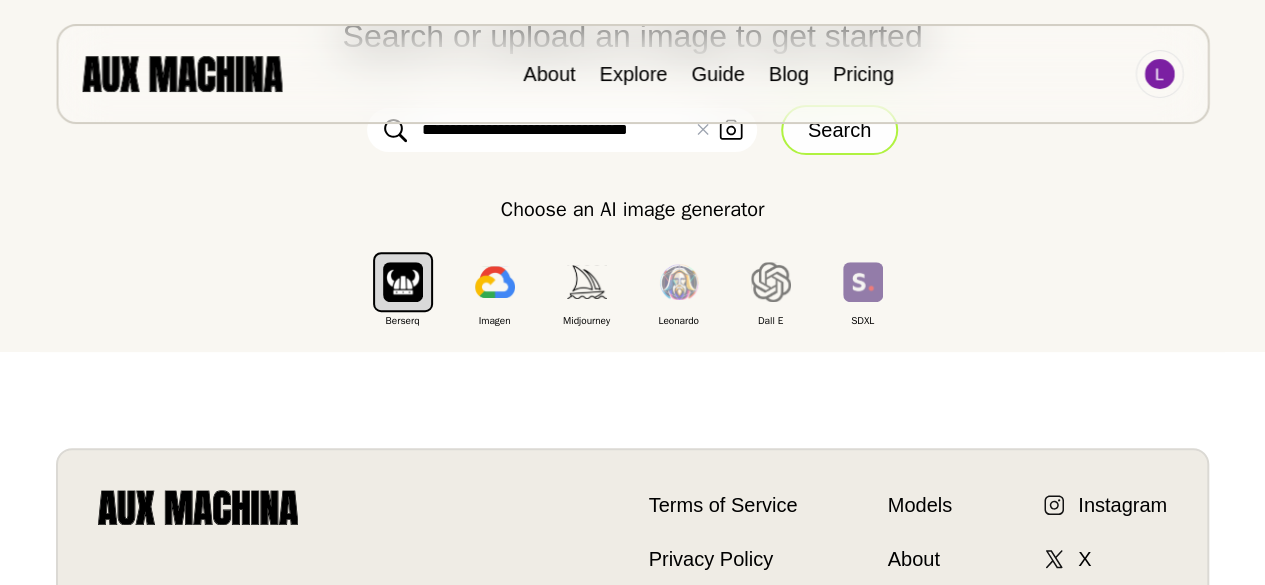 click on "Search" at bounding box center (839, 130) 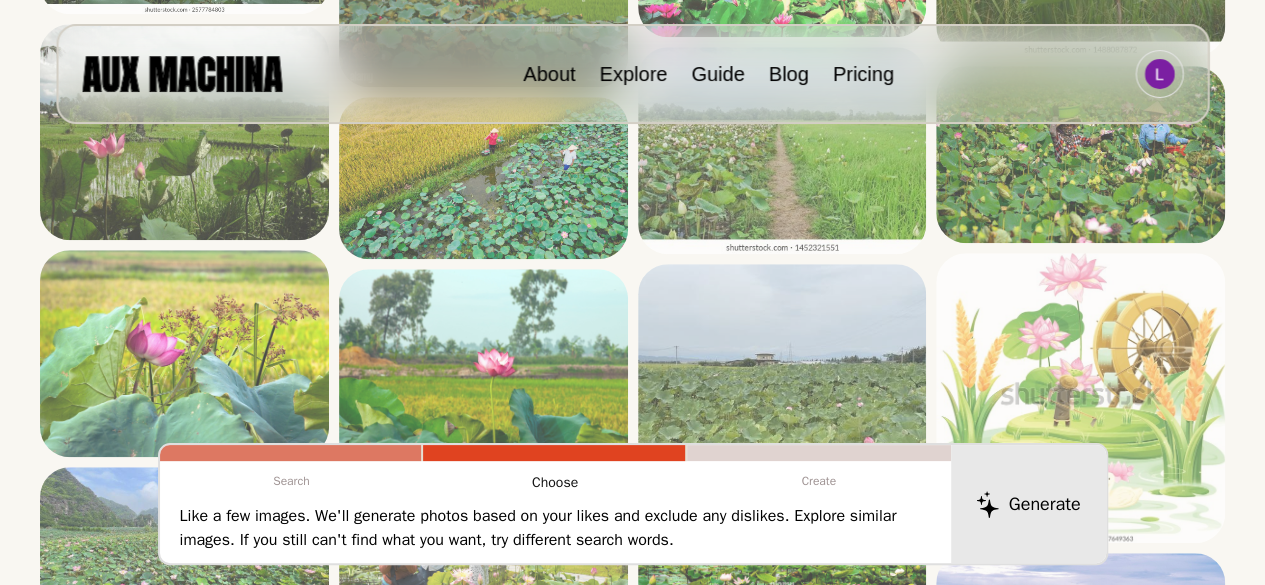 scroll, scrollTop: 653, scrollLeft: 0, axis: vertical 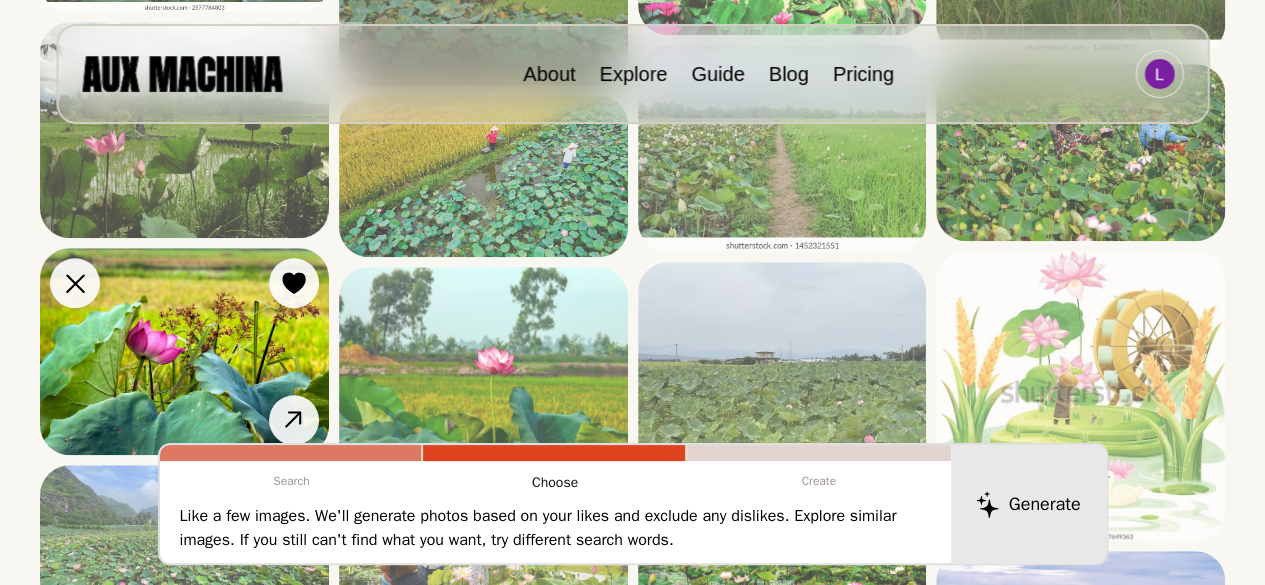 click at bounding box center (184, 351) 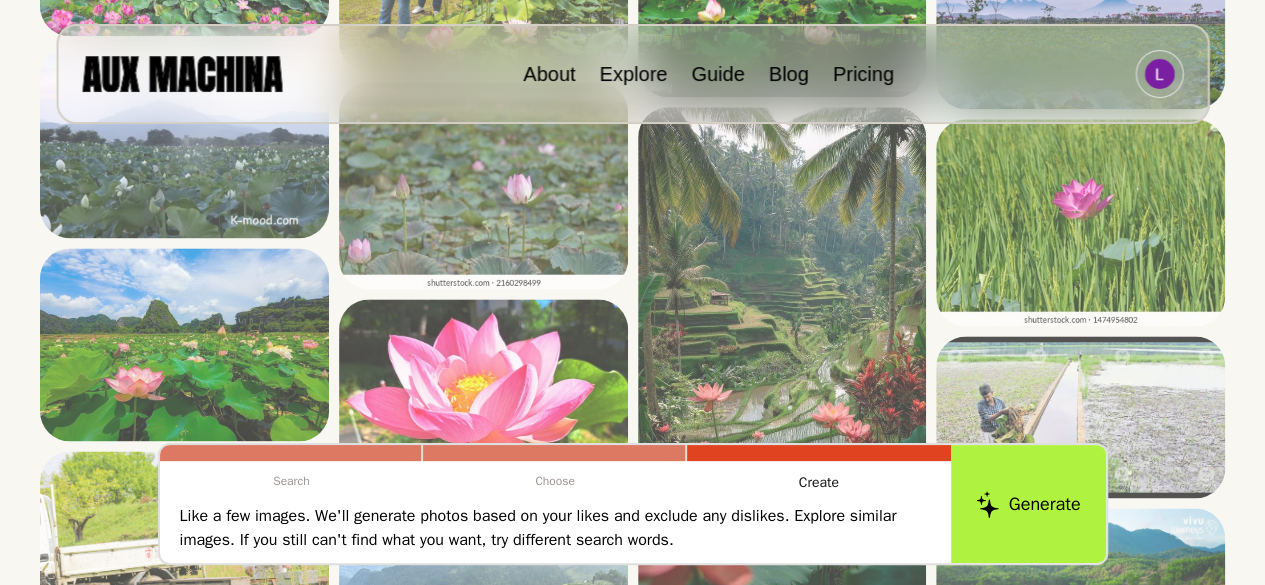 scroll, scrollTop: 1273, scrollLeft: 0, axis: vertical 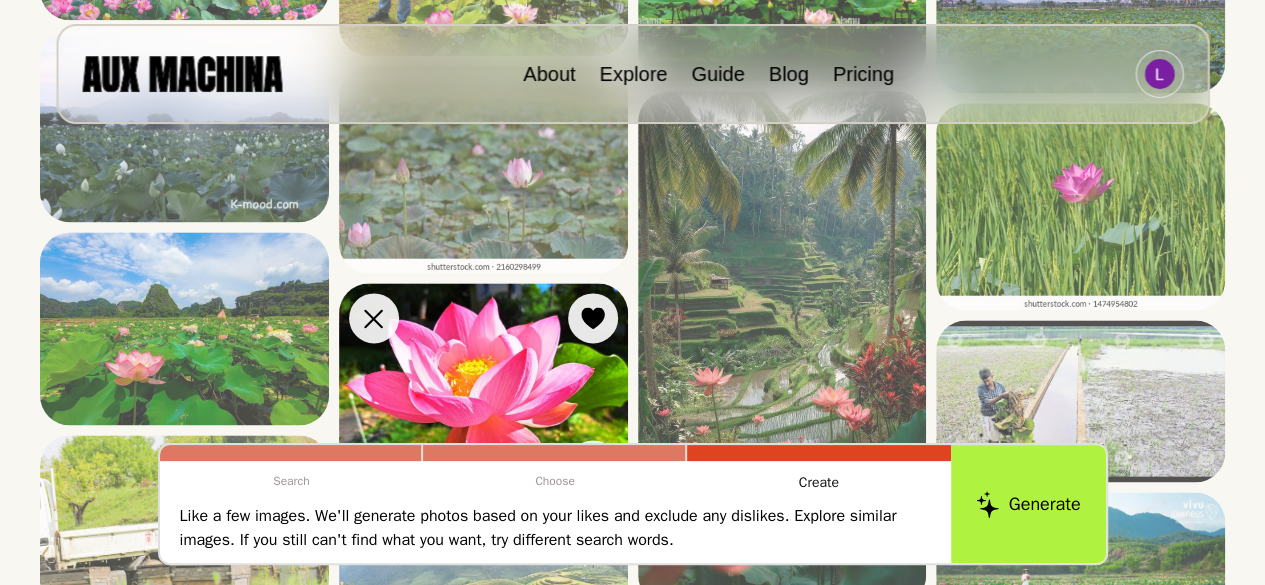 click at bounding box center [483, 391] 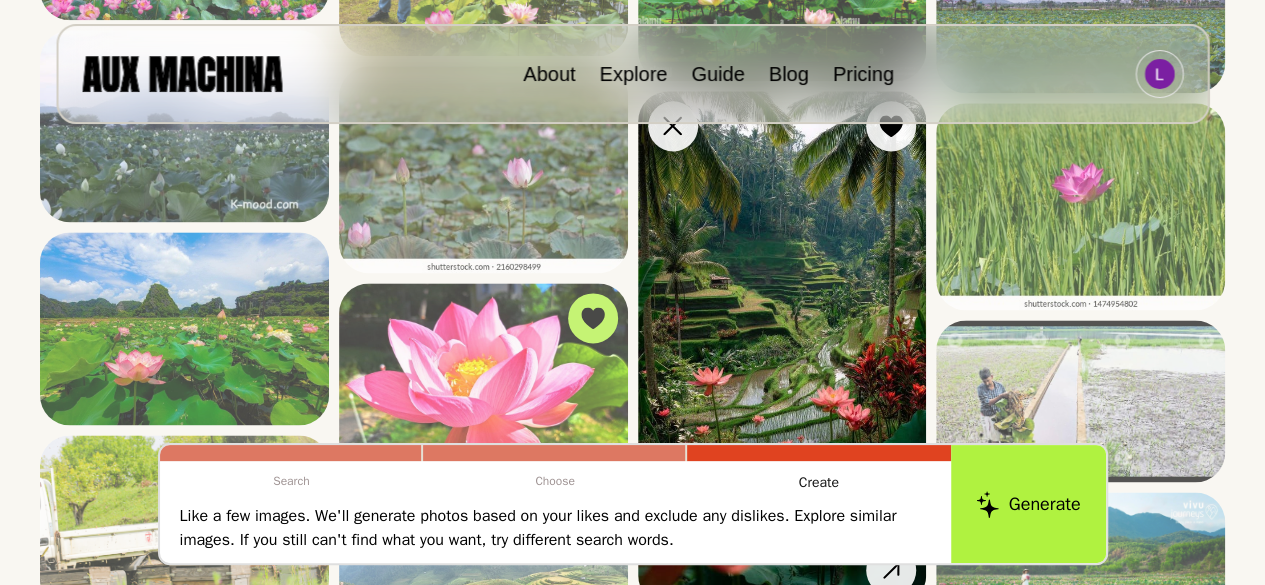 click at bounding box center (782, 348) 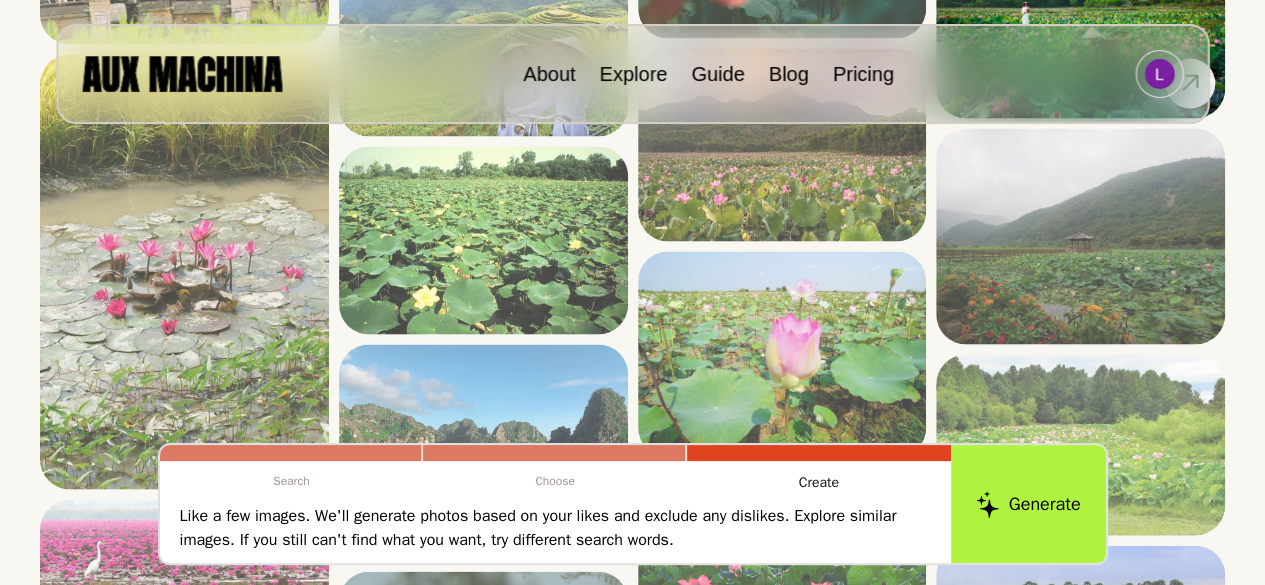 scroll, scrollTop: 1840, scrollLeft: 0, axis: vertical 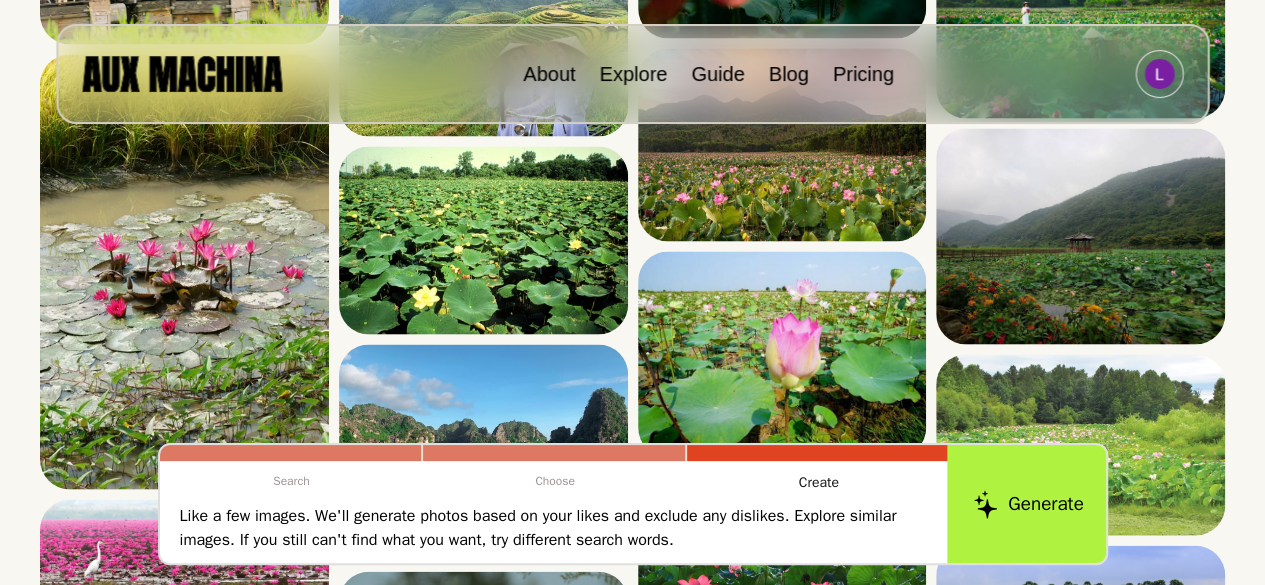 click on "Generate" at bounding box center (1028, 504) 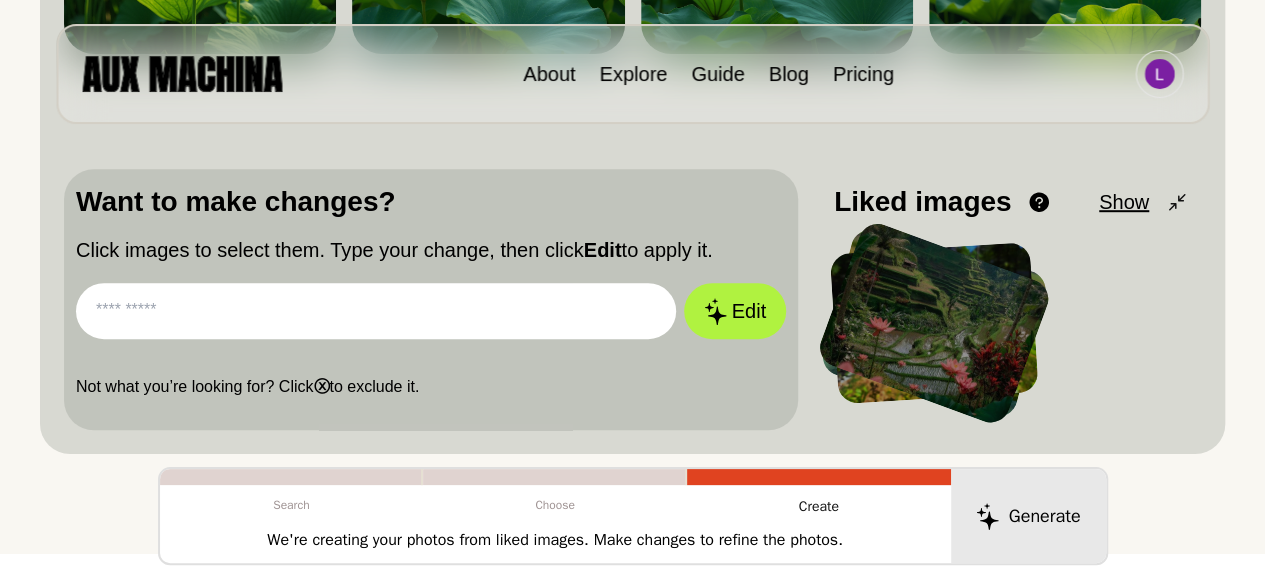 scroll, scrollTop: 543, scrollLeft: 0, axis: vertical 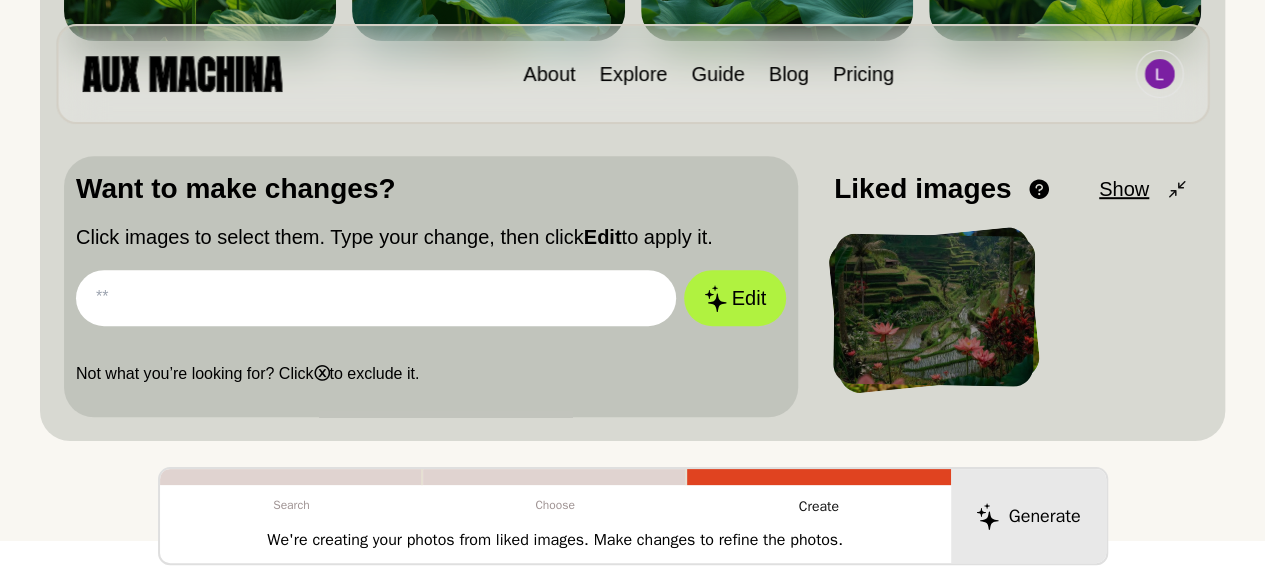 click at bounding box center (934, 310) 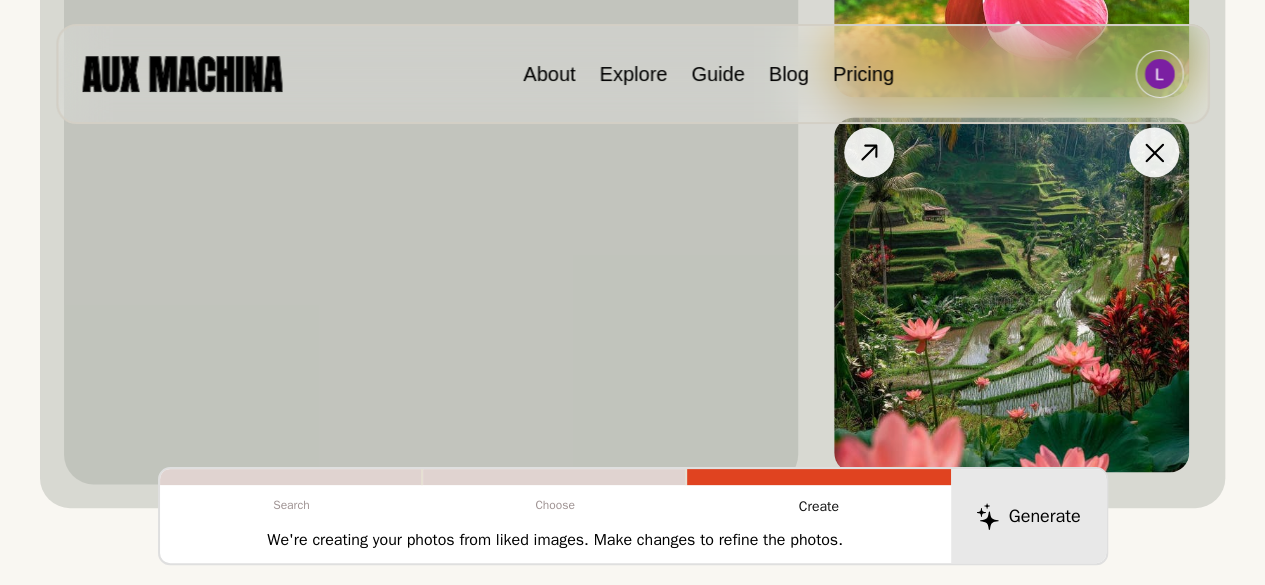 scroll, scrollTop: 1440, scrollLeft: 0, axis: vertical 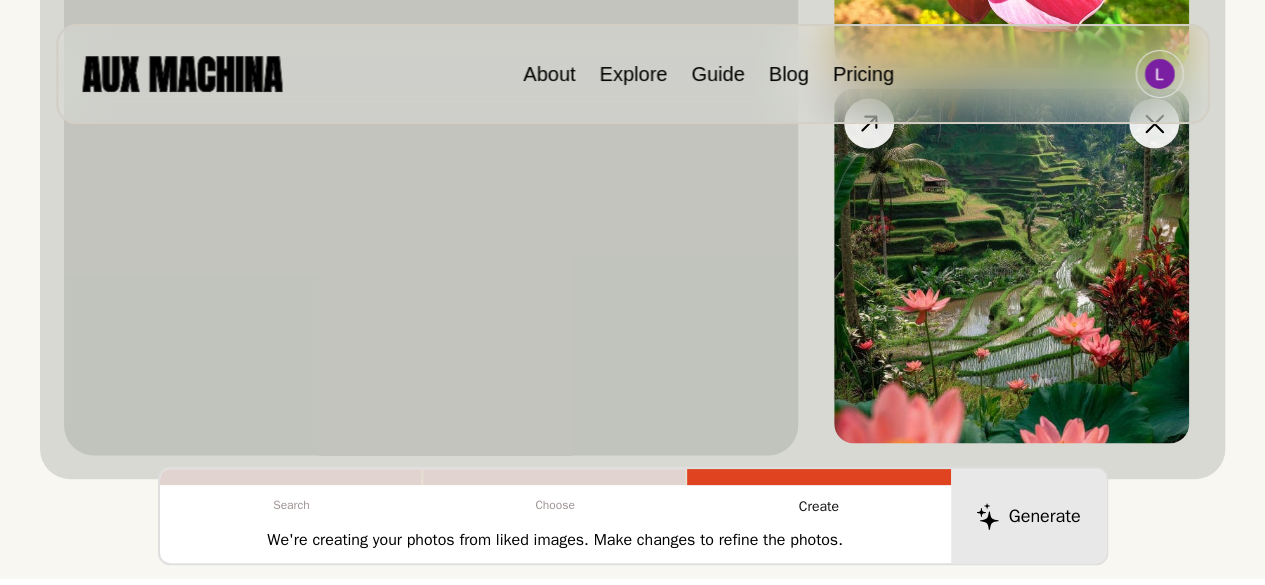 click at bounding box center (1011, 265) 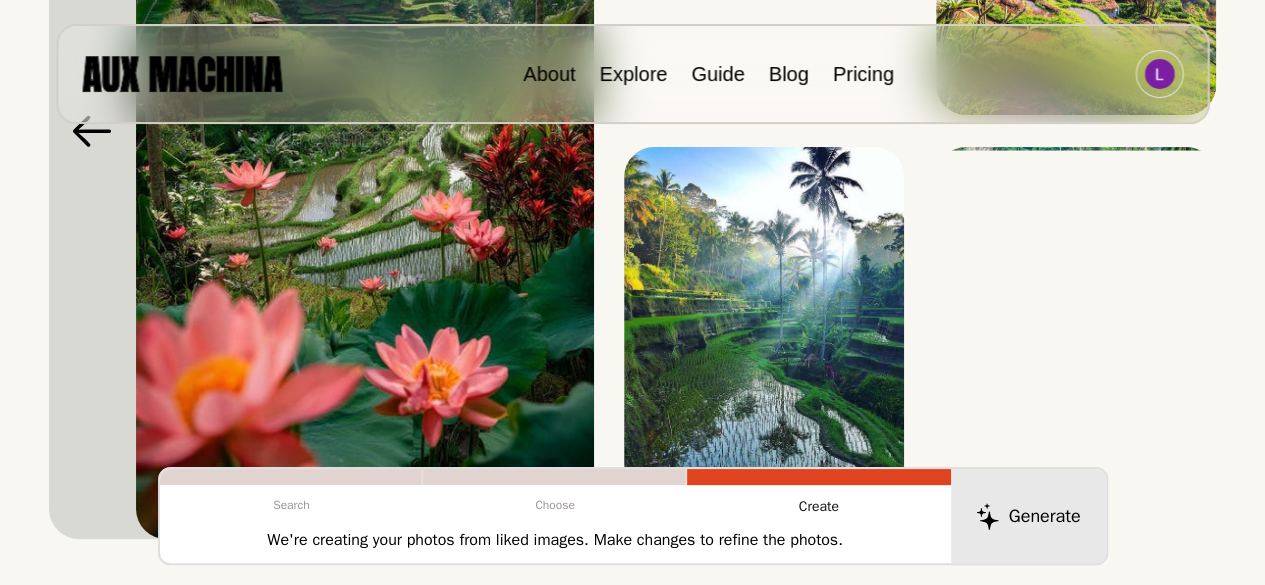 scroll, scrollTop: 399, scrollLeft: 0, axis: vertical 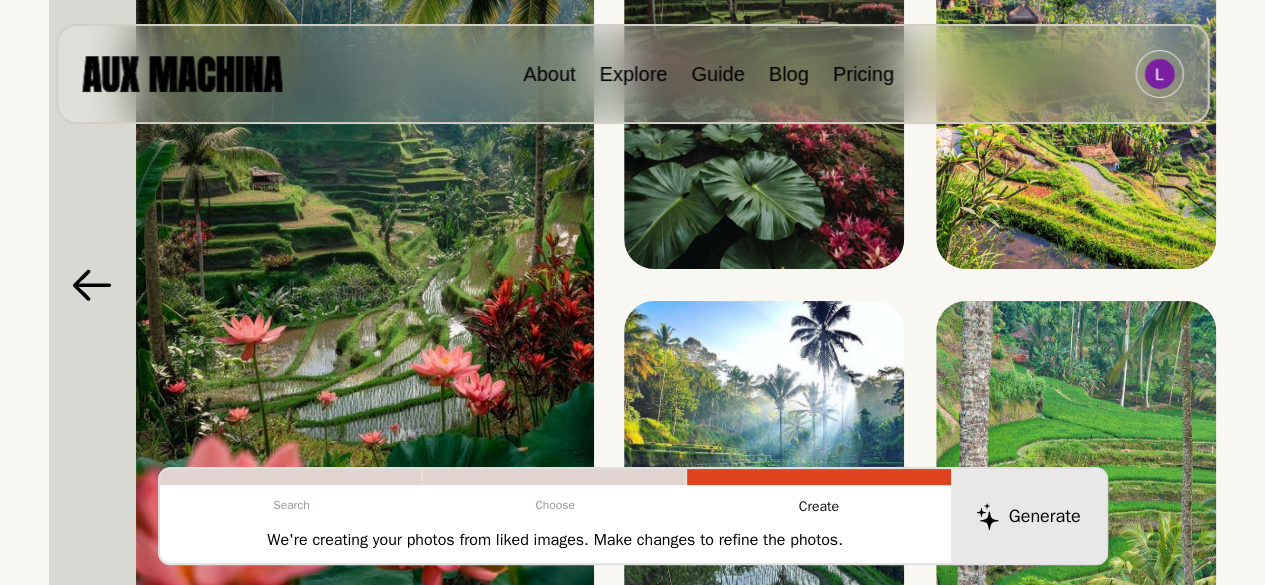 click at bounding box center [365, 285] 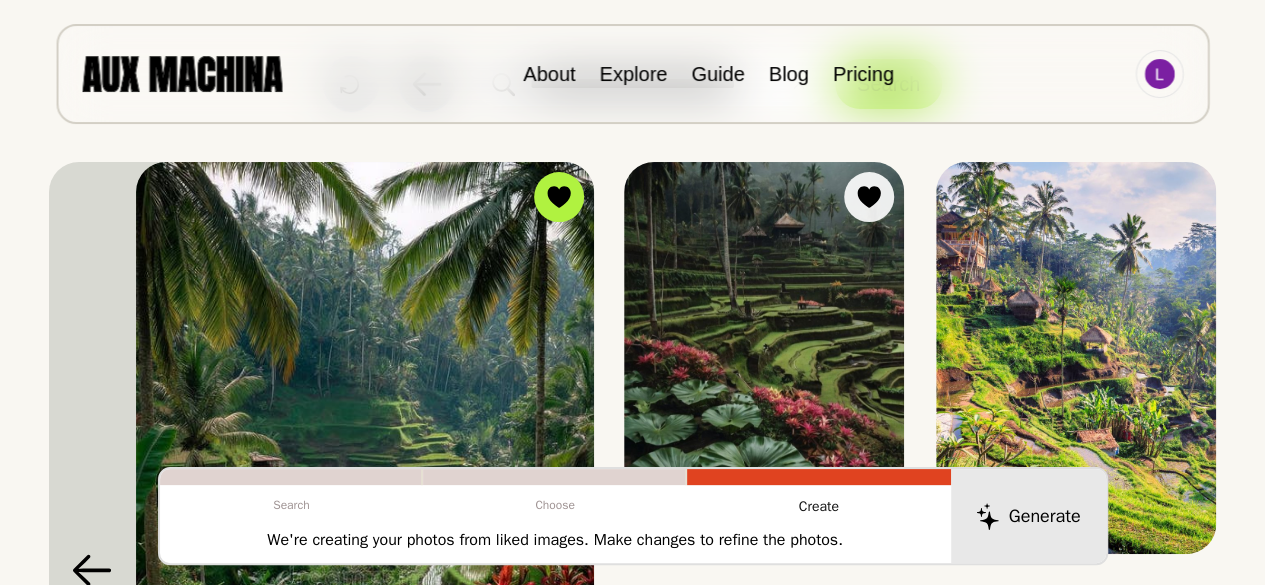 scroll, scrollTop: 117, scrollLeft: 0, axis: vertical 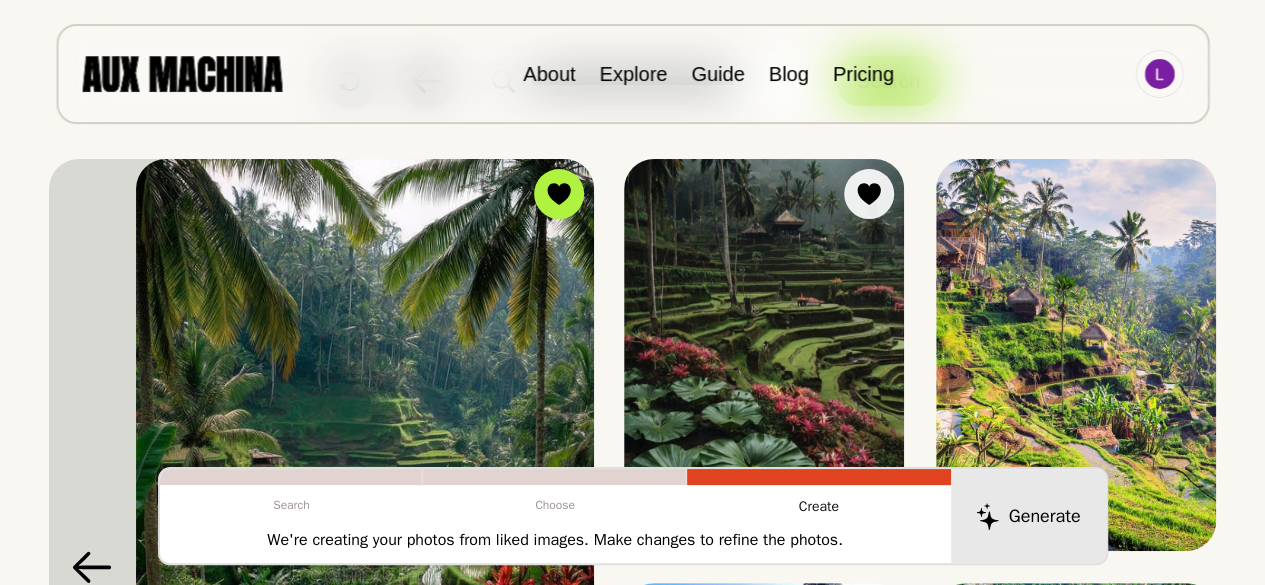 click at bounding box center (764, 355) 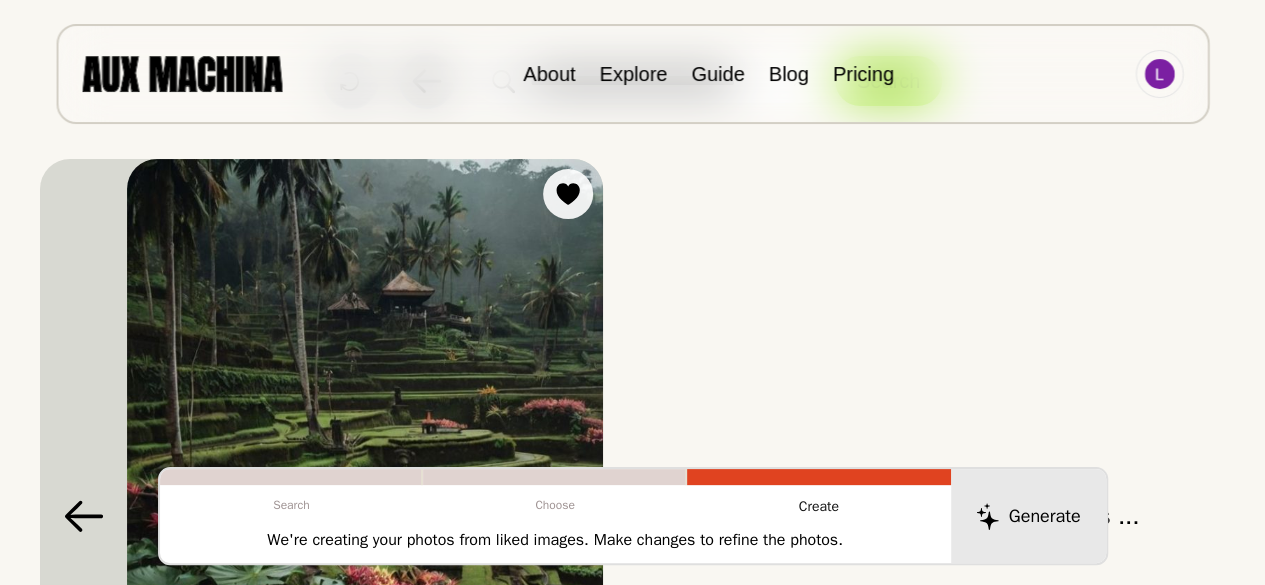 scroll, scrollTop: 401, scrollLeft: 0, axis: vertical 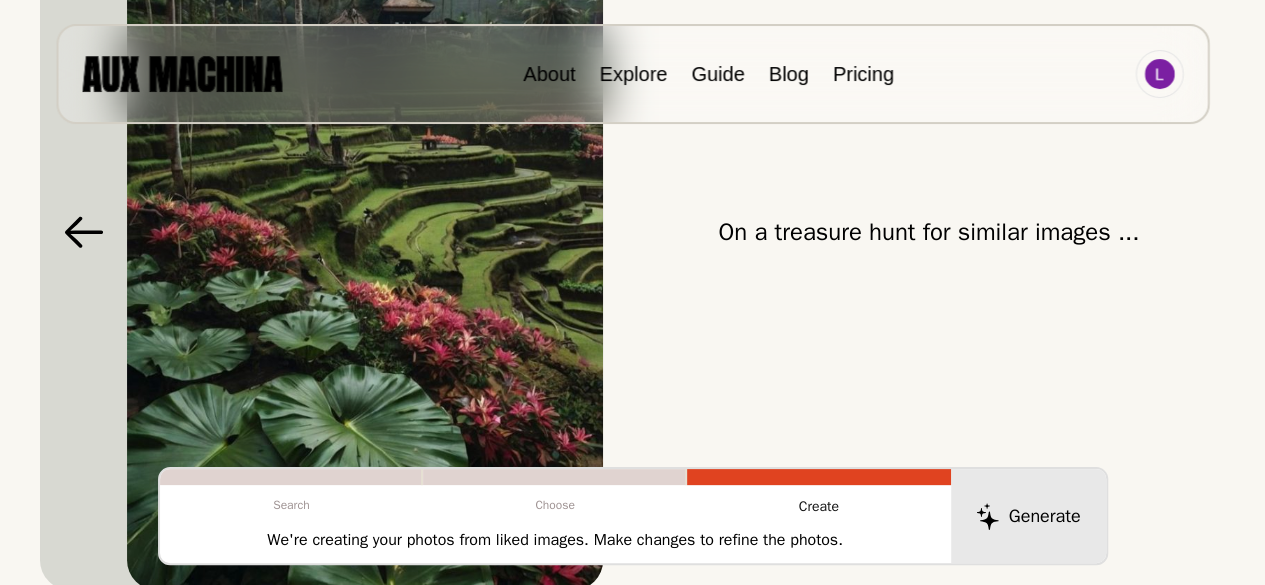 click at bounding box center [365, 232] 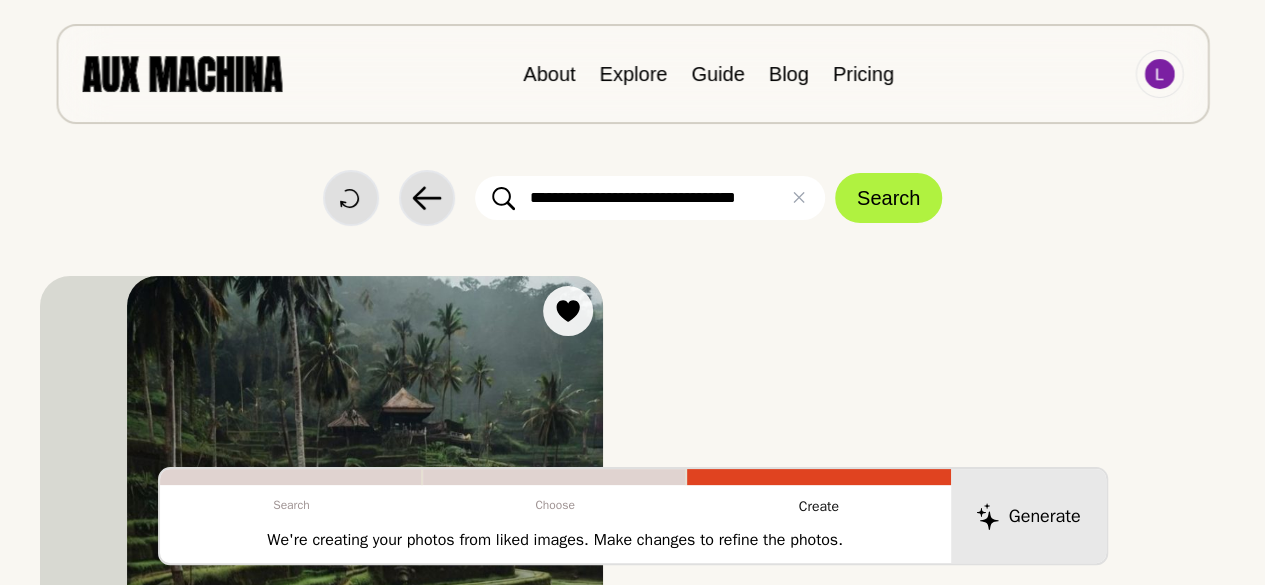 scroll, scrollTop: 1, scrollLeft: 0, axis: vertical 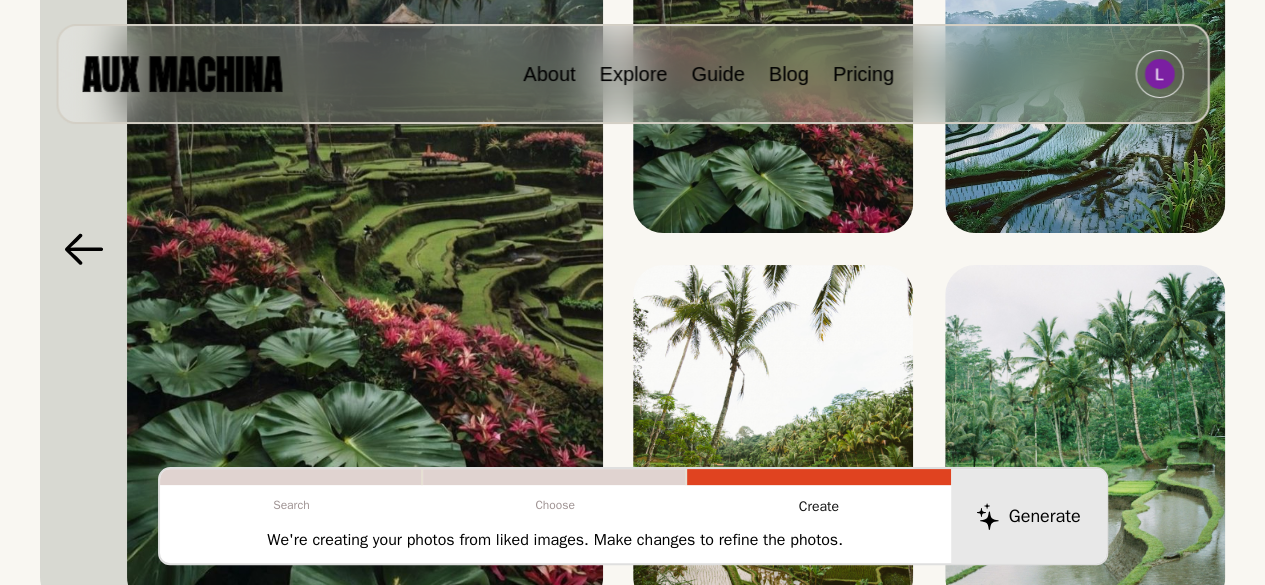 click at bounding box center (365, 249) 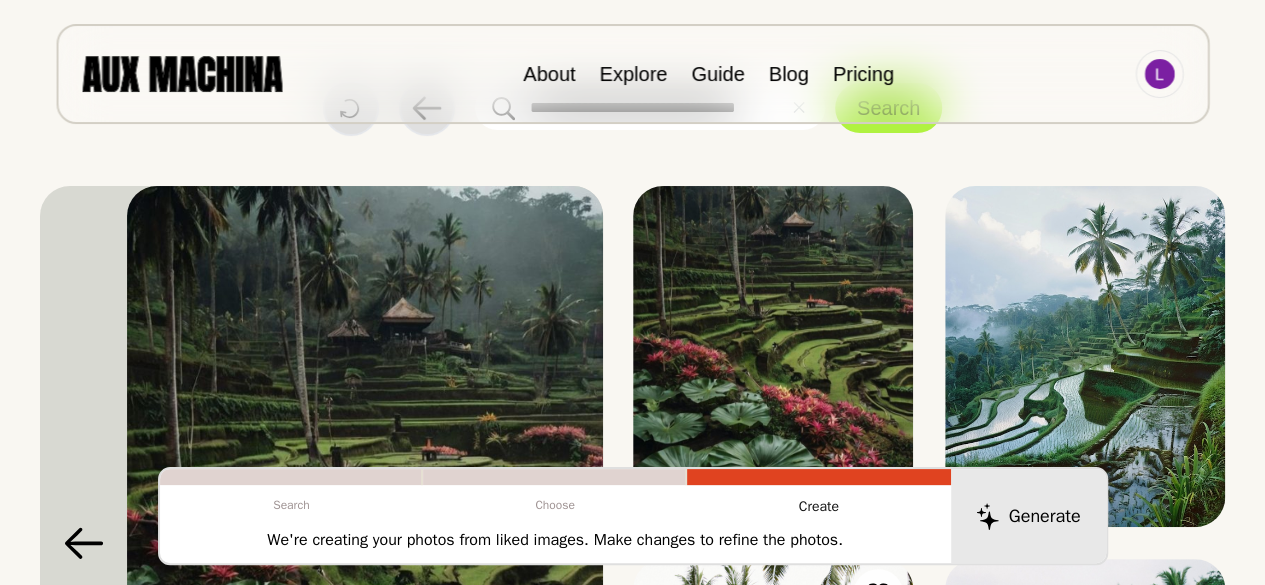 scroll, scrollTop: 0, scrollLeft: 0, axis: both 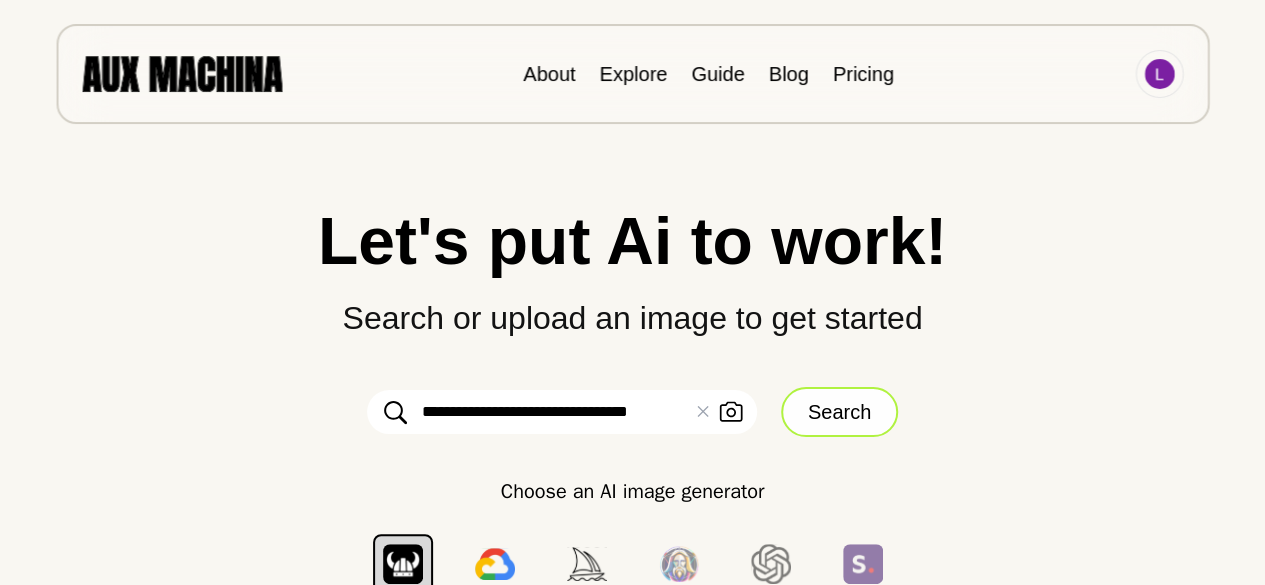 click on "Search" at bounding box center [839, 412] 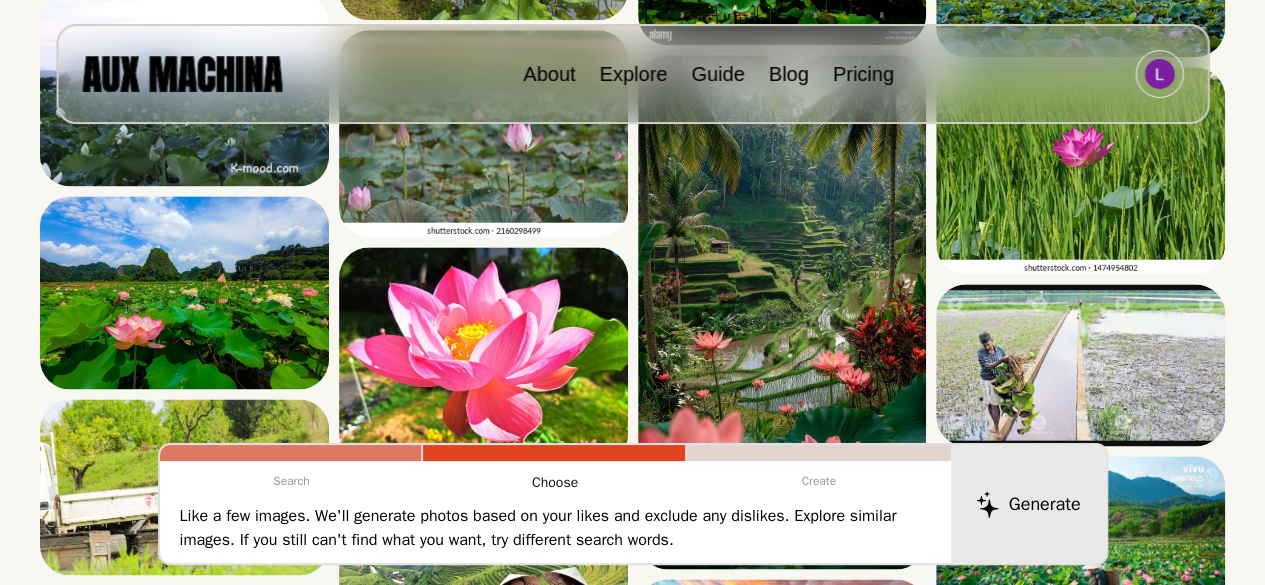 scroll, scrollTop: 1411, scrollLeft: 0, axis: vertical 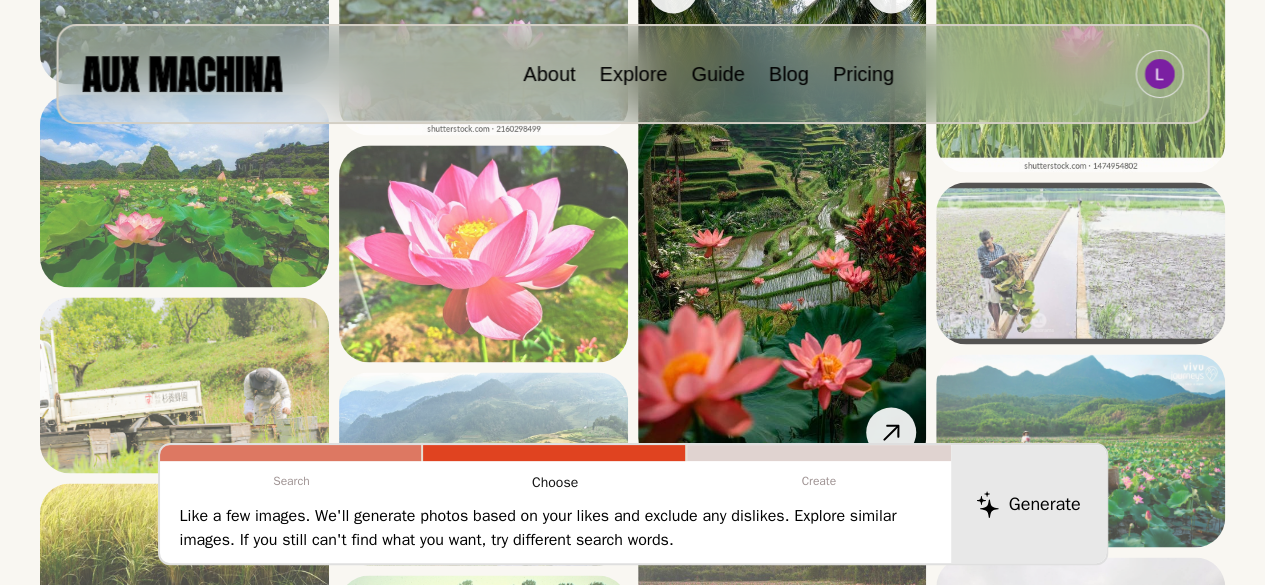 click at bounding box center (782, 210) 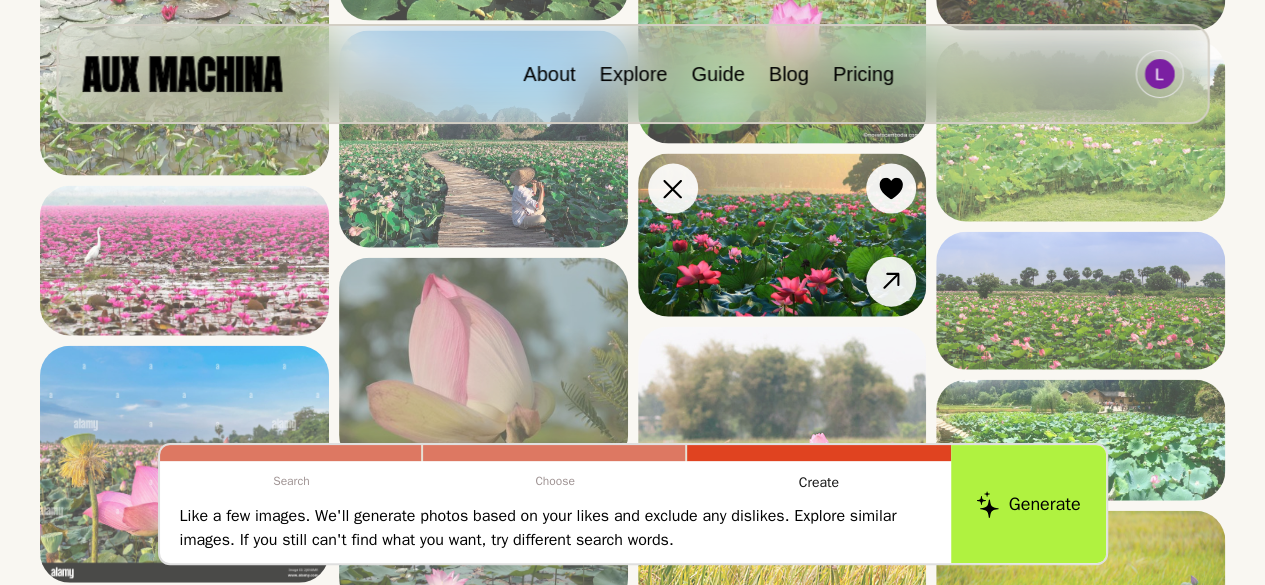 scroll, scrollTop: 2160, scrollLeft: 0, axis: vertical 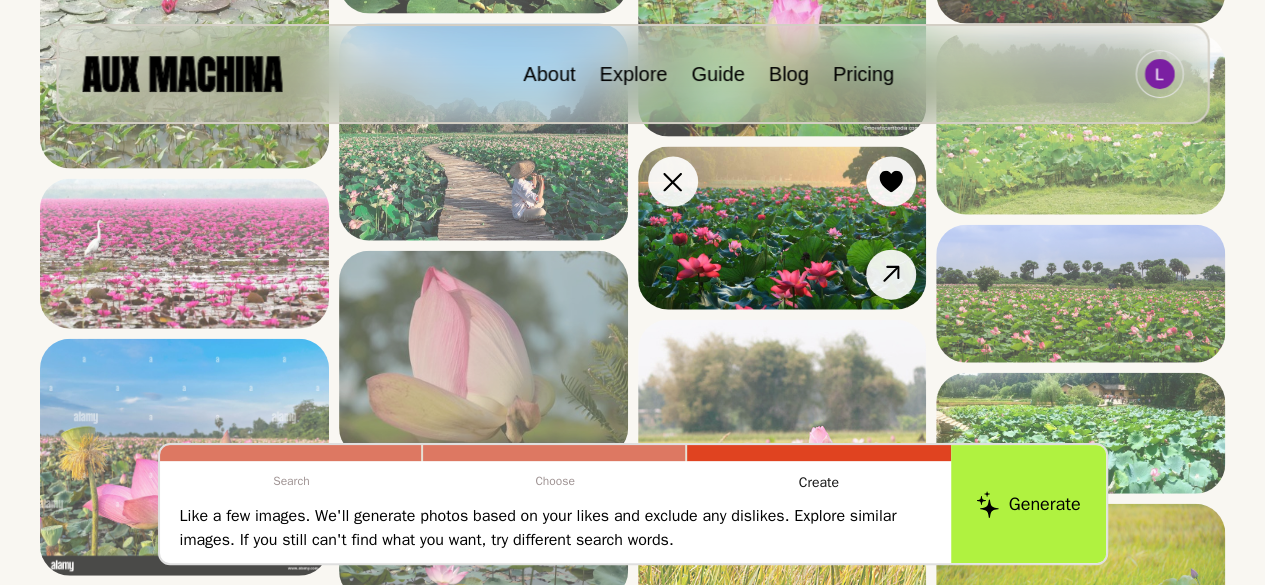 click at bounding box center [782, 228] 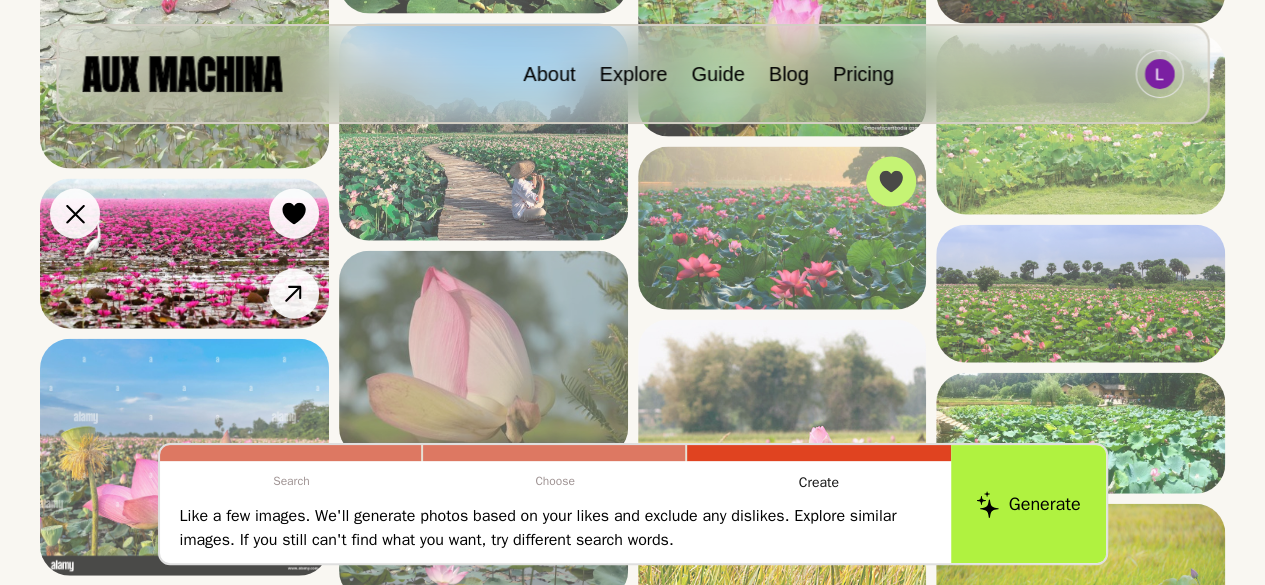click at bounding box center [184, 254] 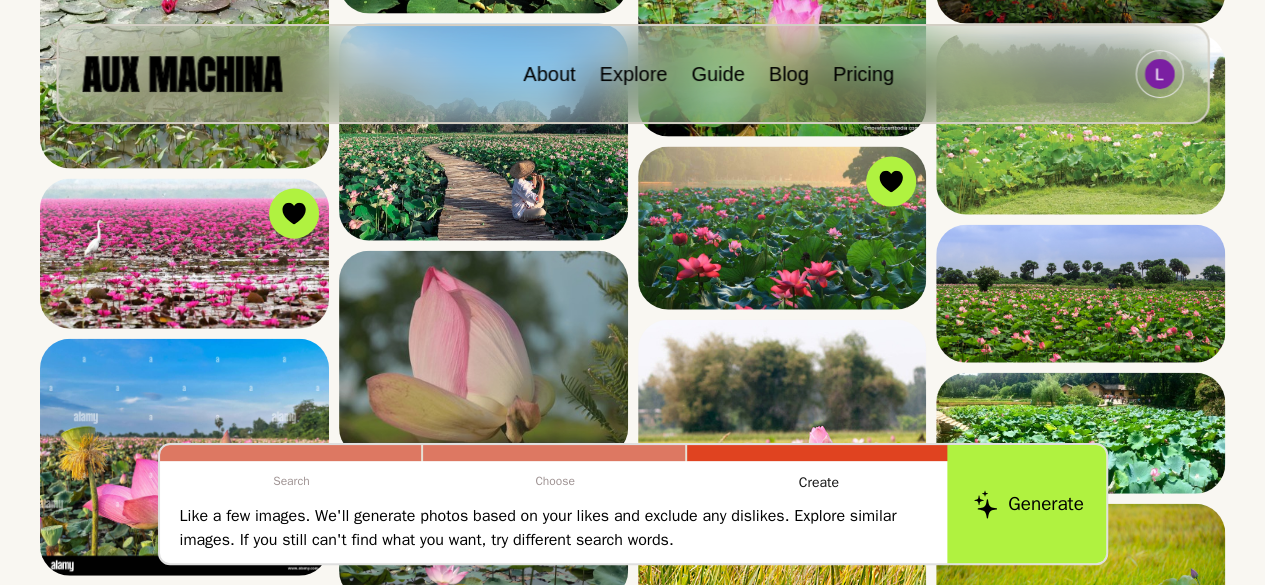click on "Generate" at bounding box center [1028, 504] 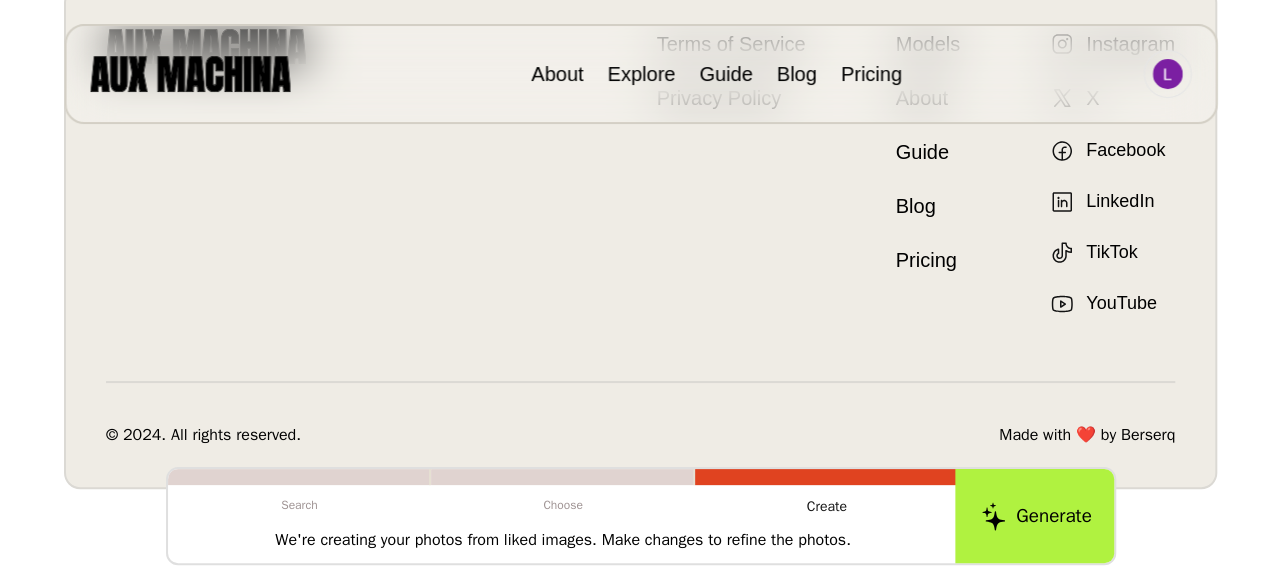 scroll, scrollTop: 920, scrollLeft: 0, axis: vertical 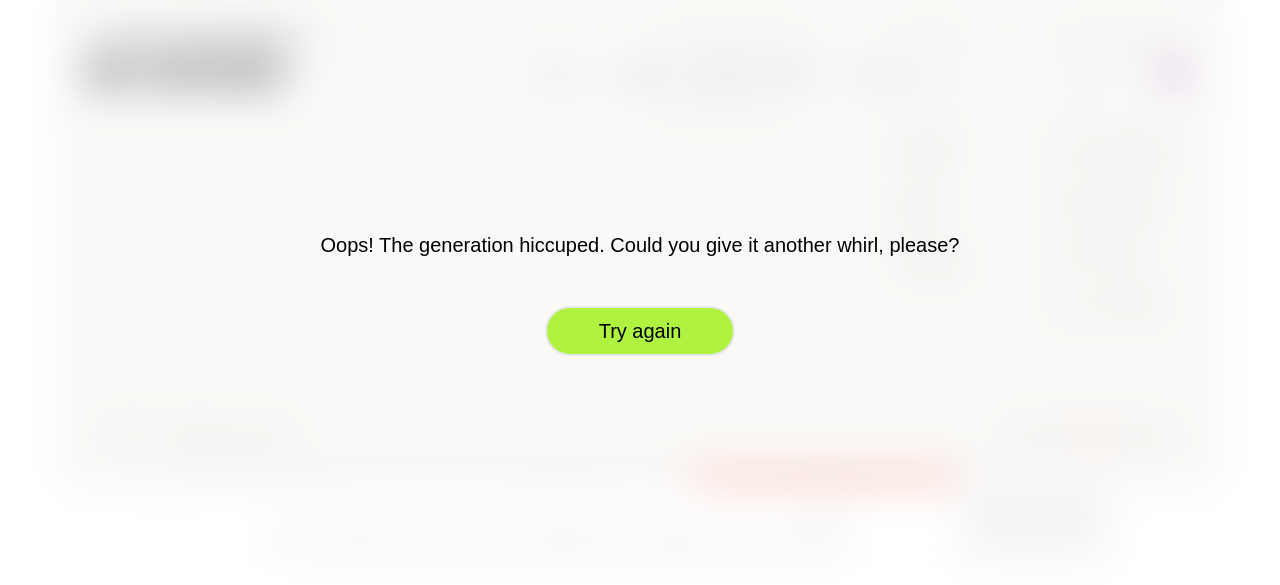 click on "Try again" at bounding box center (640, 331) 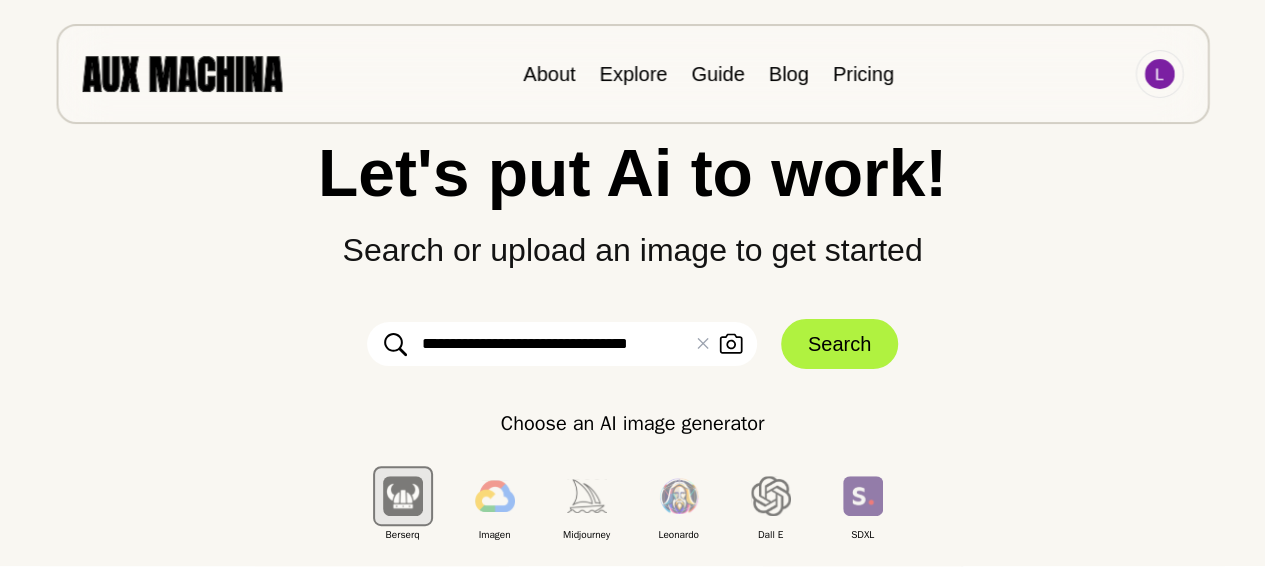 scroll, scrollTop: 0, scrollLeft: 0, axis: both 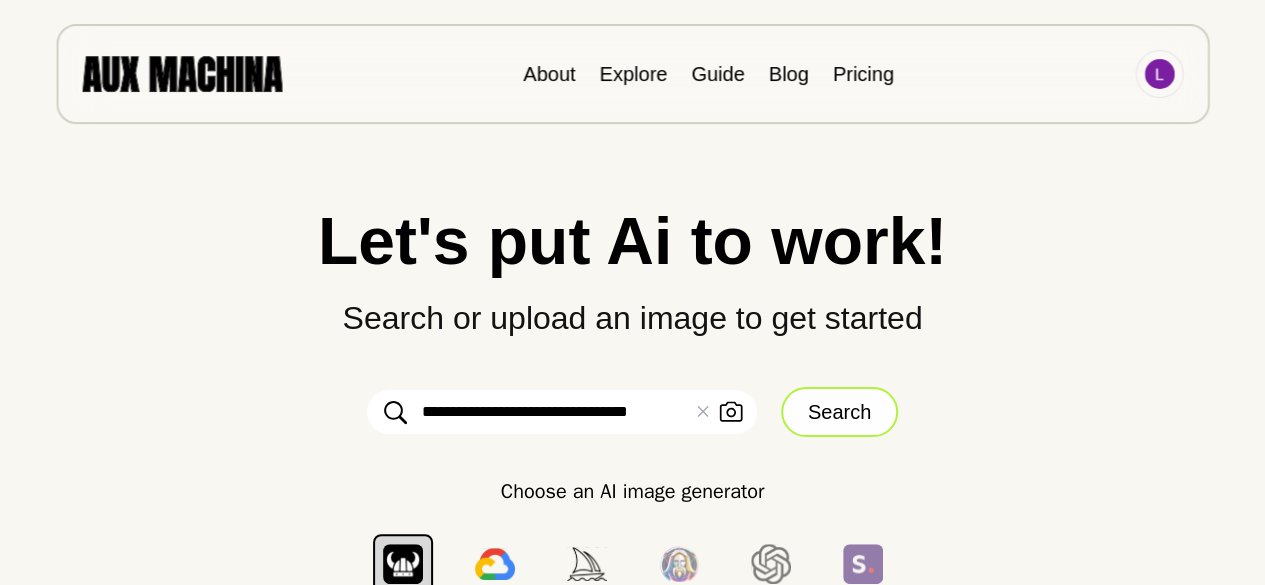 click on "Search" at bounding box center (839, 412) 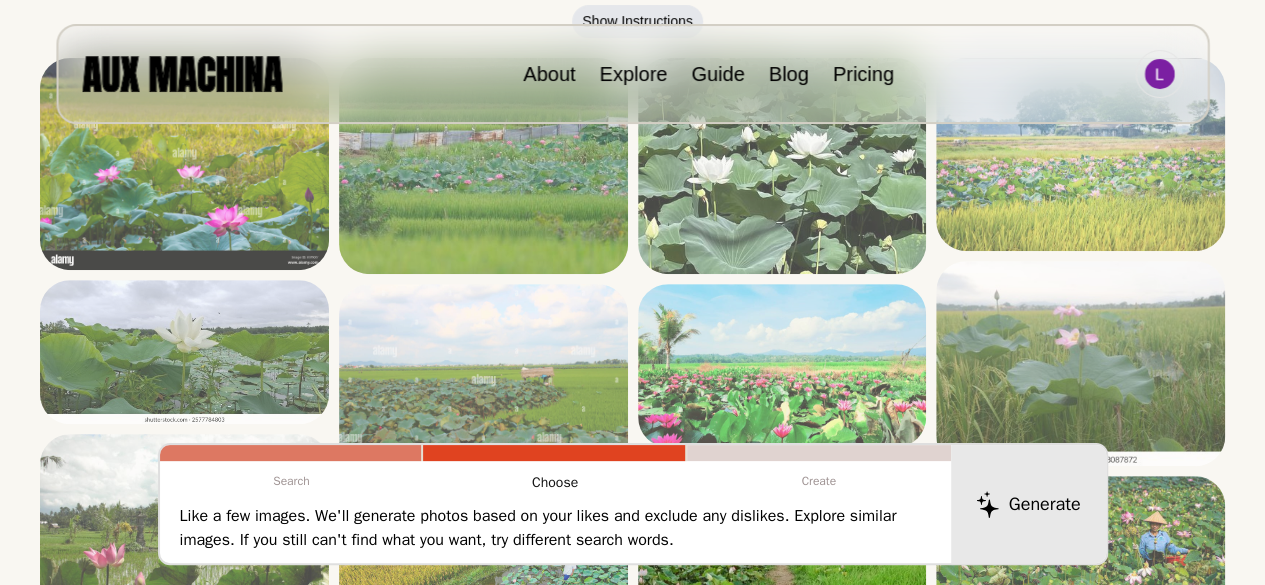 scroll, scrollTop: 221, scrollLeft: 0, axis: vertical 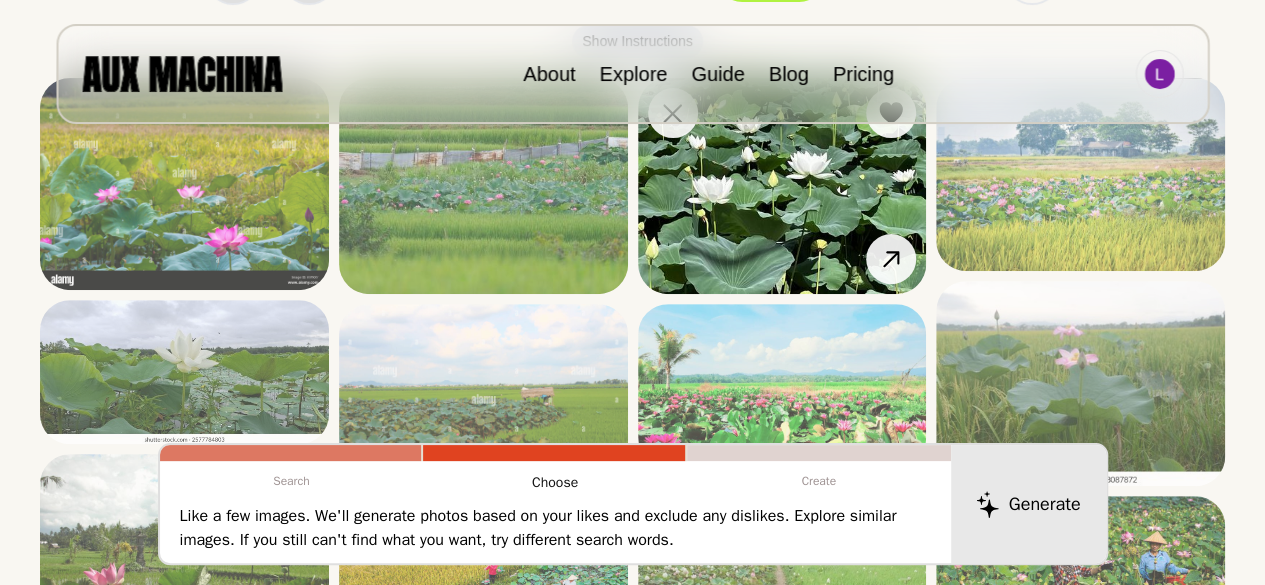 click at bounding box center [782, 186] 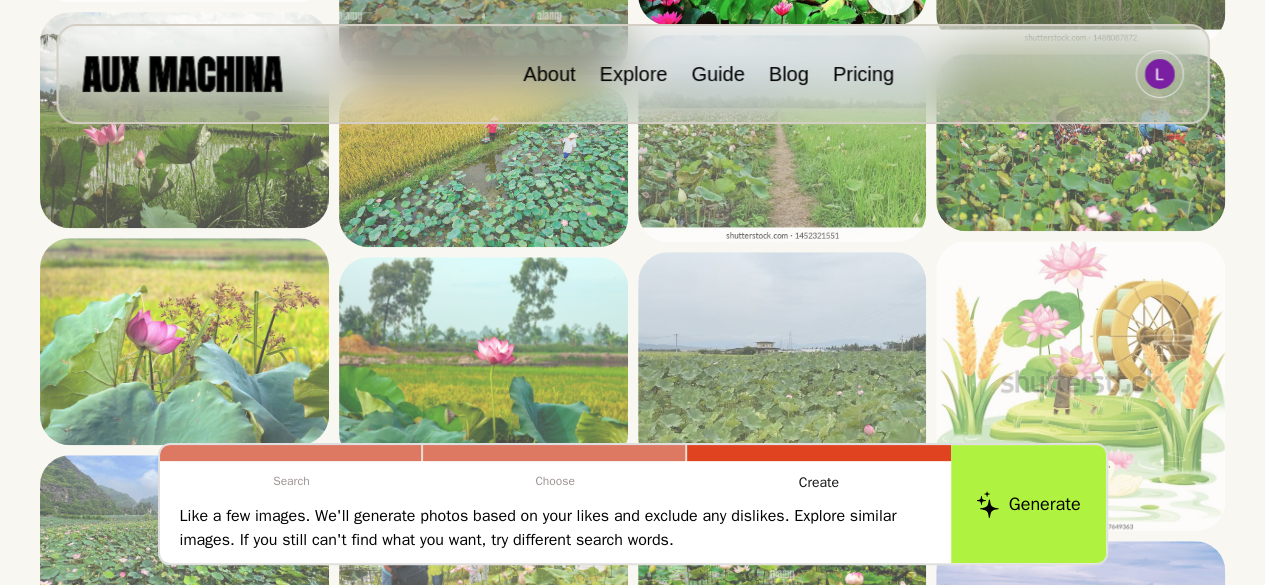 scroll, scrollTop: 676, scrollLeft: 0, axis: vertical 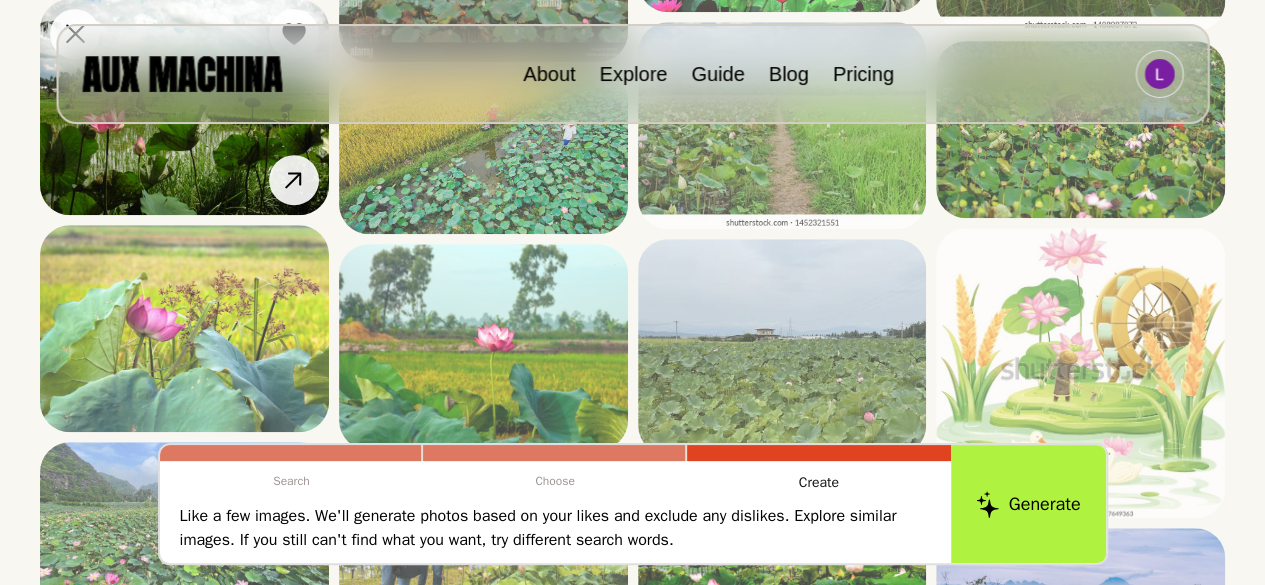 click at bounding box center [184, 107] 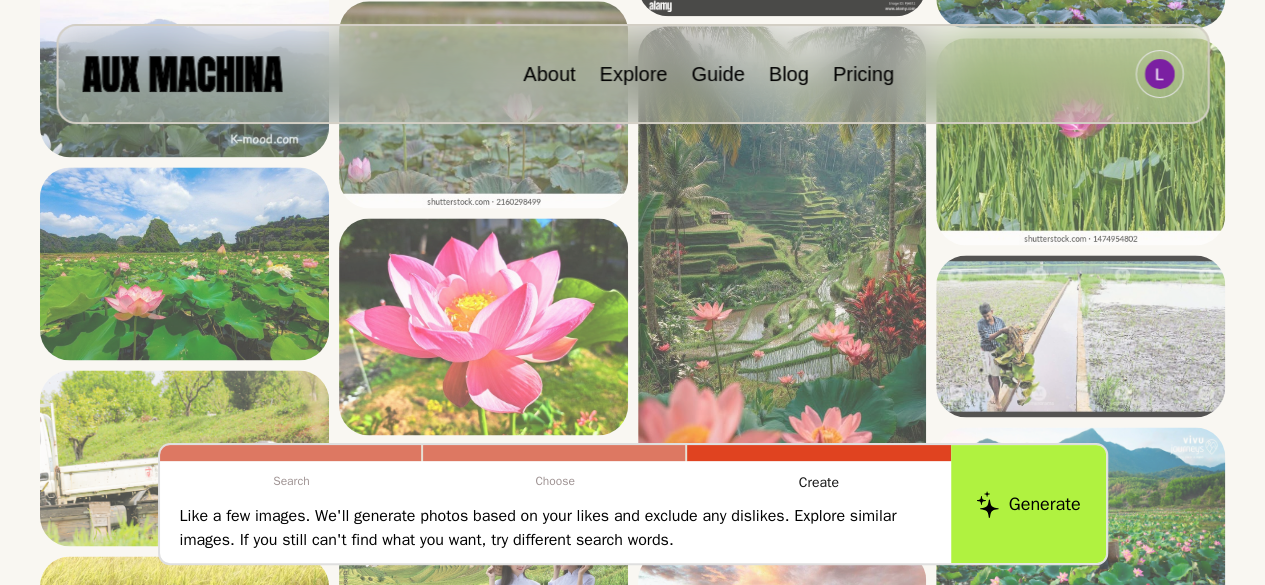 scroll, scrollTop: 1339, scrollLeft: 0, axis: vertical 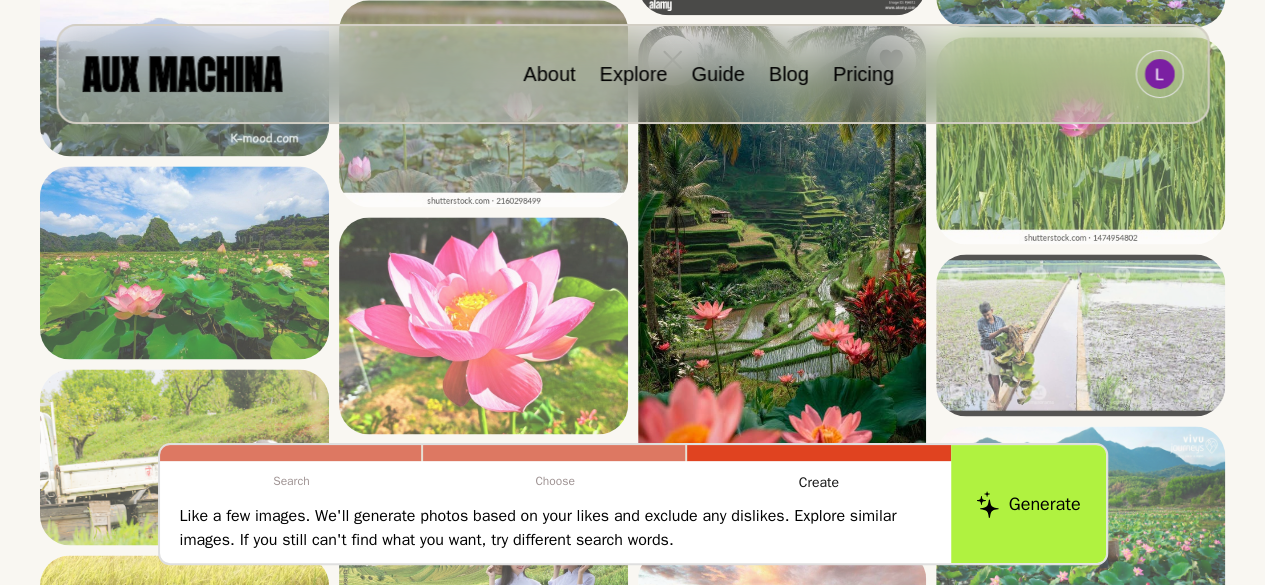 click at bounding box center (782, 282) 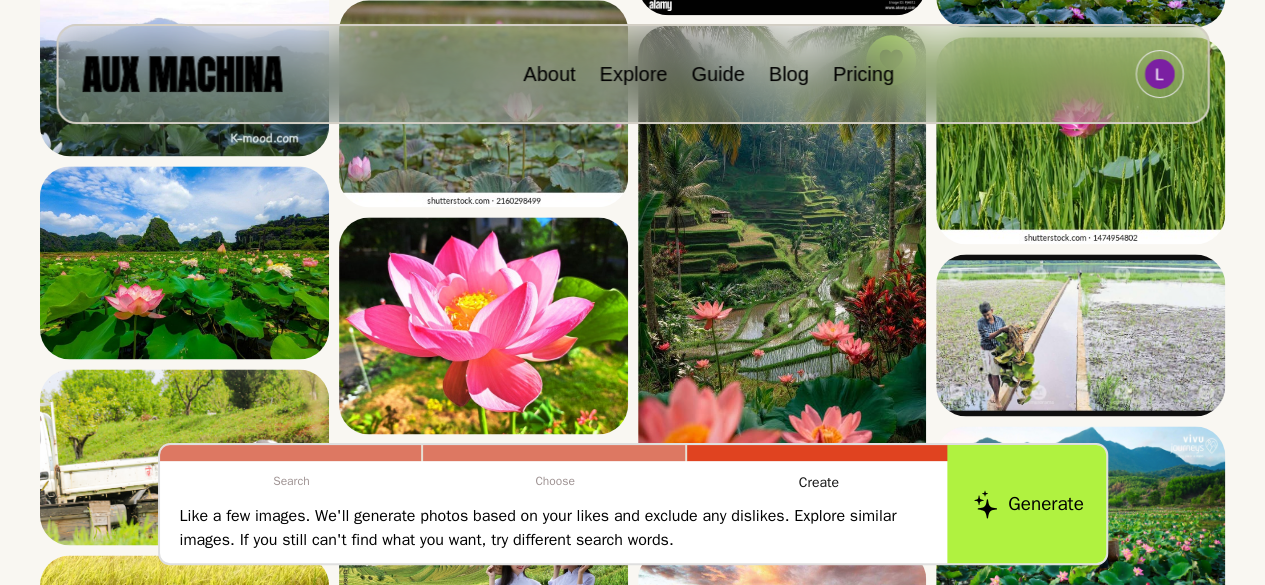 click on "Generate" at bounding box center (1028, 504) 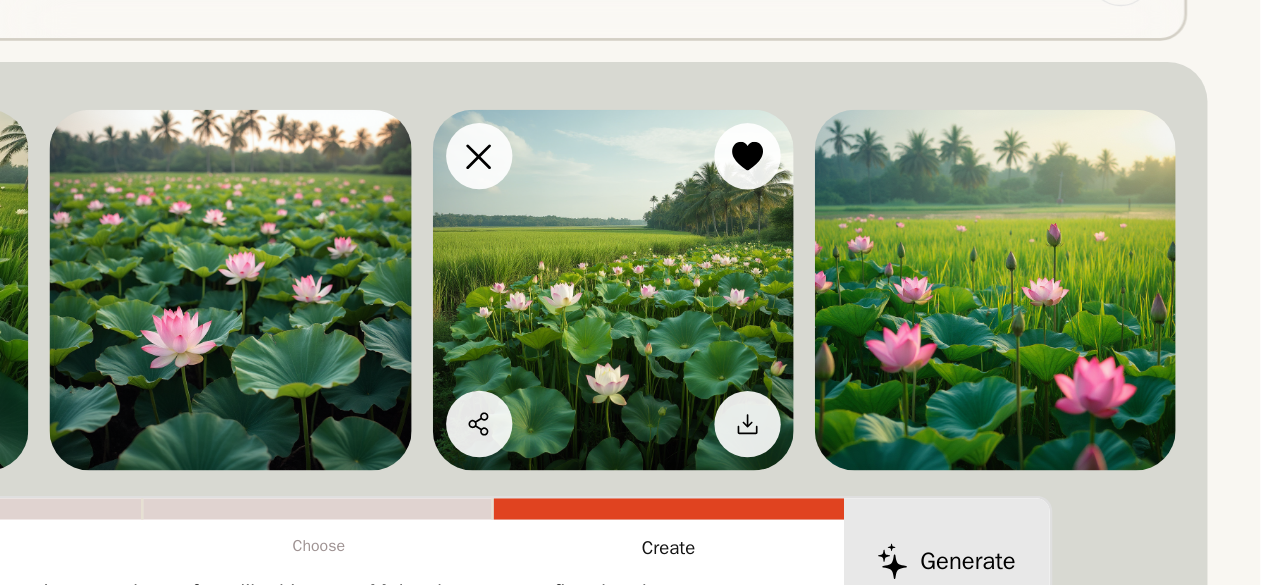 scroll, scrollTop: 136, scrollLeft: 0, axis: vertical 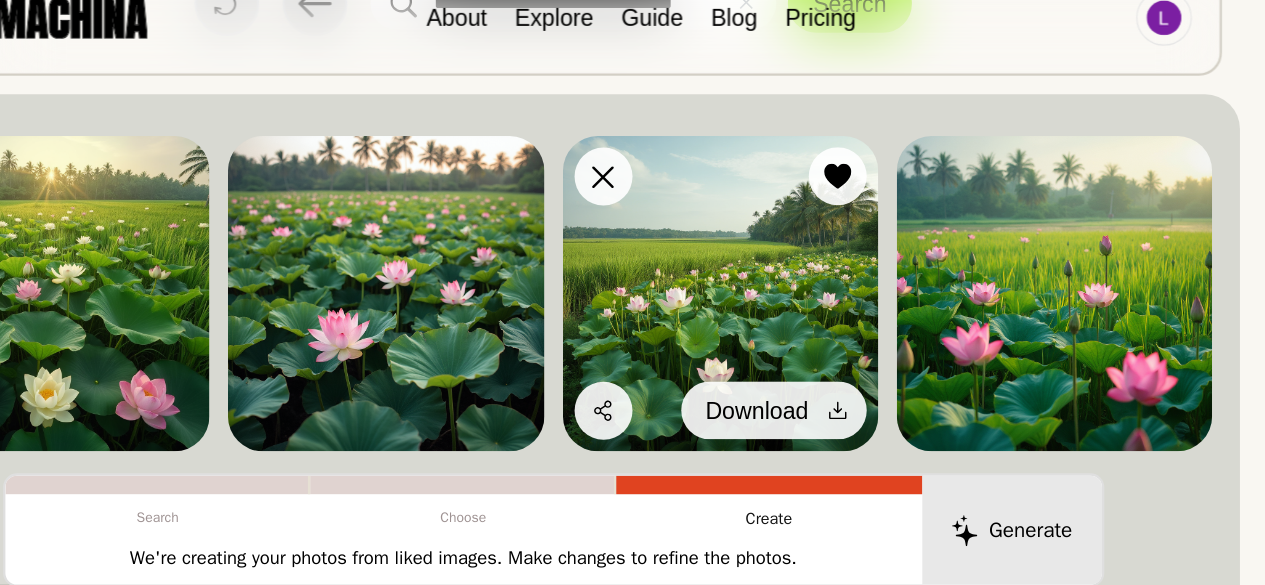 click 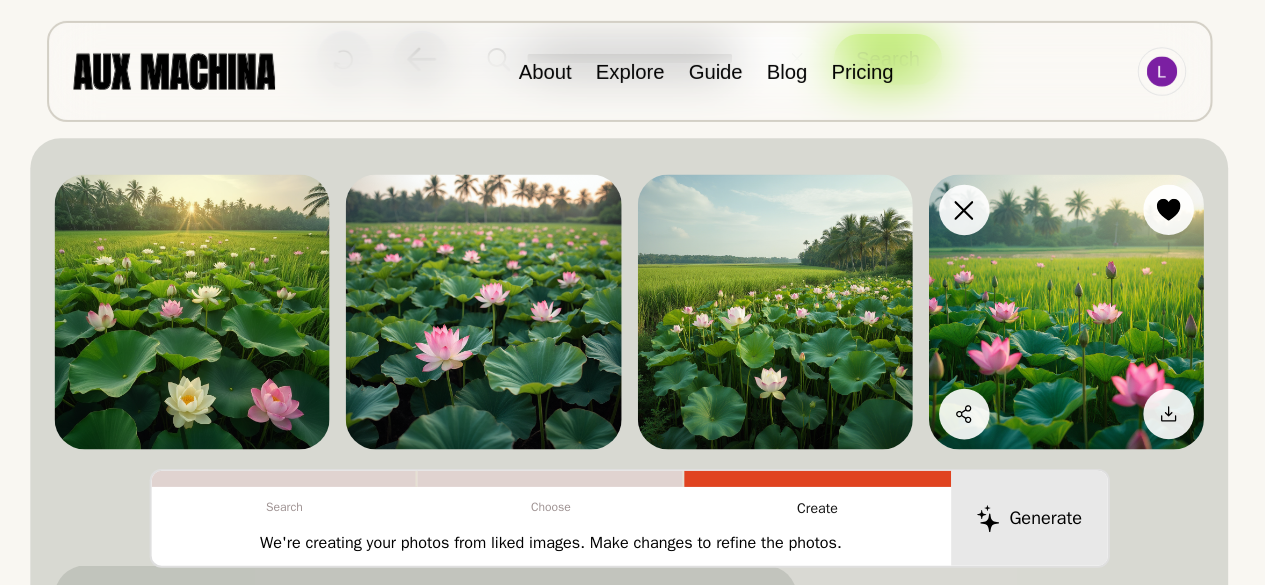 scroll, scrollTop: 136, scrollLeft: 0, axis: vertical 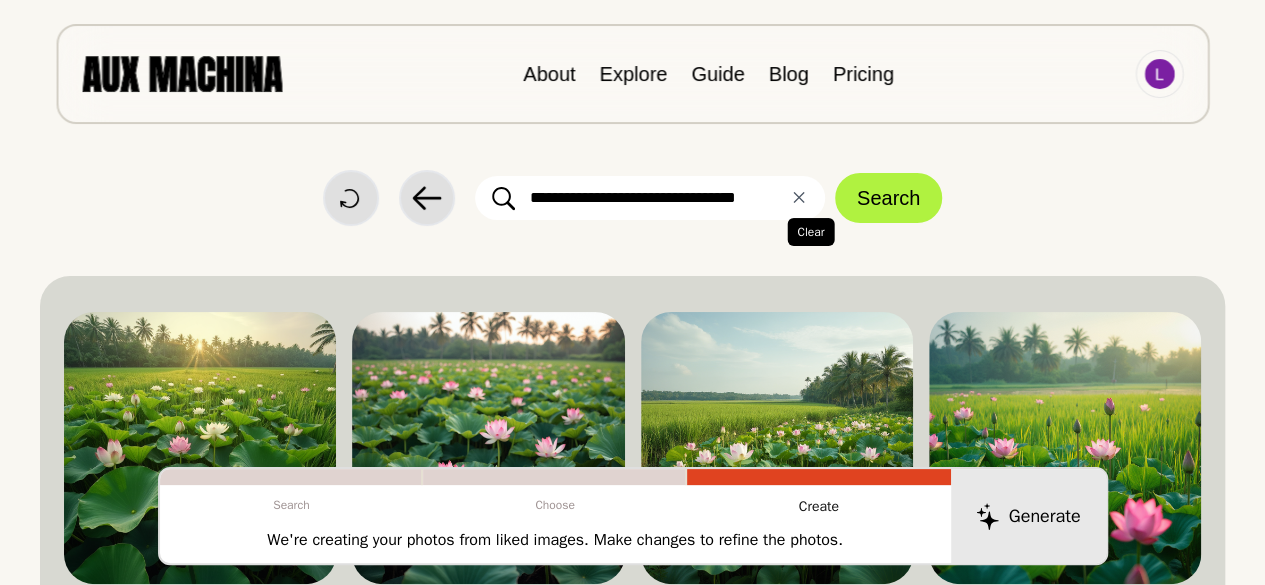 click on "✕ Clear" at bounding box center [799, 198] 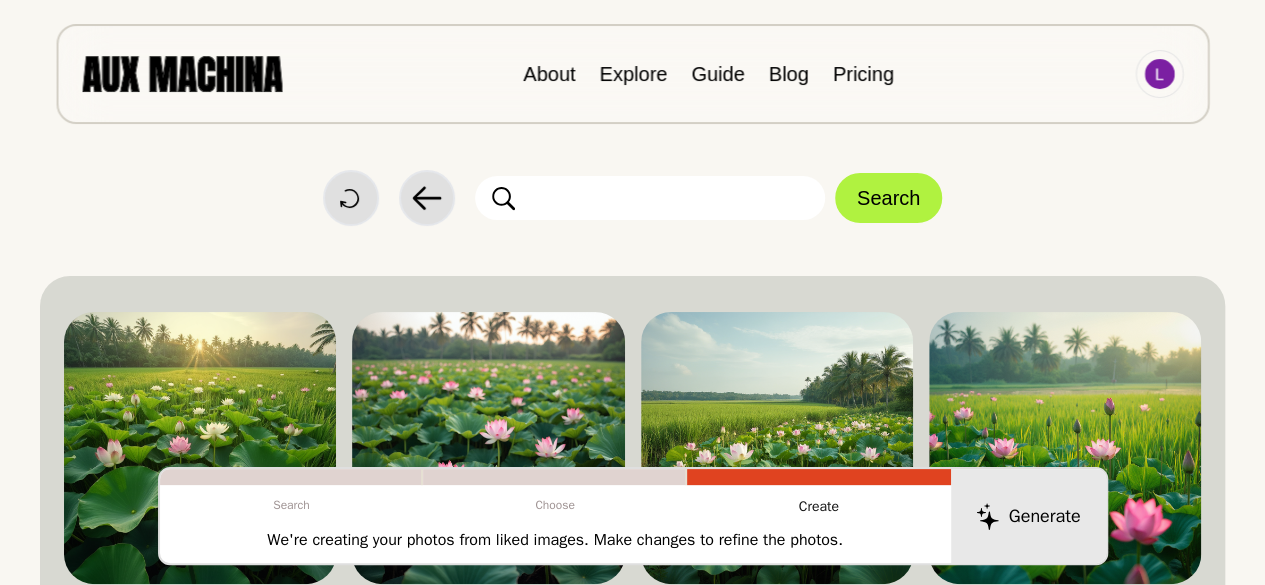click at bounding box center (650, 198) 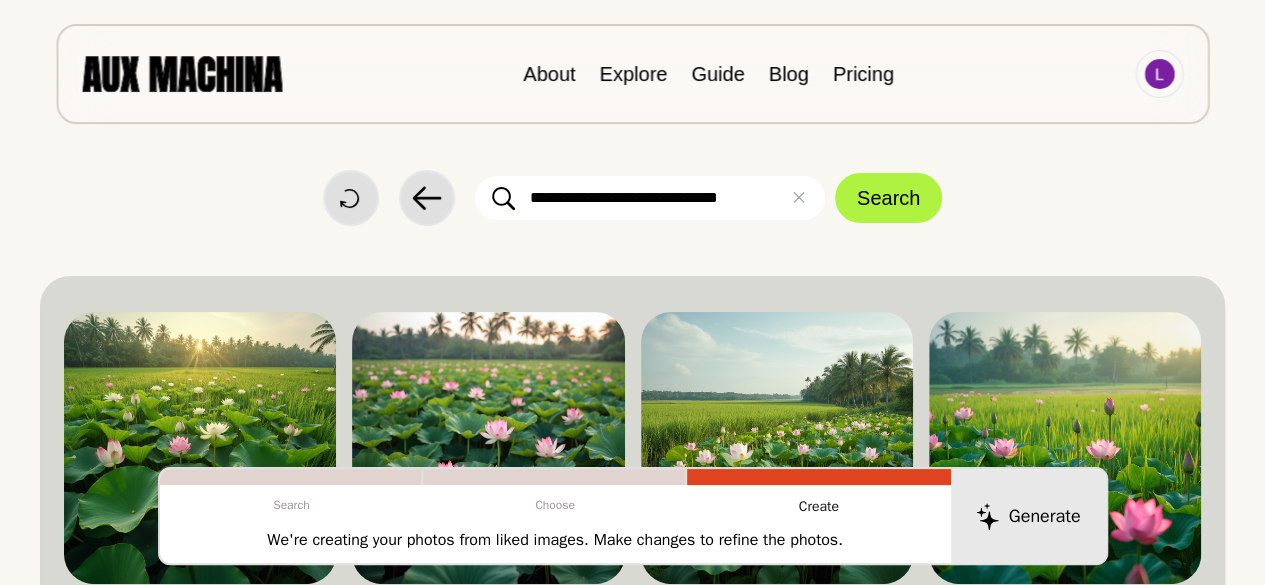 type on "**********" 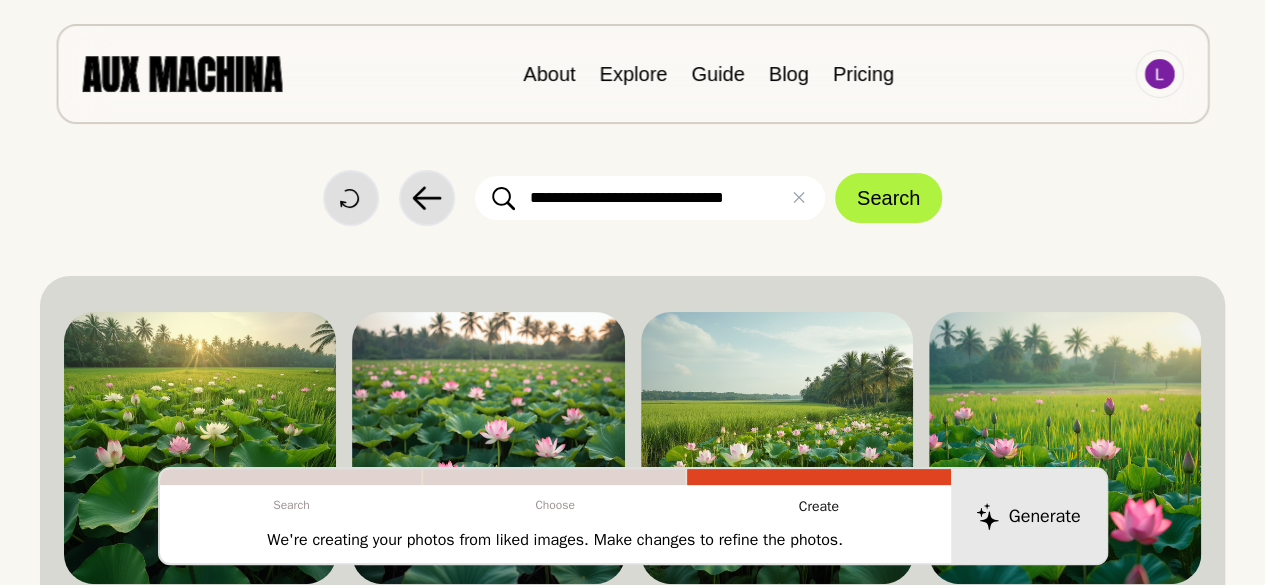 click on "Search" at bounding box center (888, 198) 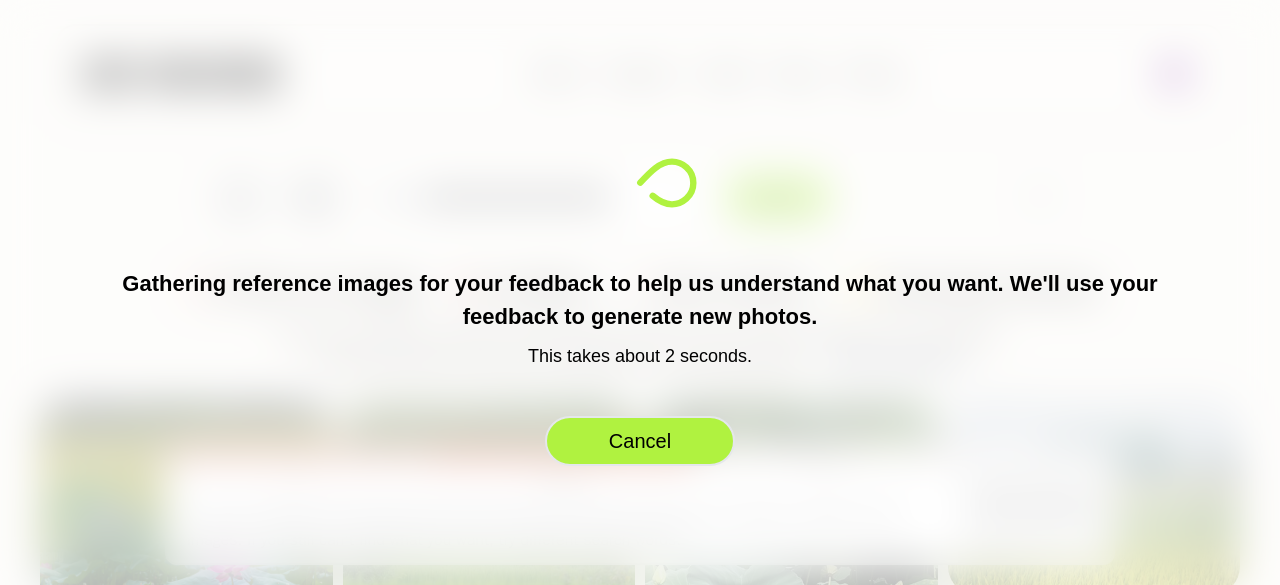 click on "Cancel" at bounding box center (640, 441) 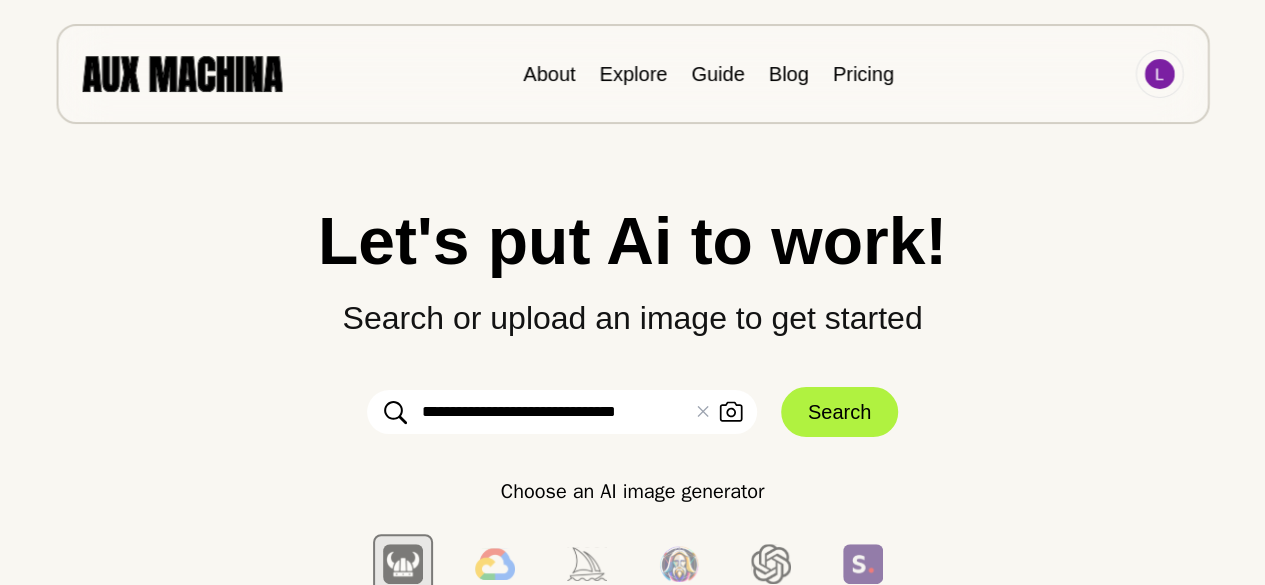 click on "**********" at bounding box center [562, 412] 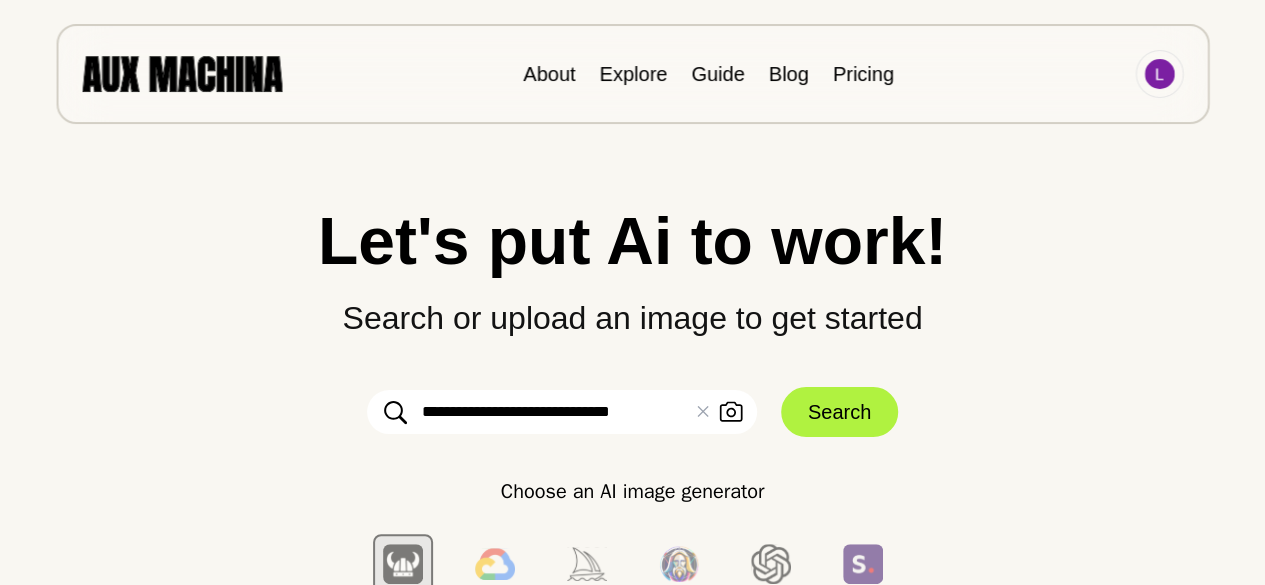 type on "**********" 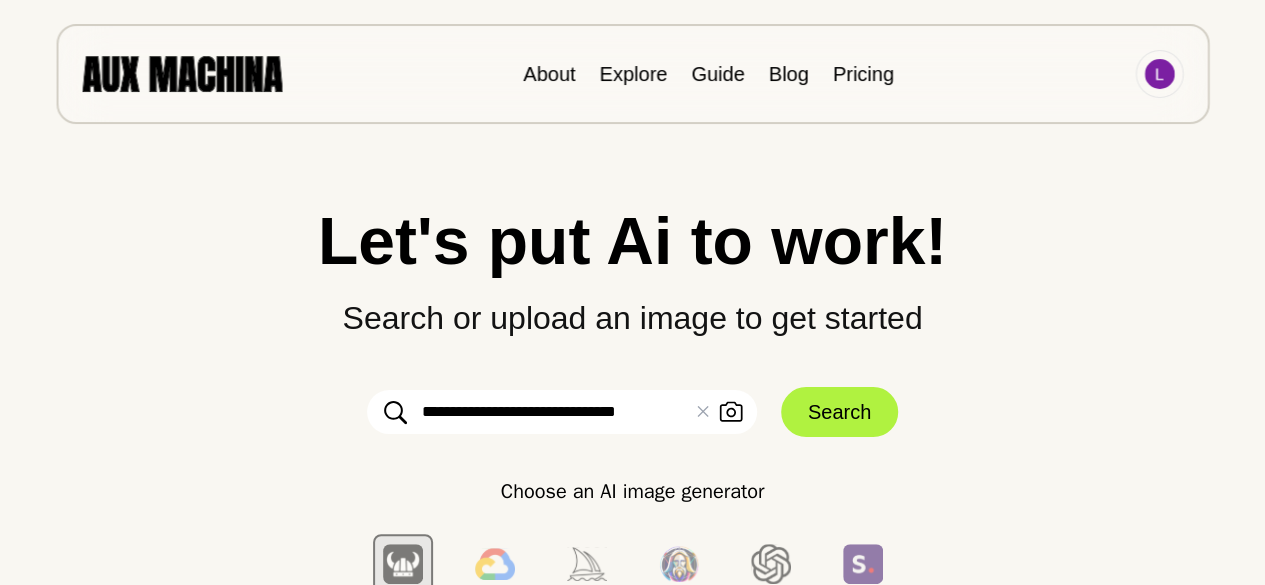 click on "Search" at bounding box center [839, 412] 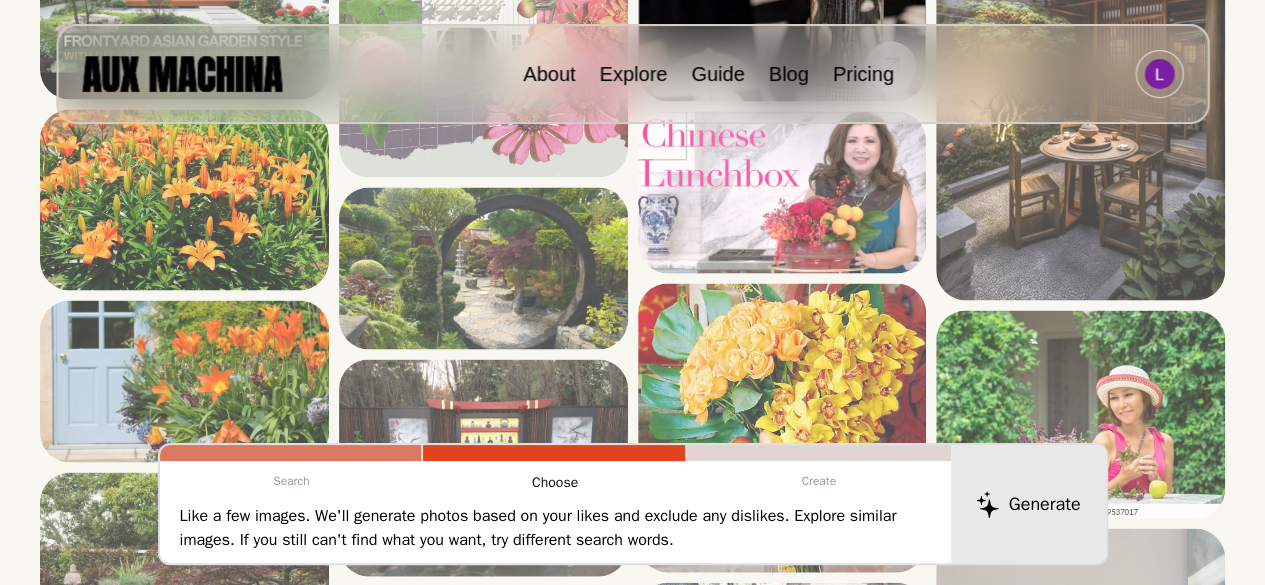 scroll, scrollTop: 1827, scrollLeft: 0, axis: vertical 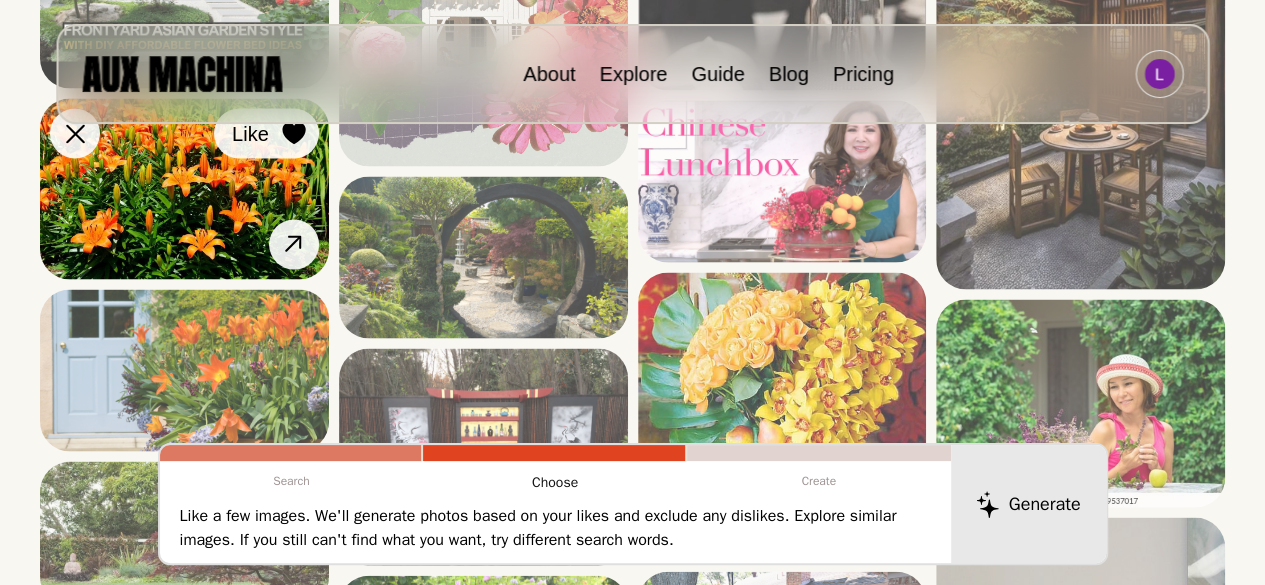 click 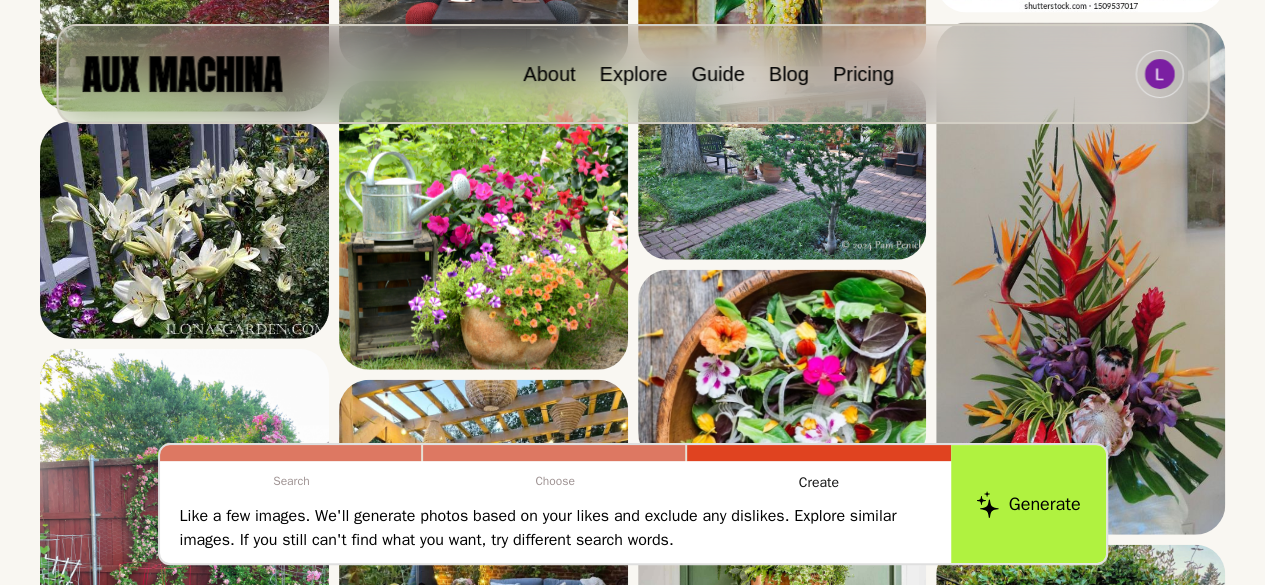 scroll, scrollTop: 2320, scrollLeft: 0, axis: vertical 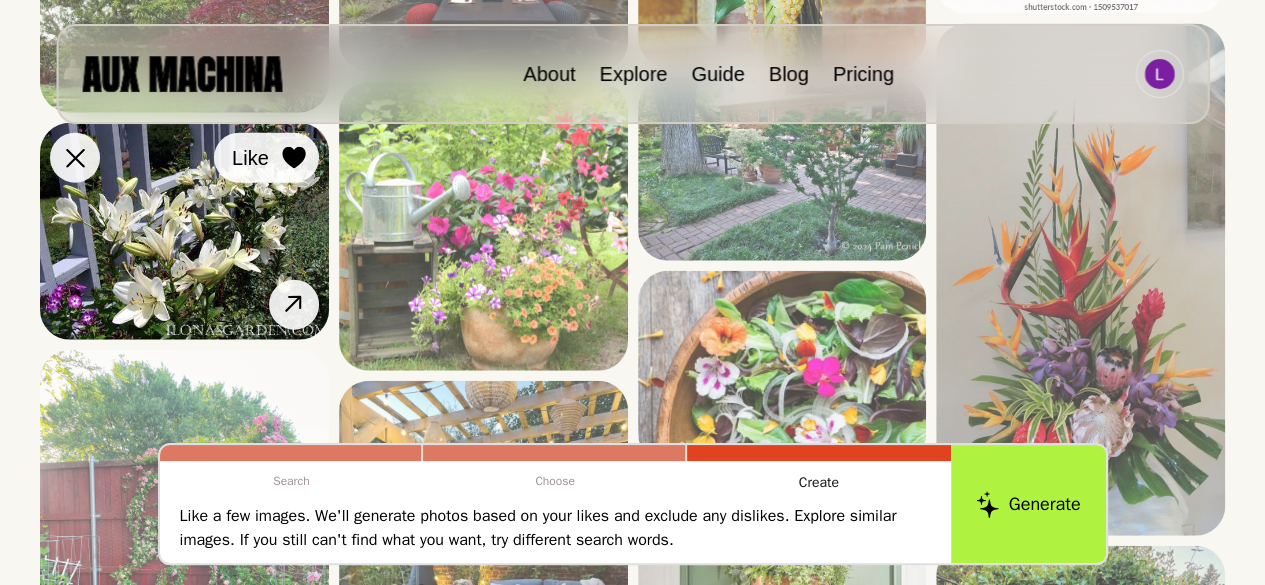 click 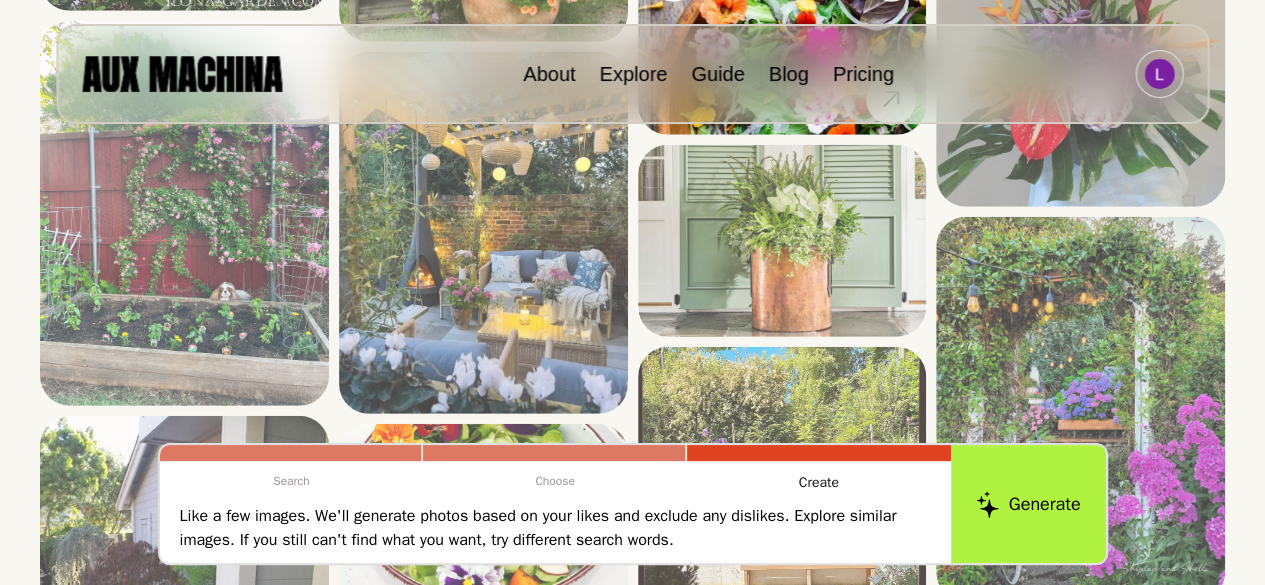 scroll, scrollTop: 2667, scrollLeft: 0, axis: vertical 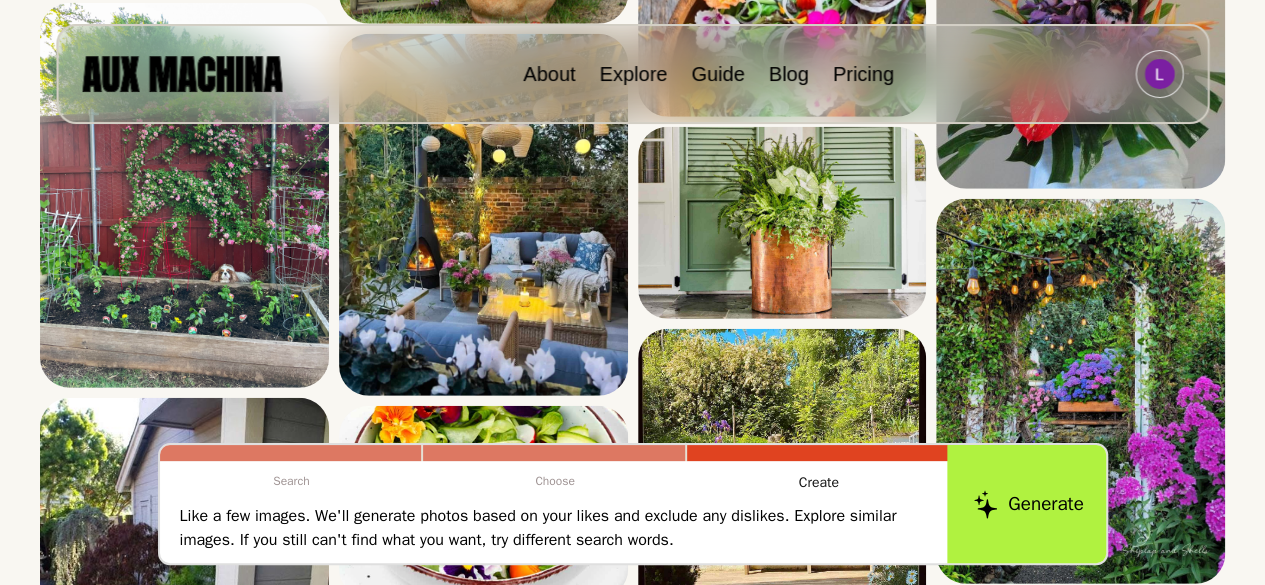 click on "Generate" at bounding box center (1028, 504) 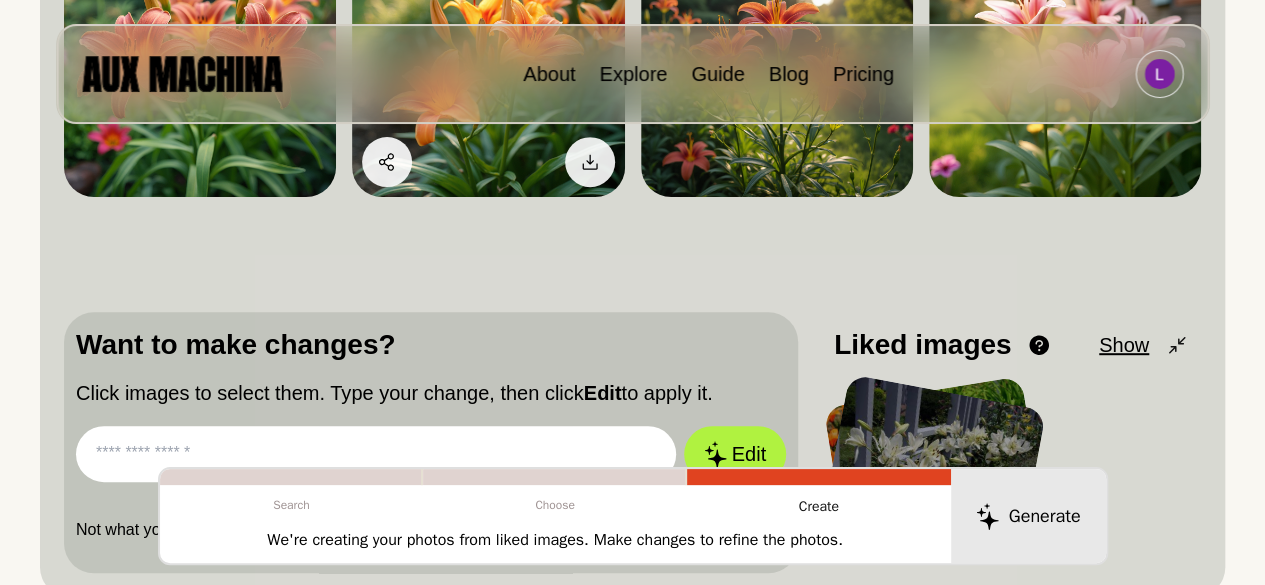 scroll, scrollTop: 388, scrollLeft: 0, axis: vertical 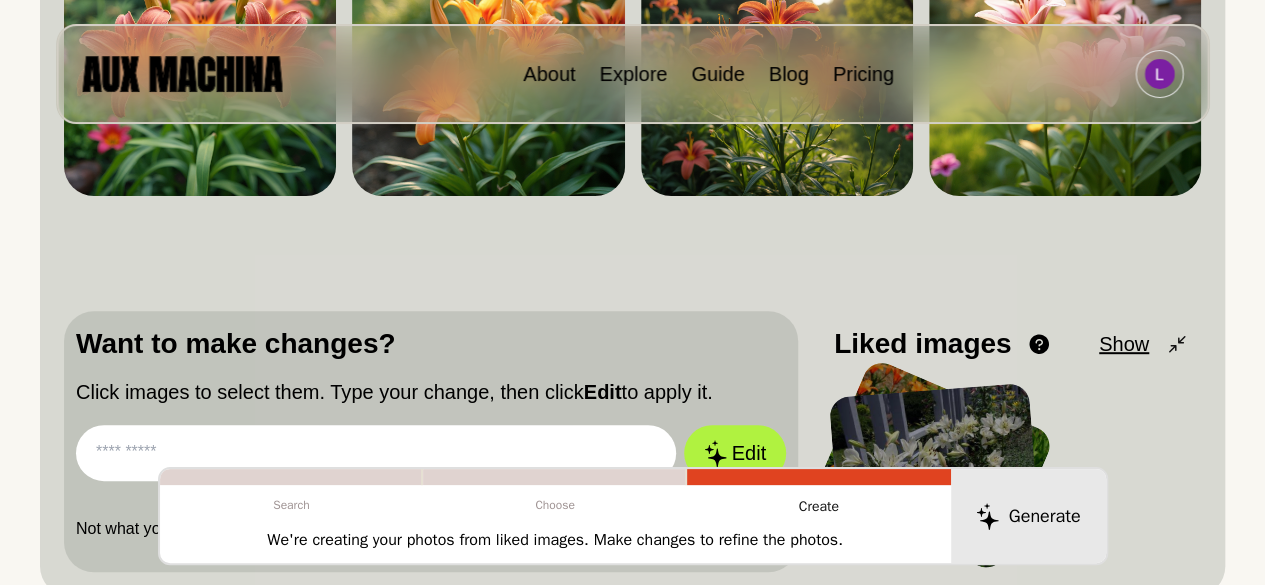 click at bounding box center (376, 453) 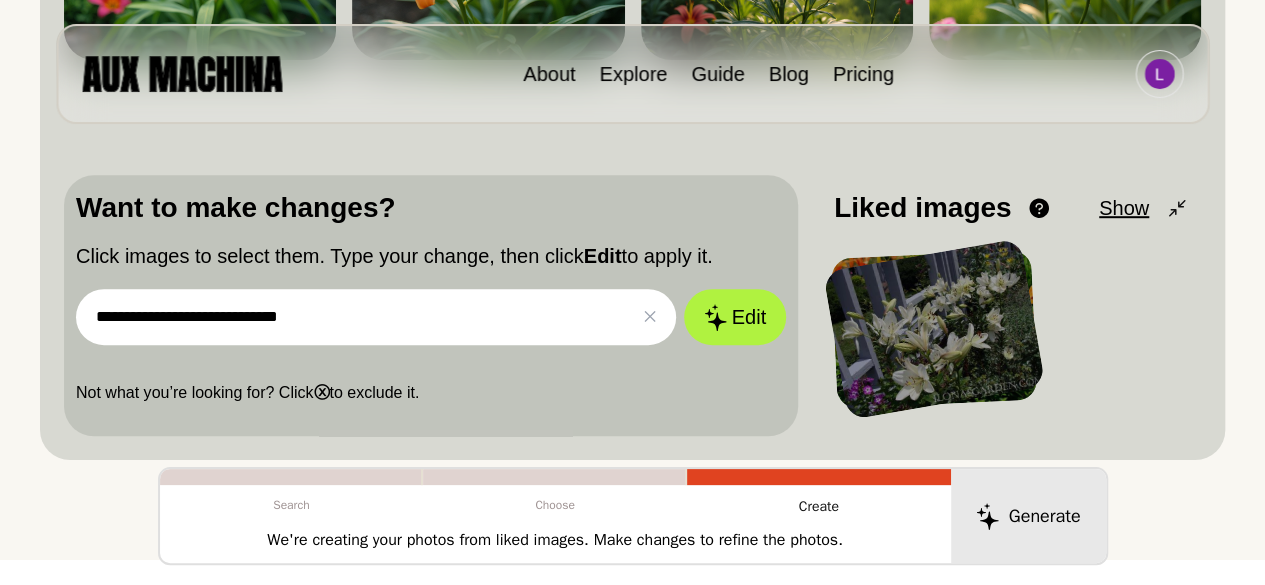 scroll, scrollTop: 525, scrollLeft: 0, axis: vertical 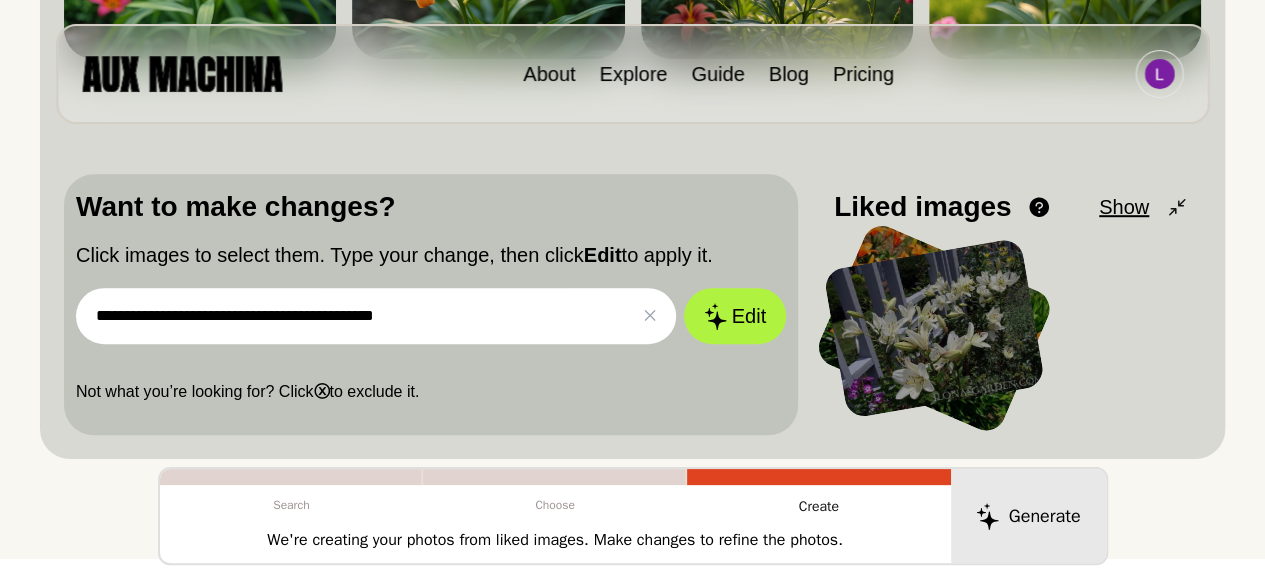 type on "**********" 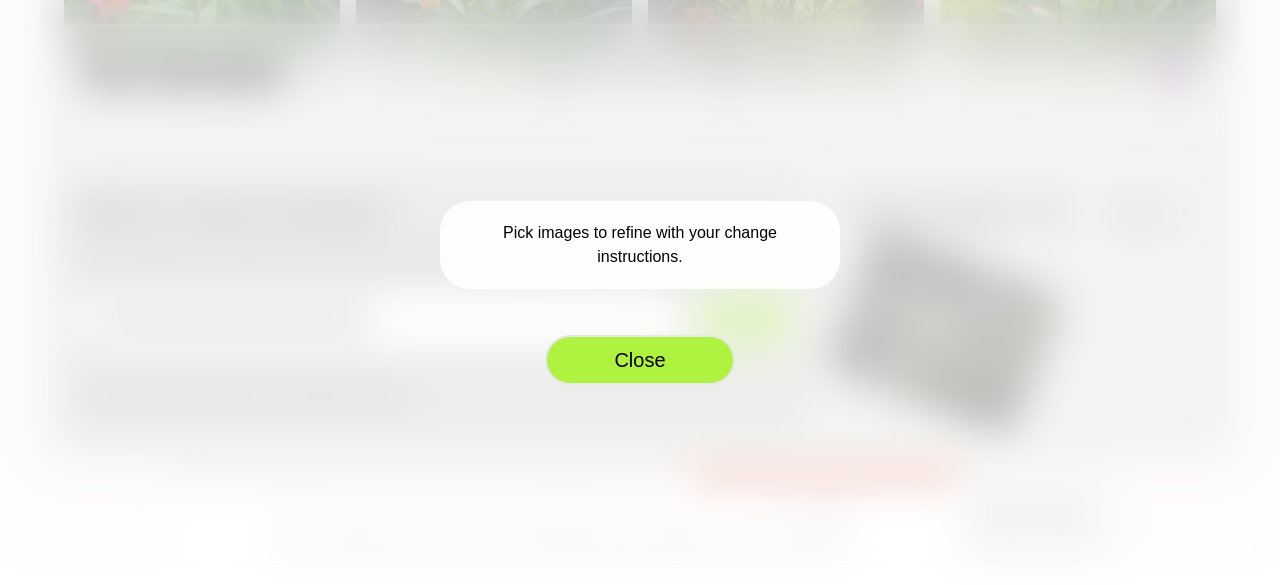 click on "Close" at bounding box center (640, 360) 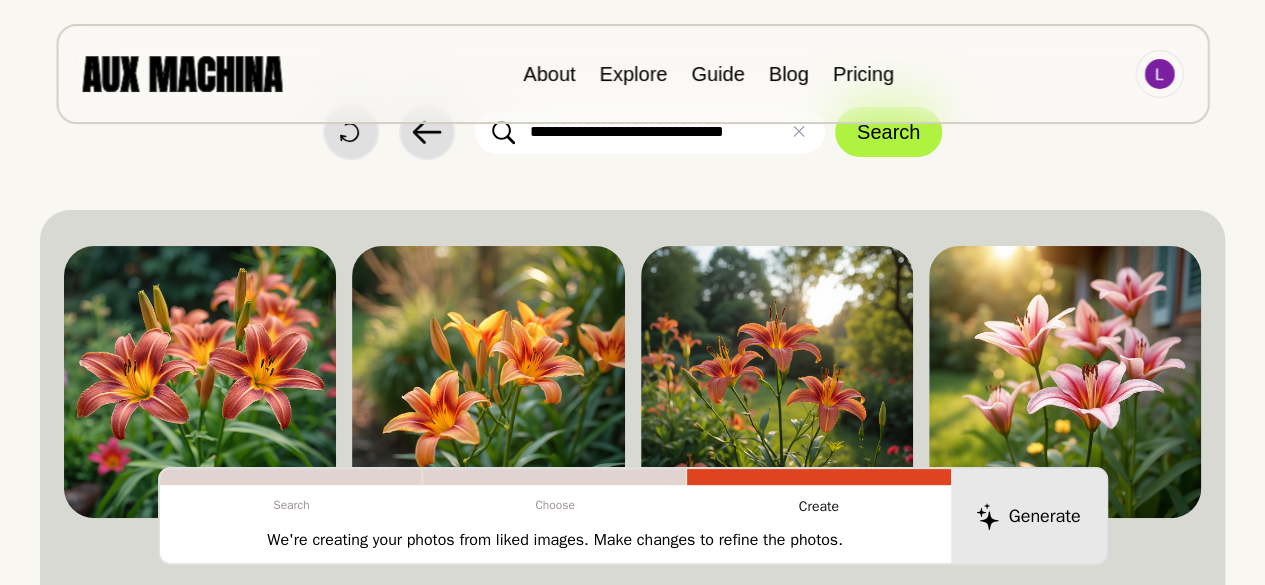 scroll, scrollTop: 65, scrollLeft: 0, axis: vertical 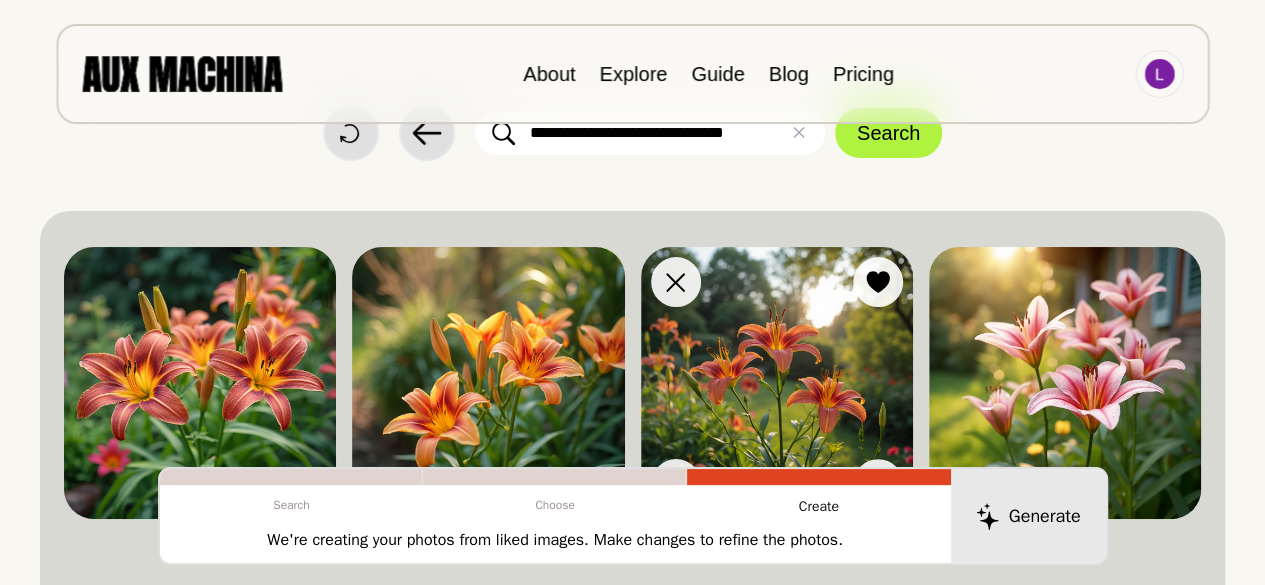 click at bounding box center [777, 383] 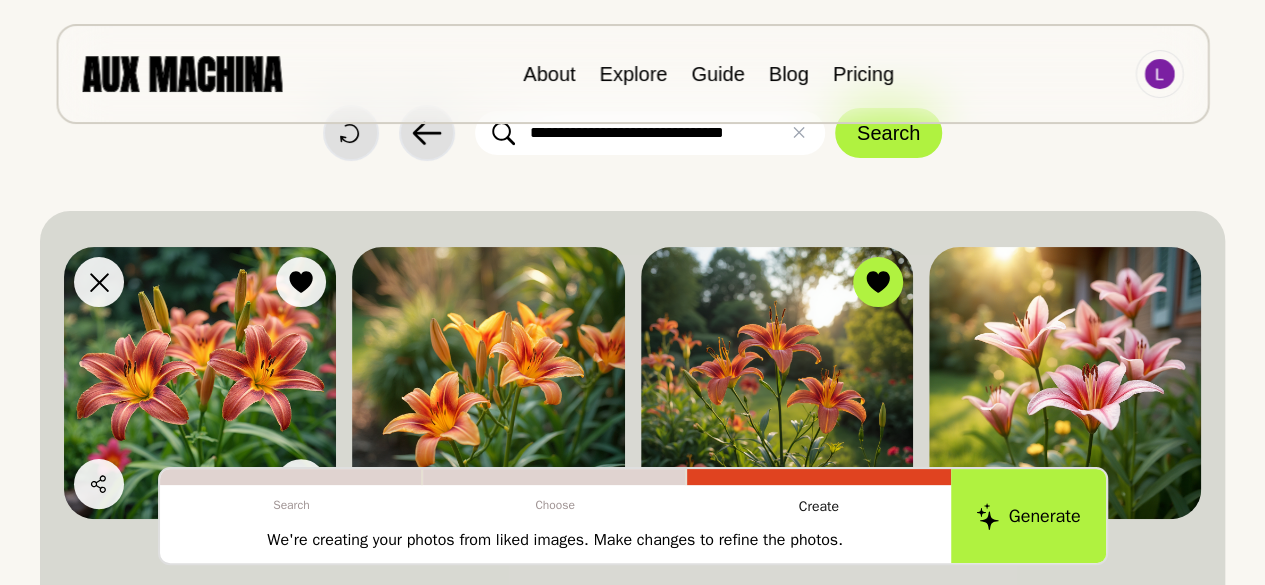 click at bounding box center (200, 383) 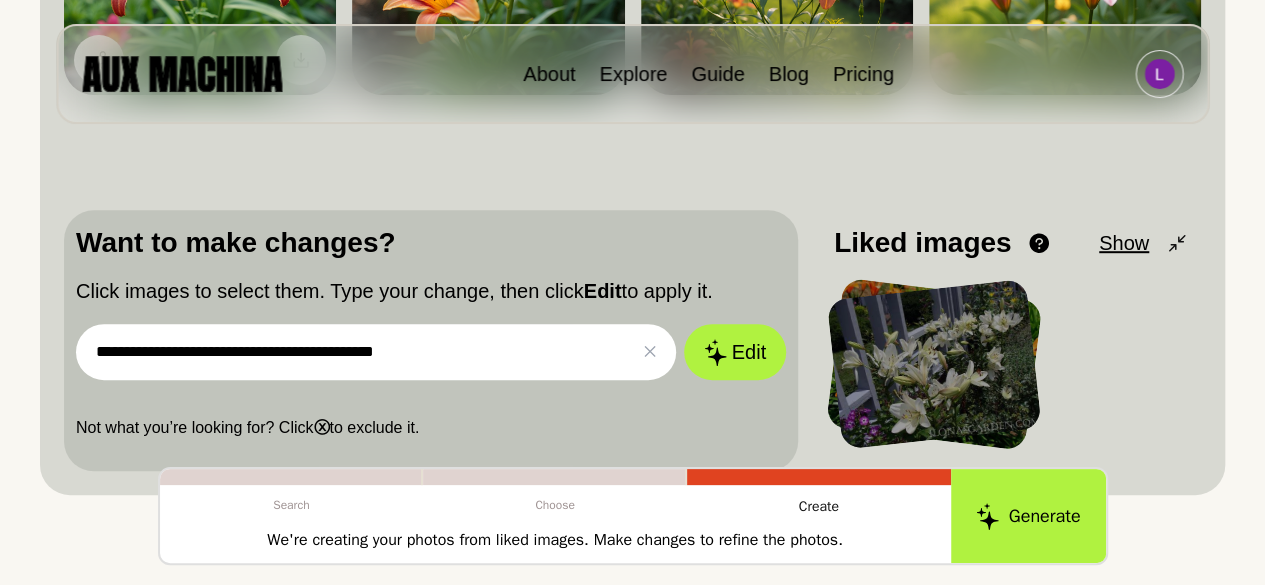 scroll, scrollTop: 491, scrollLeft: 0, axis: vertical 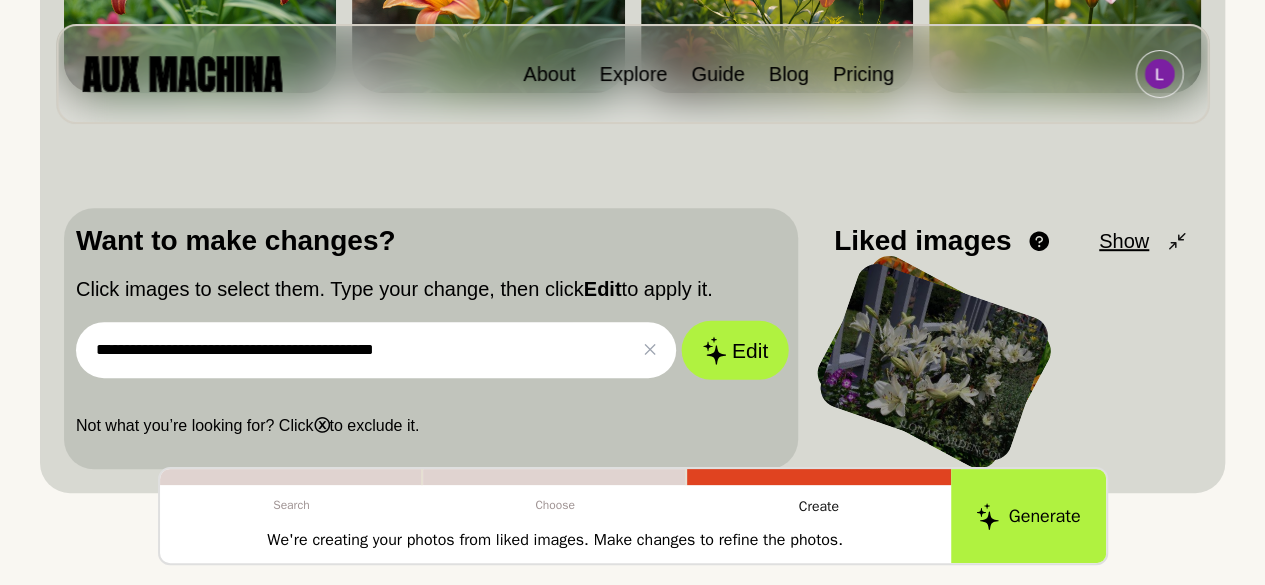 click on "Edit" at bounding box center [735, 350] 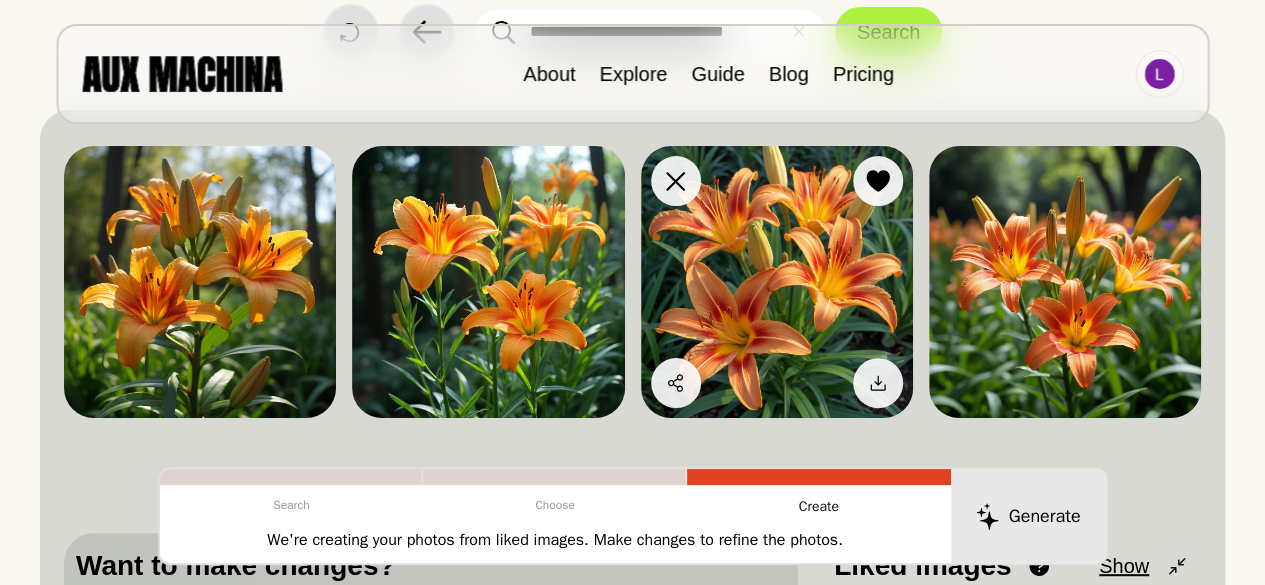 scroll, scrollTop: 165, scrollLeft: 0, axis: vertical 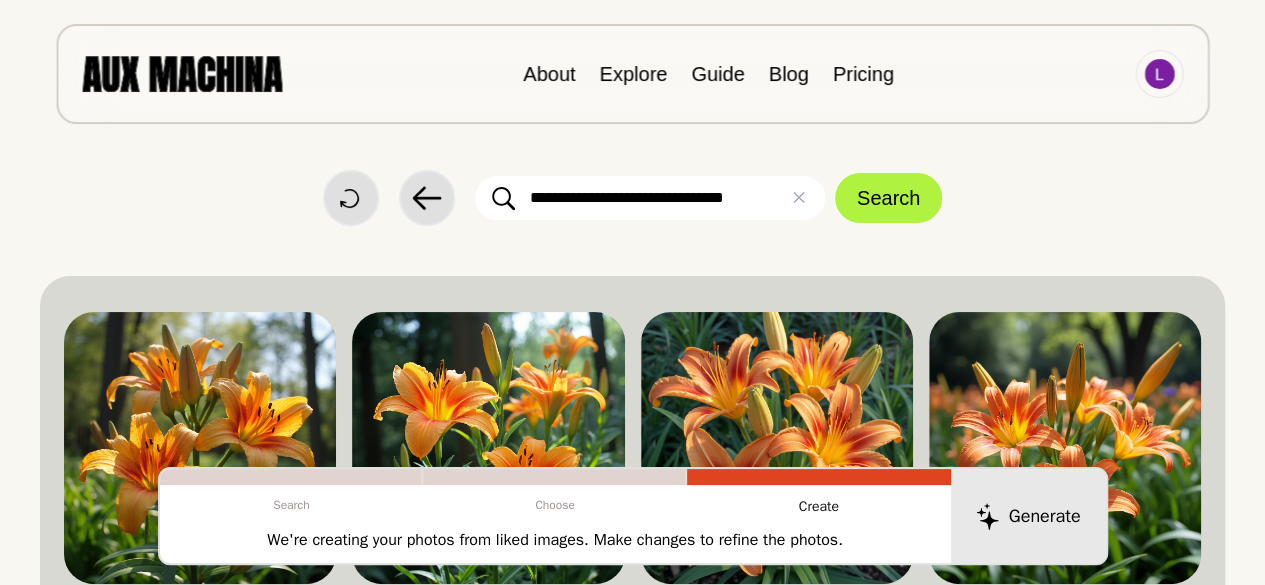 click on "**********" at bounding box center (650, 198) 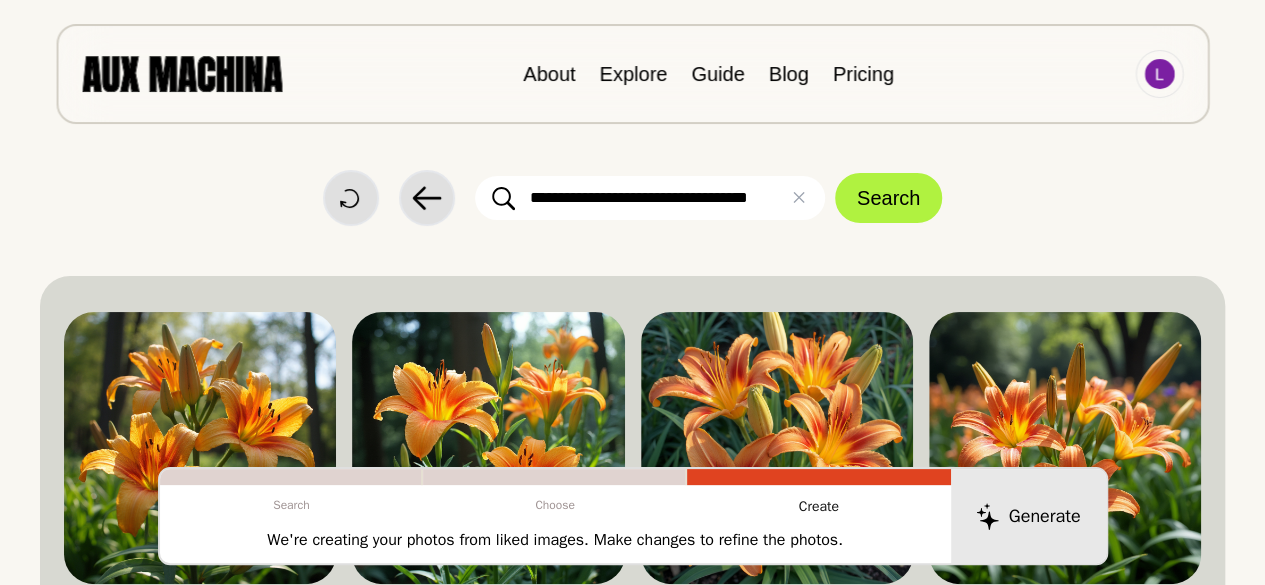 type on "**********" 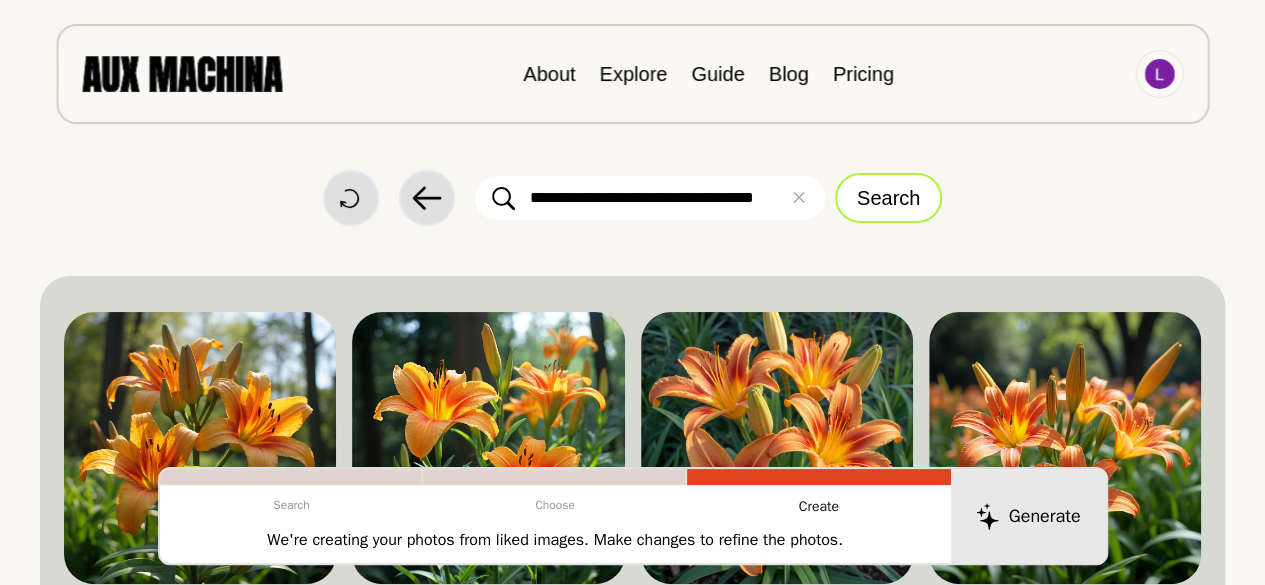 click on "Search" at bounding box center [888, 198] 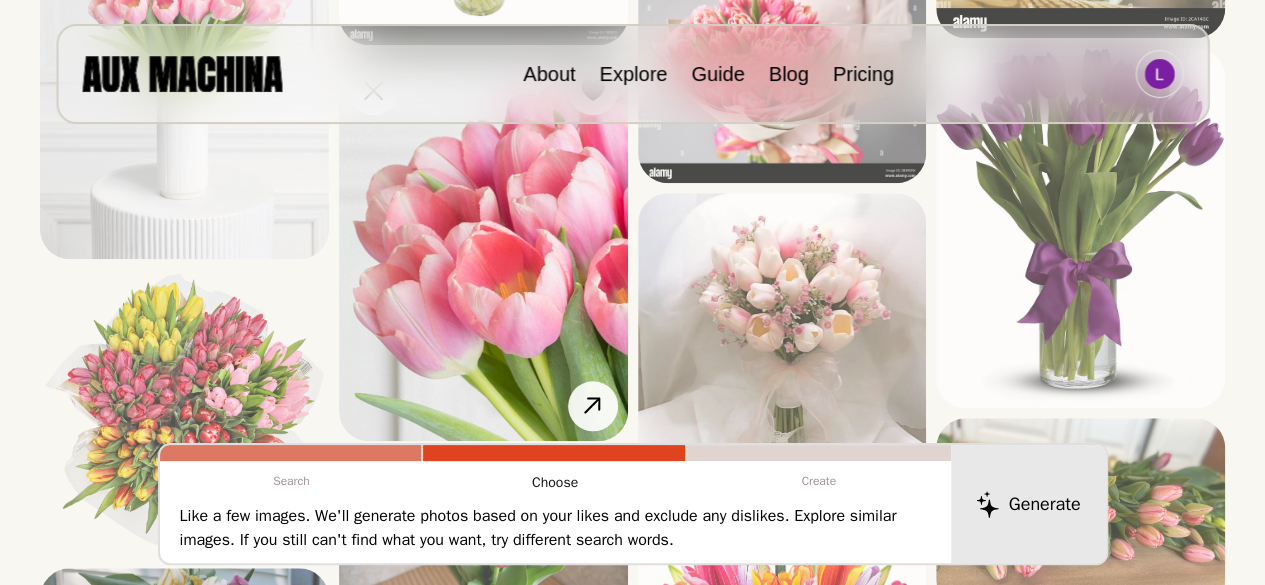 scroll, scrollTop: 748, scrollLeft: 0, axis: vertical 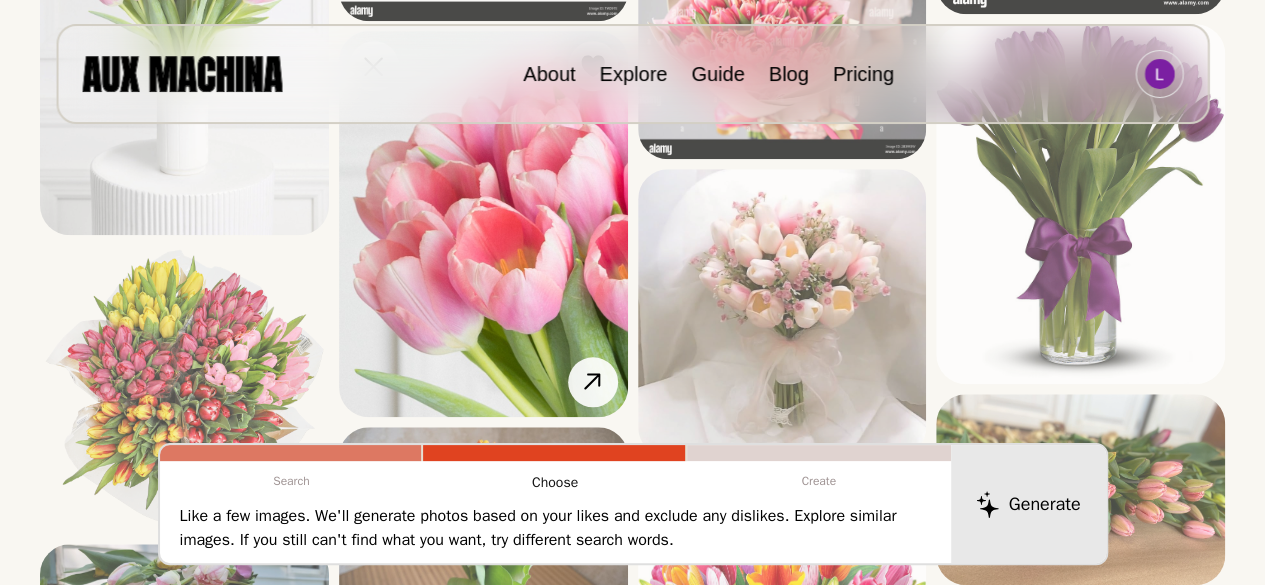 click at bounding box center [483, 224] 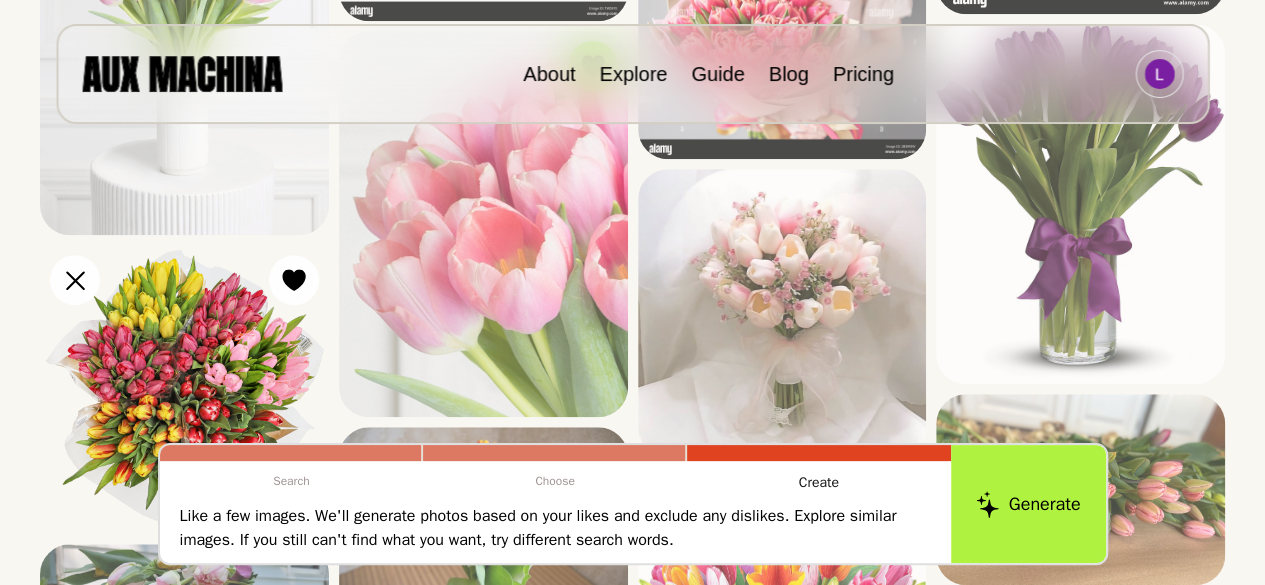 click at bounding box center (184, 389) 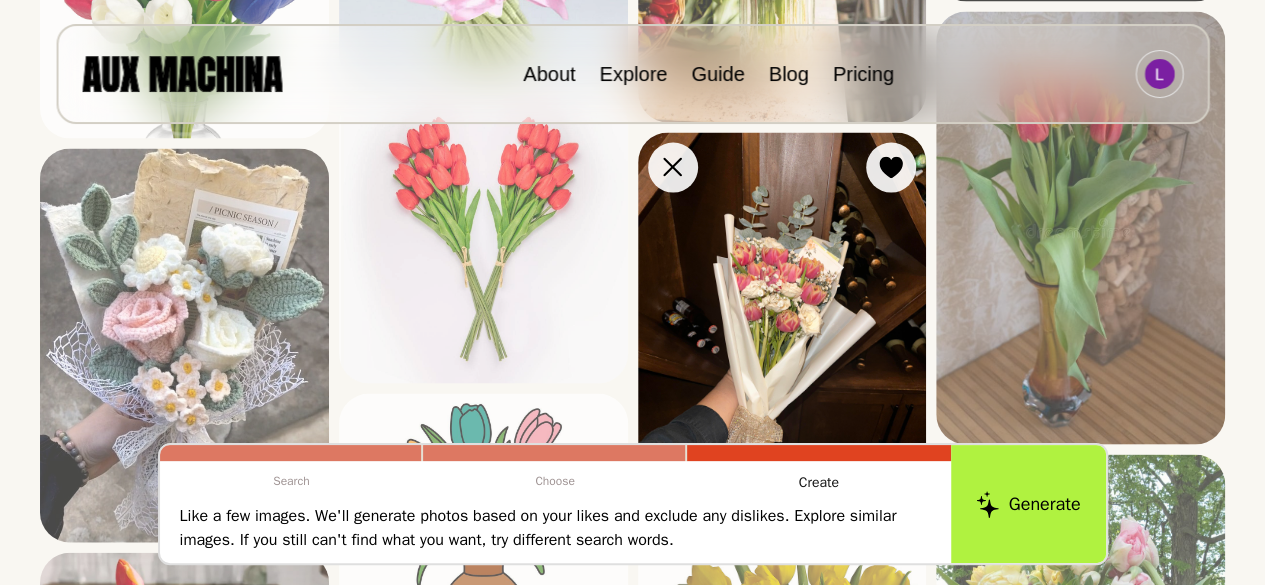 scroll, scrollTop: 1968, scrollLeft: 0, axis: vertical 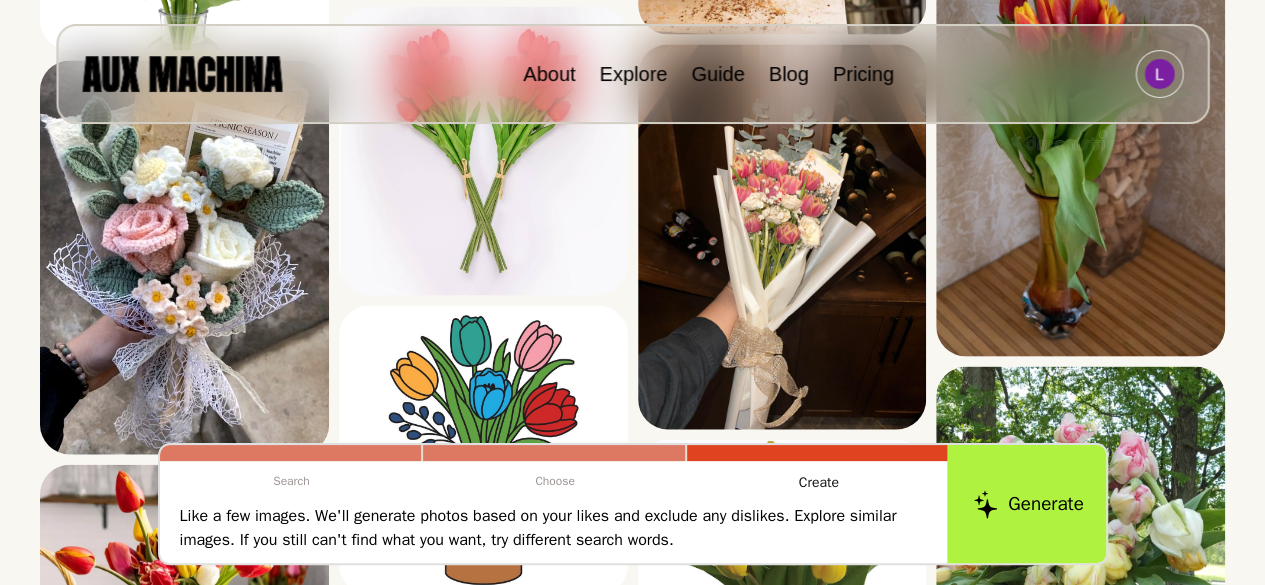 click on "Generate" at bounding box center [1028, 504] 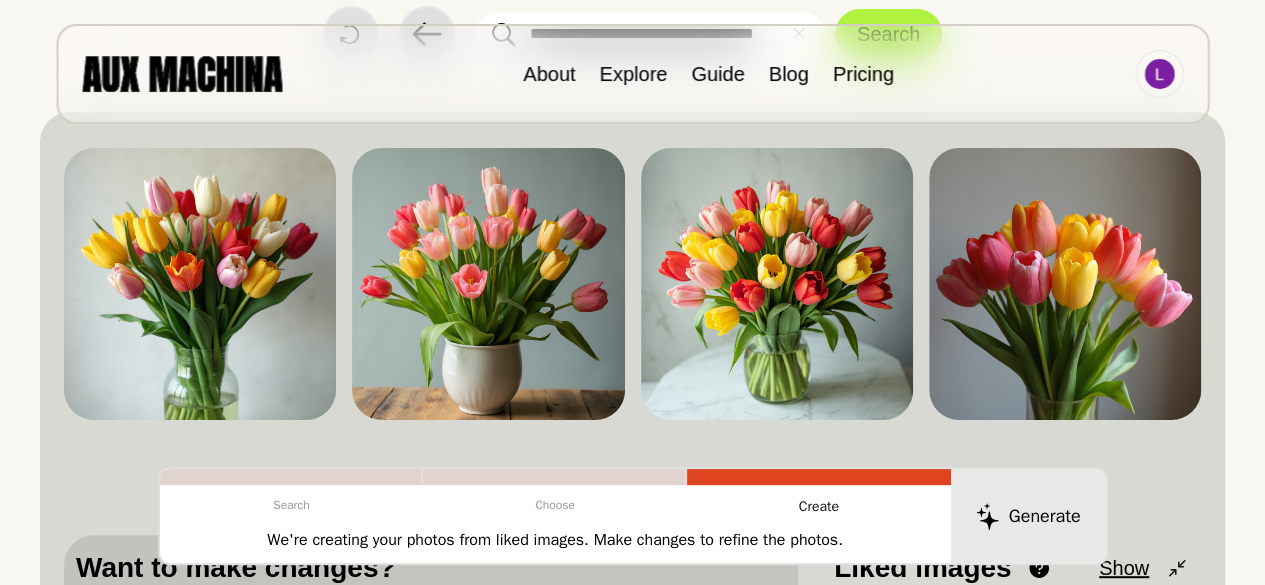scroll, scrollTop: 162, scrollLeft: 0, axis: vertical 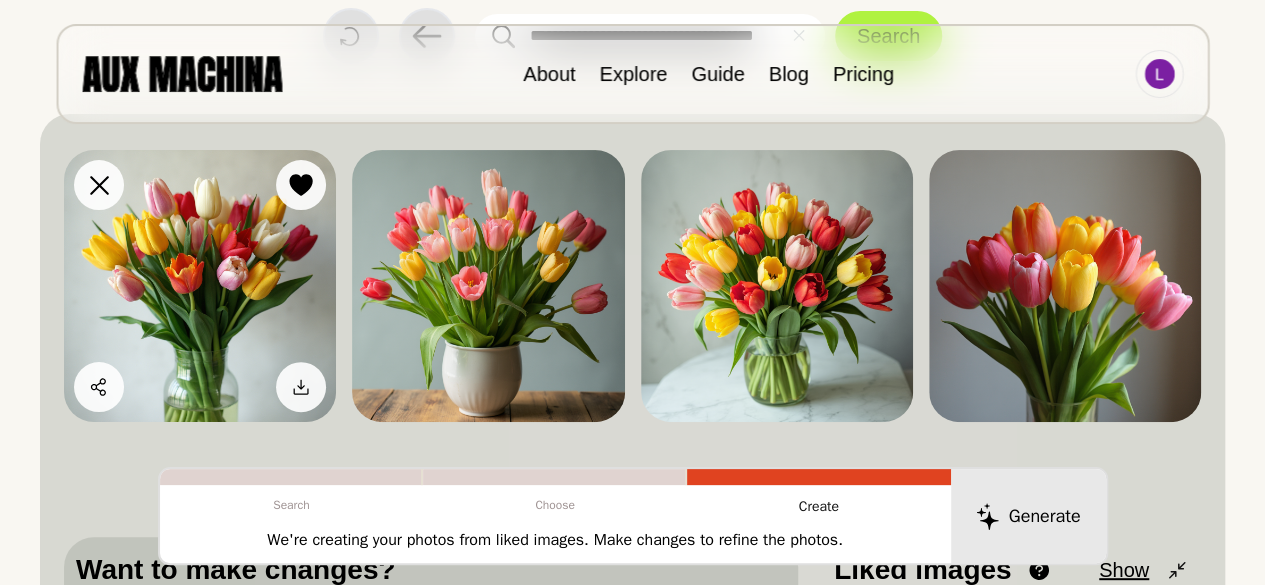 click at bounding box center (200, 286) 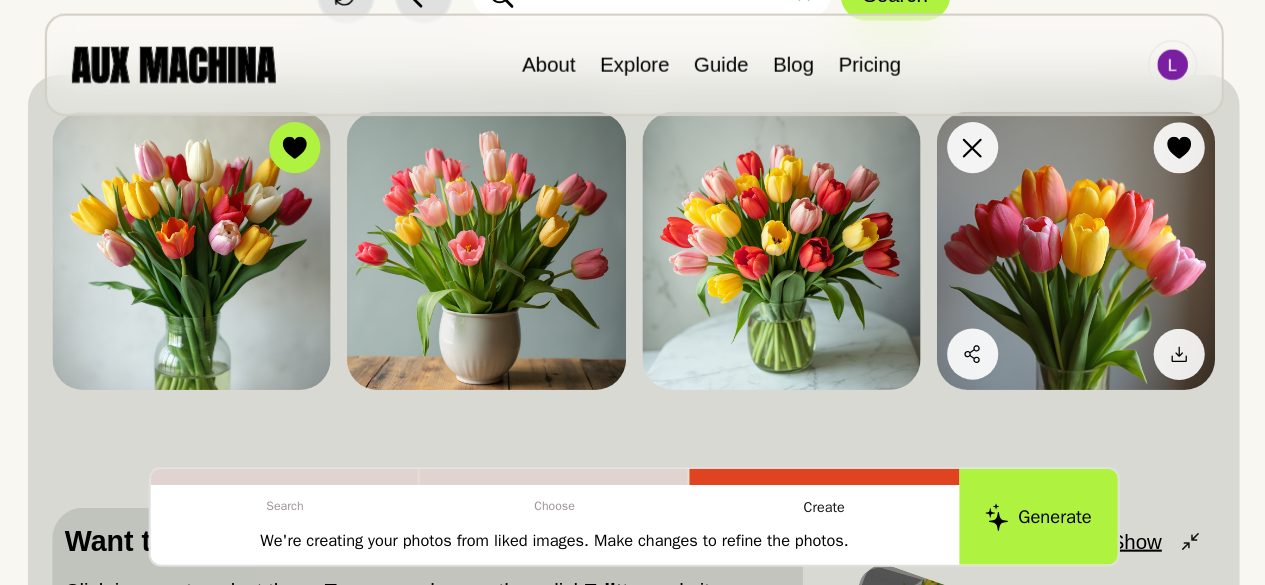 scroll, scrollTop: 198, scrollLeft: 0, axis: vertical 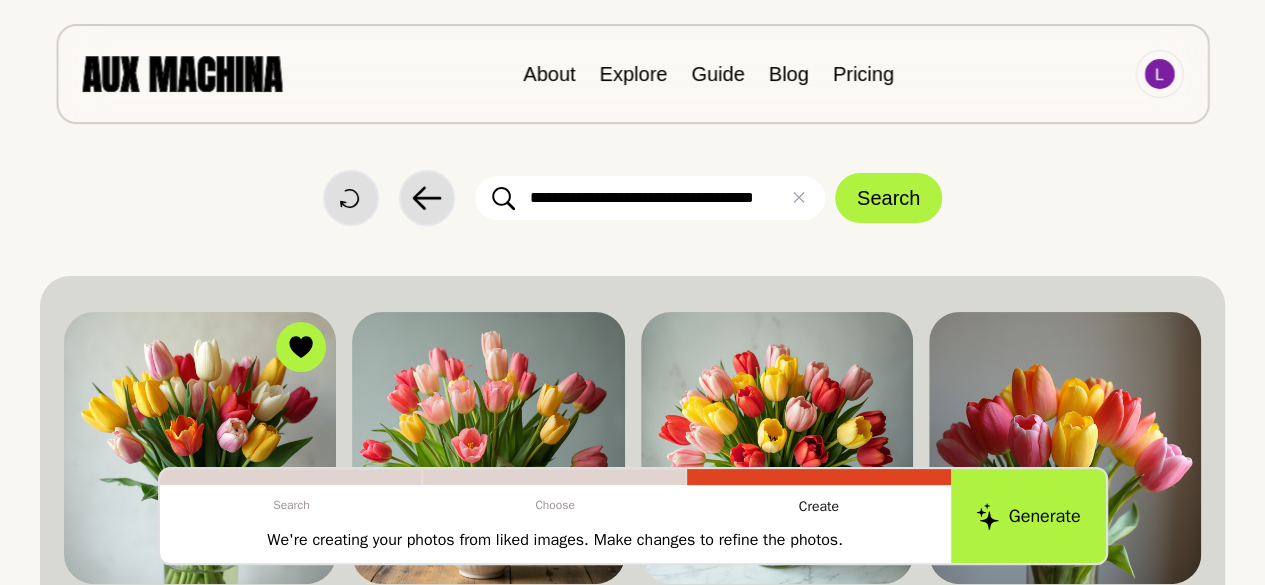 click on "**********" at bounding box center (650, 198) 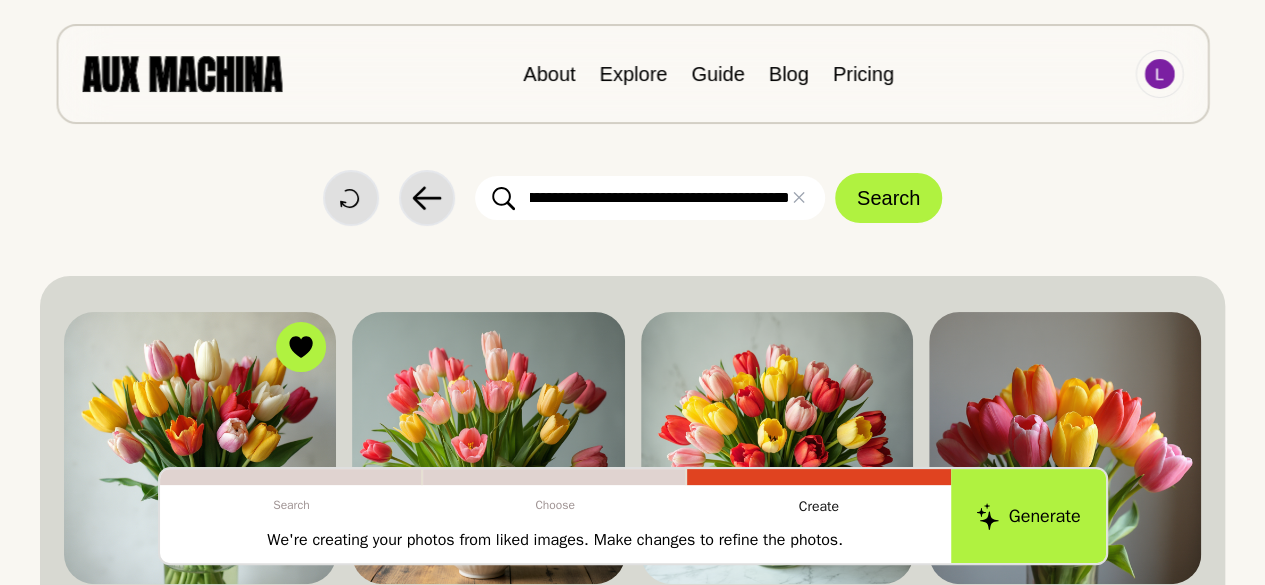 scroll, scrollTop: 0, scrollLeft: 64, axis: horizontal 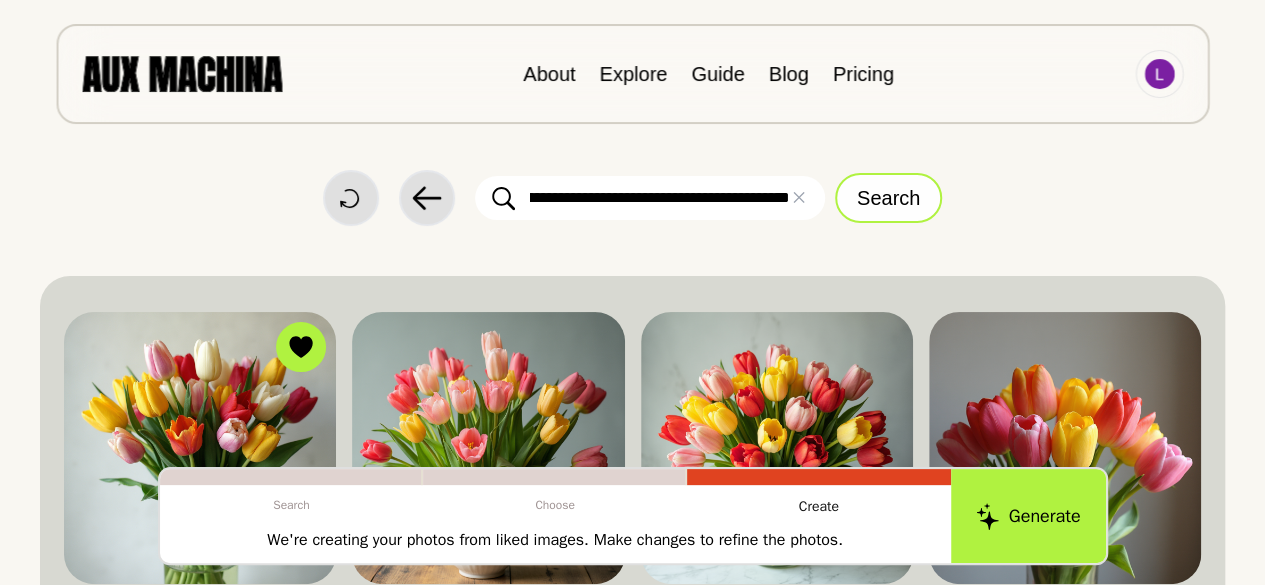 type on "**********" 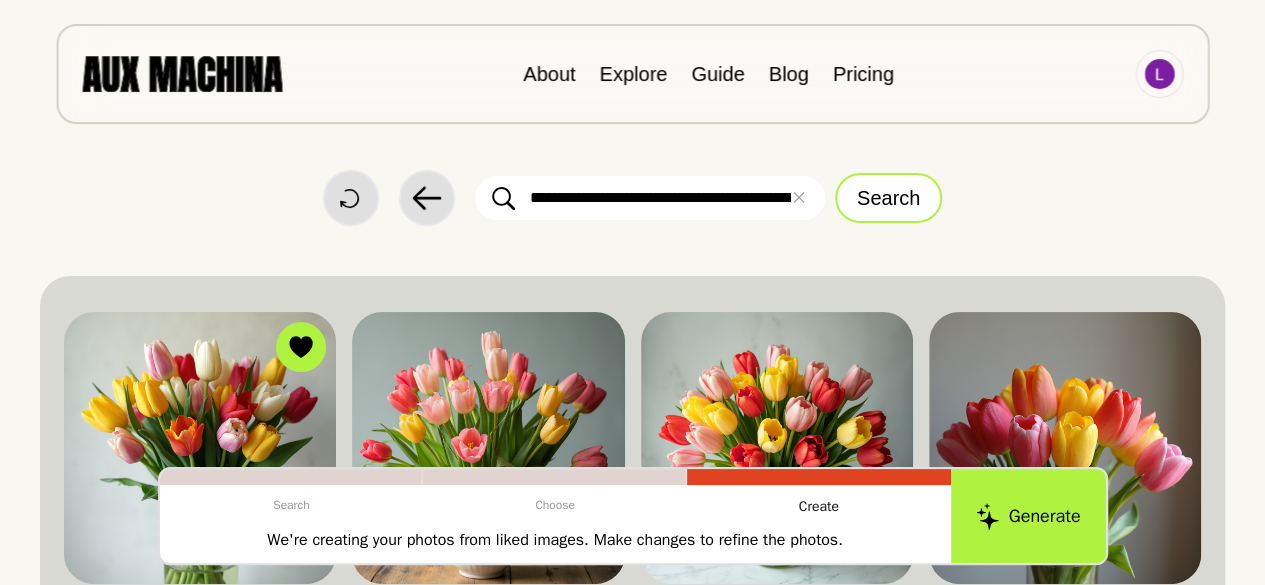 click on "Search" at bounding box center [888, 198] 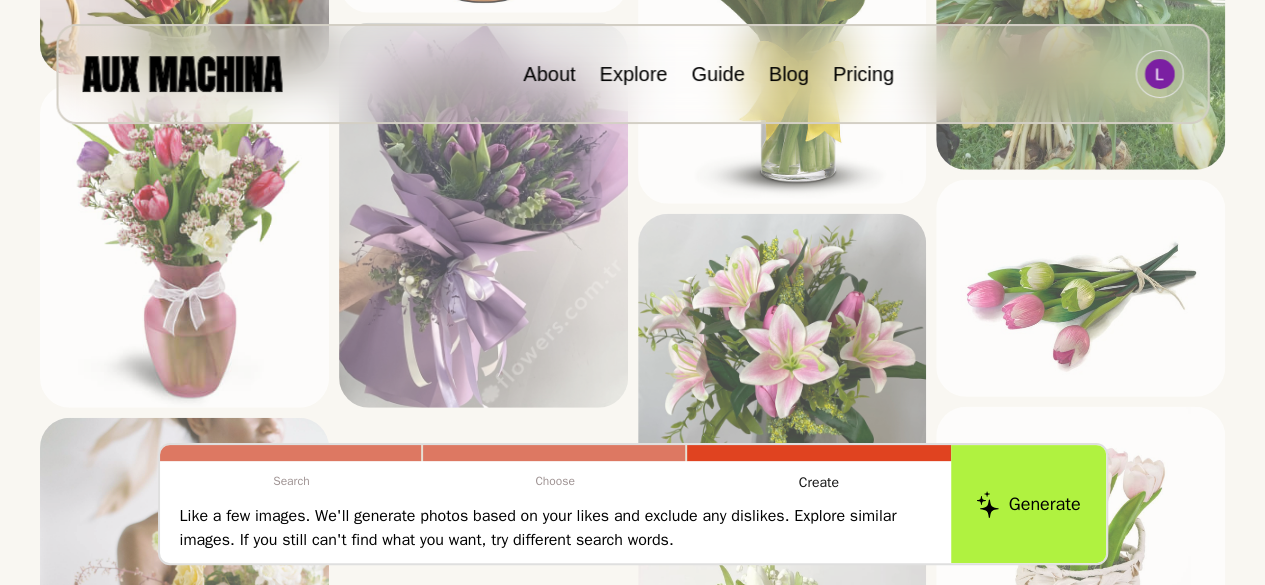 scroll, scrollTop: 2545, scrollLeft: 0, axis: vertical 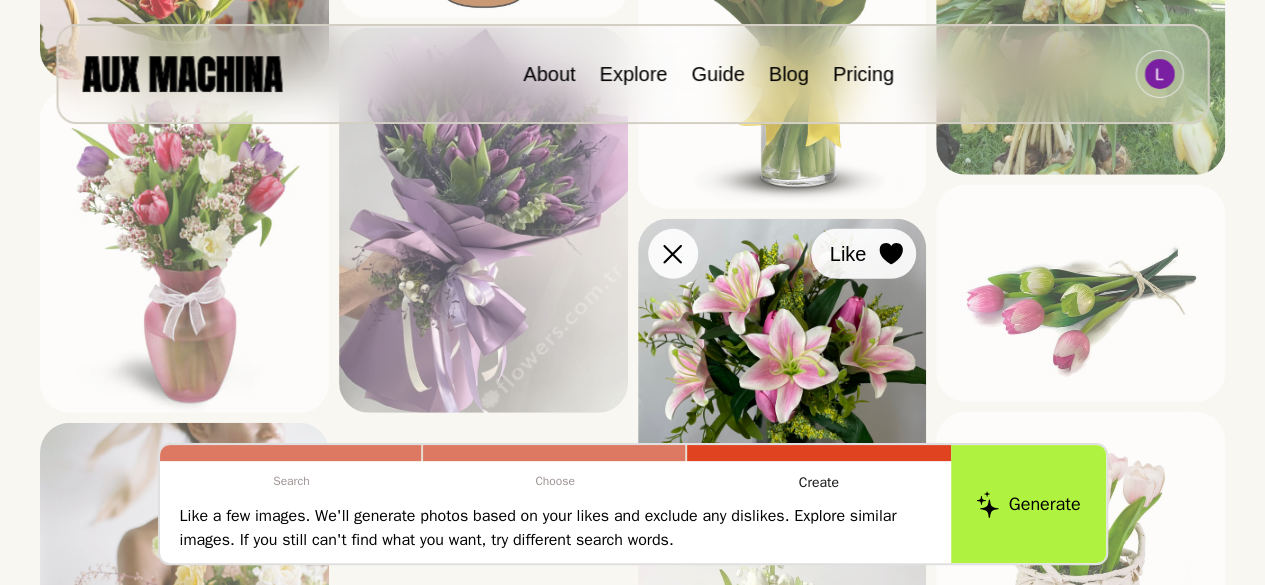 click on "Like" at bounding box center [863, 254] 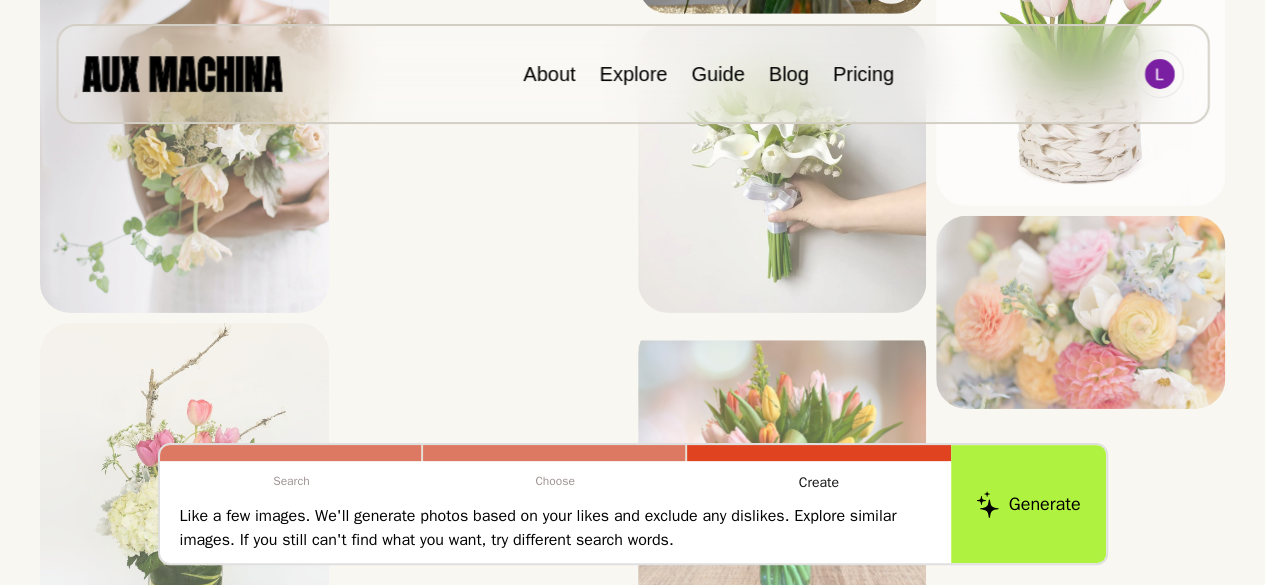 scroll, scrollTop: 3063, scrollLeft: 0, axis: vertical 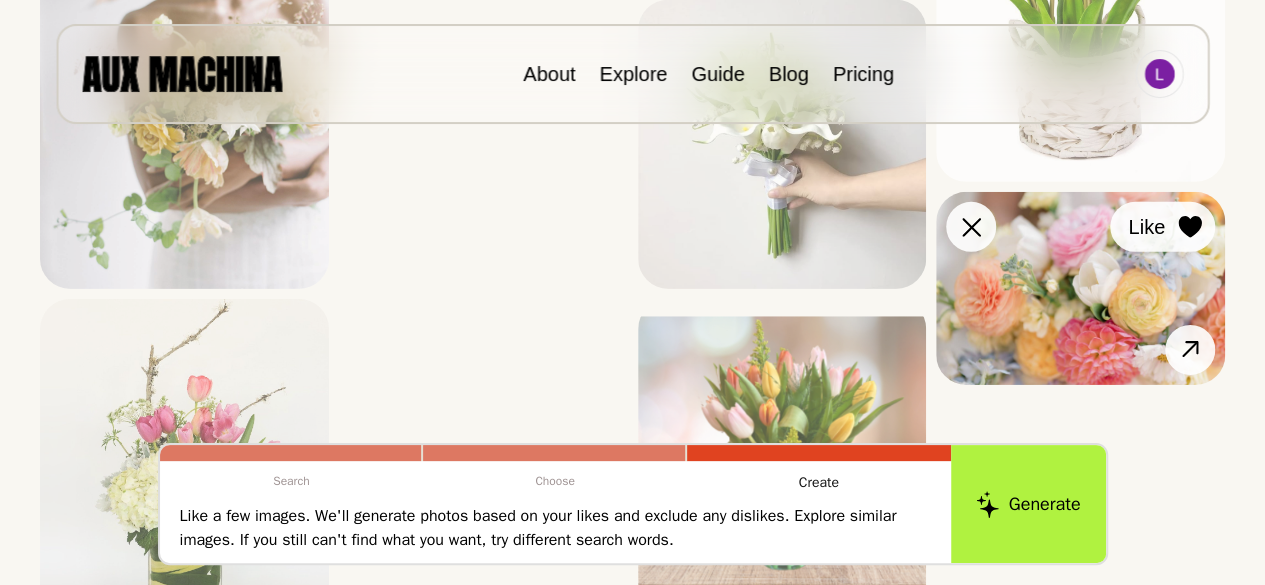 click at bounding box center [1190, 227] 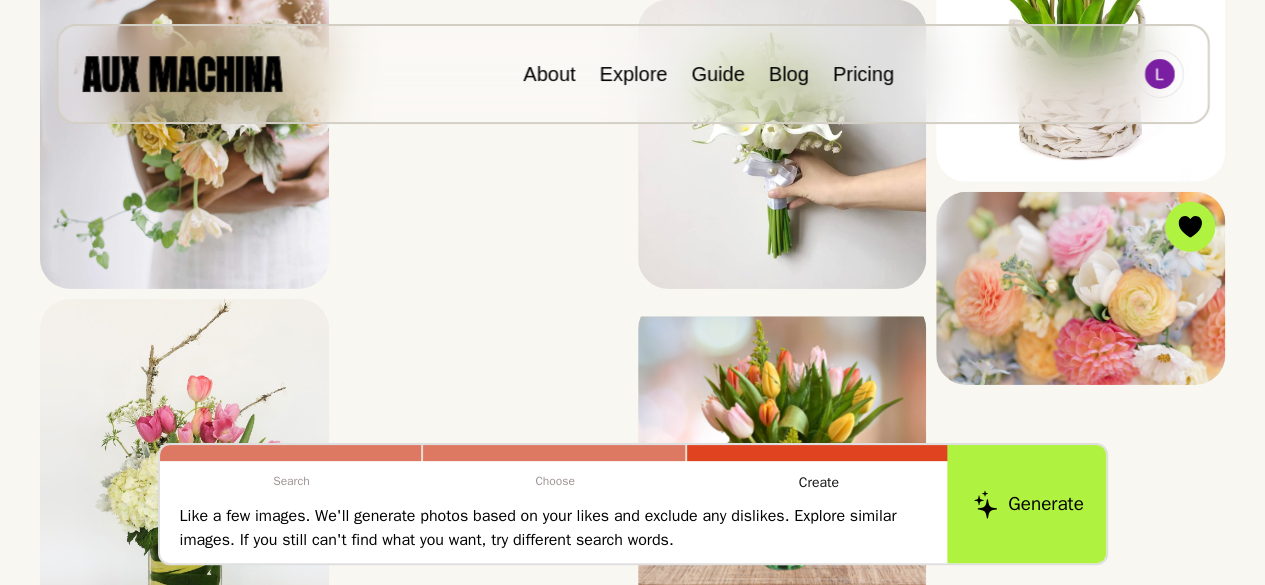 click on "Generate" at bounding box center (1028, 504) 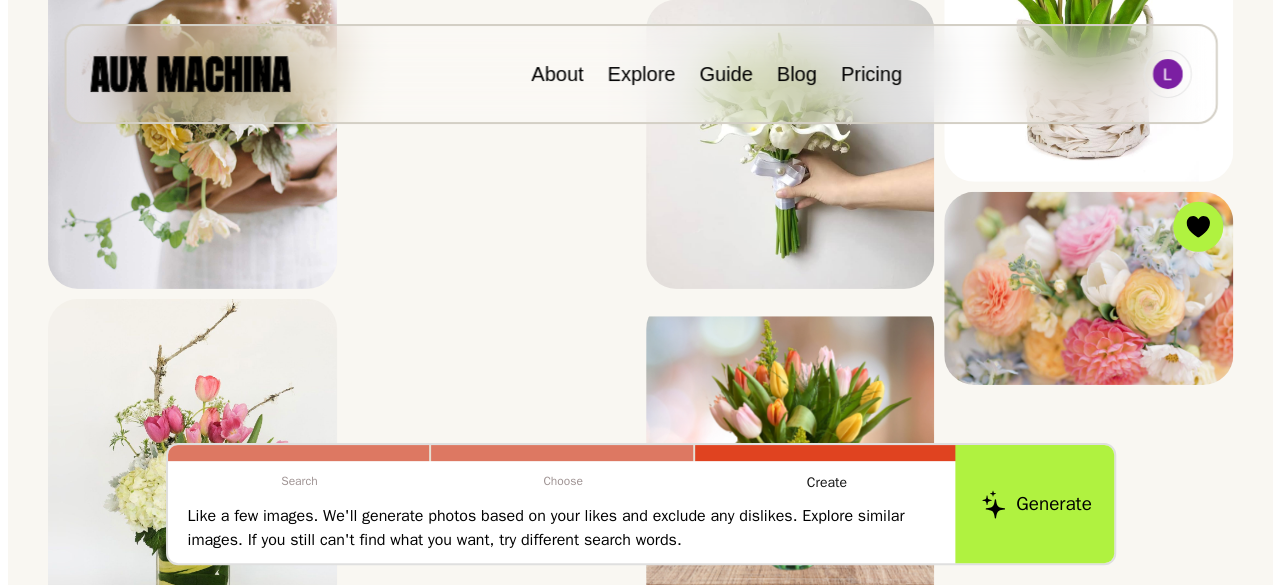 scroll, scrollTop: 1196, scrollLeft: 0, axis: vertical 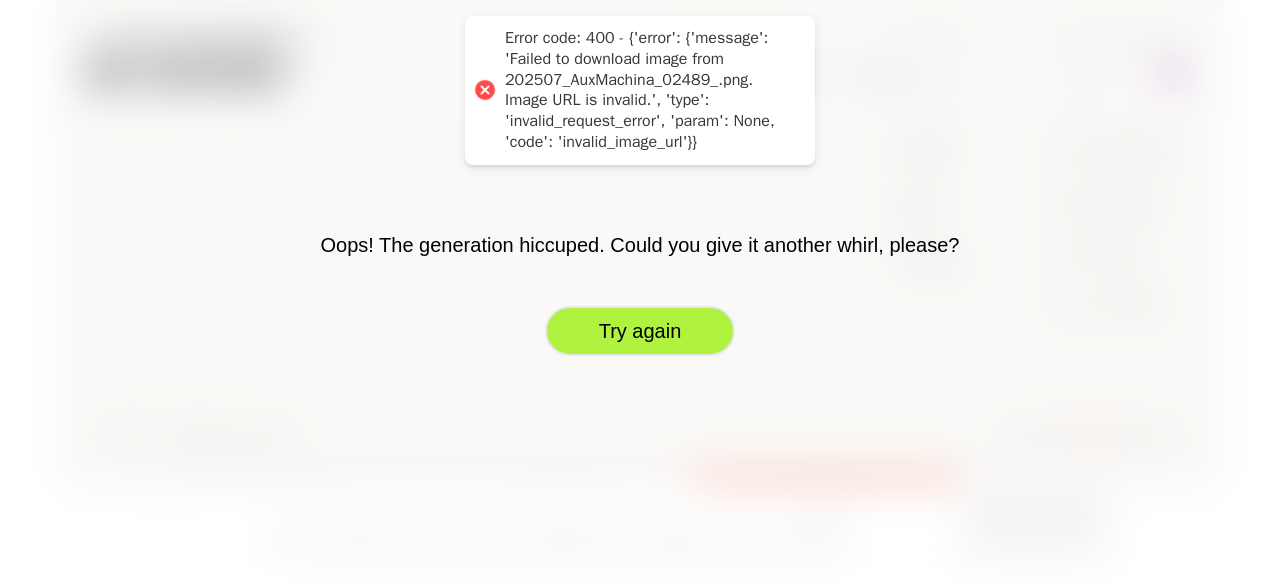 click on "Try again" at bounding box center [640, 331] 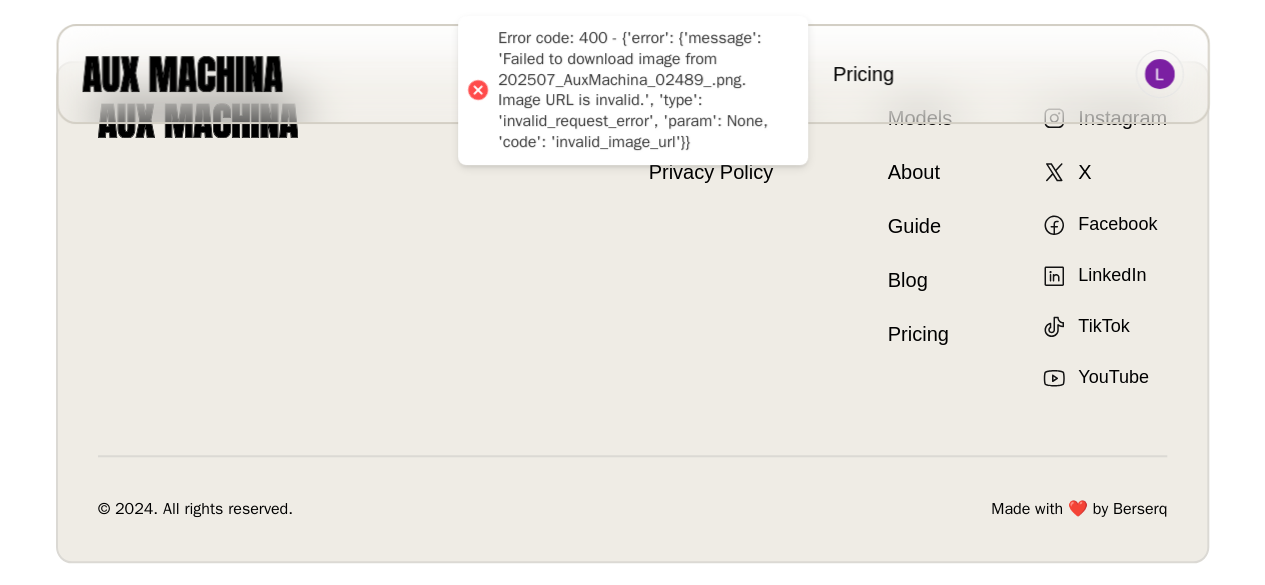 scroll, scrollTop: 0, scrollLeft: 0, axis: both 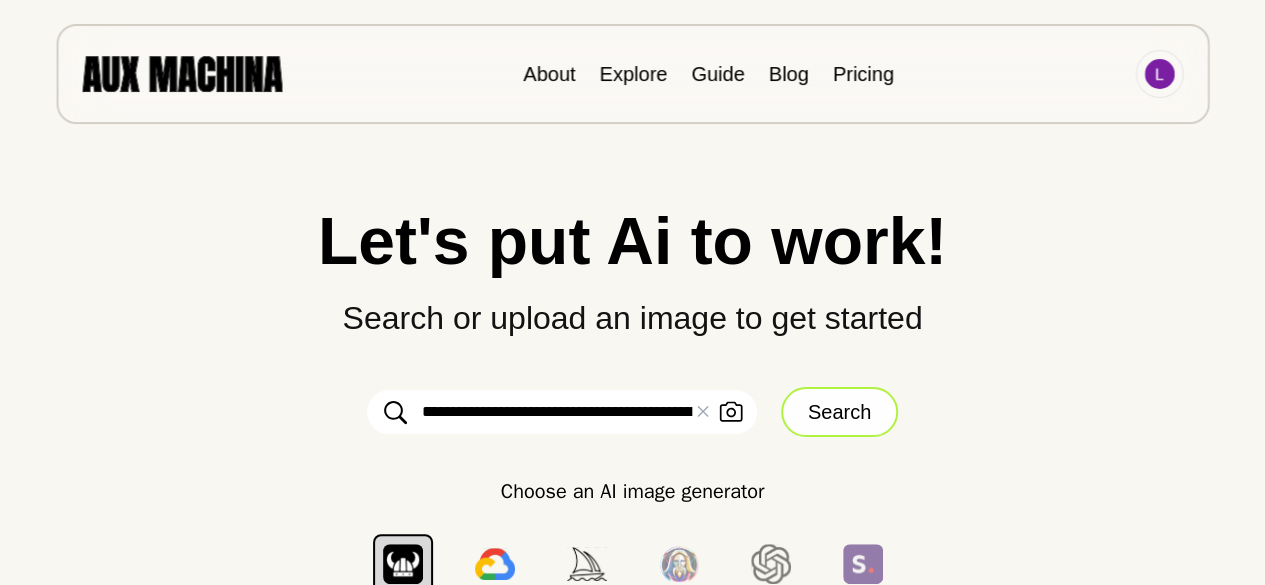 click on "Search" at bounding box center (839, 412) 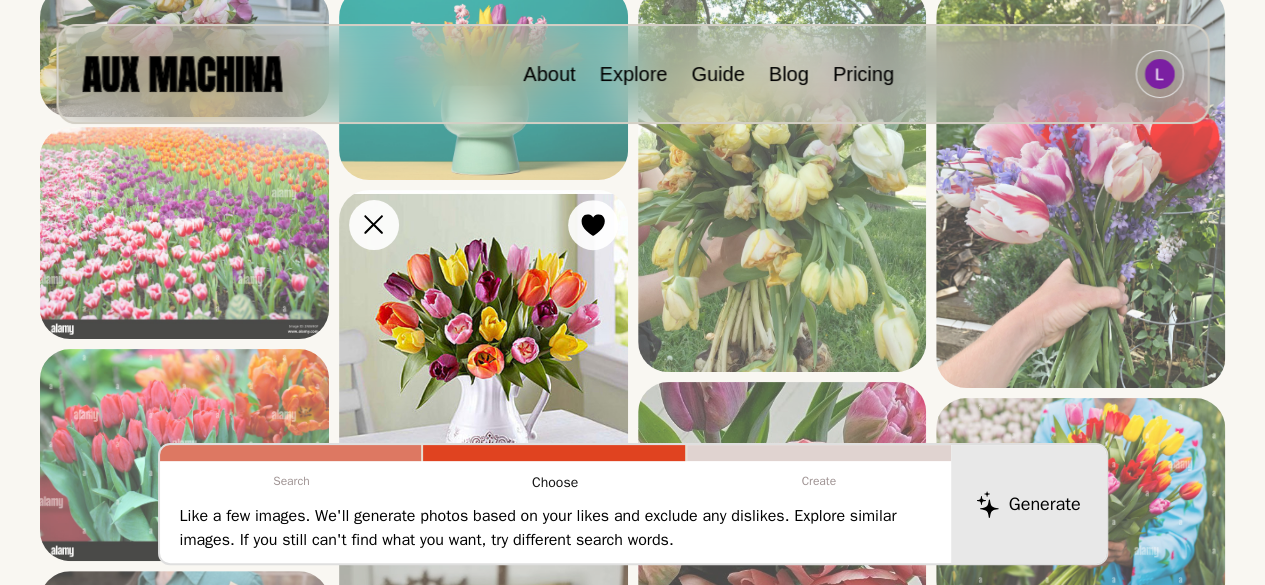 scroll, scrollTop: 313, scrollLeft: 0, axis: vertical 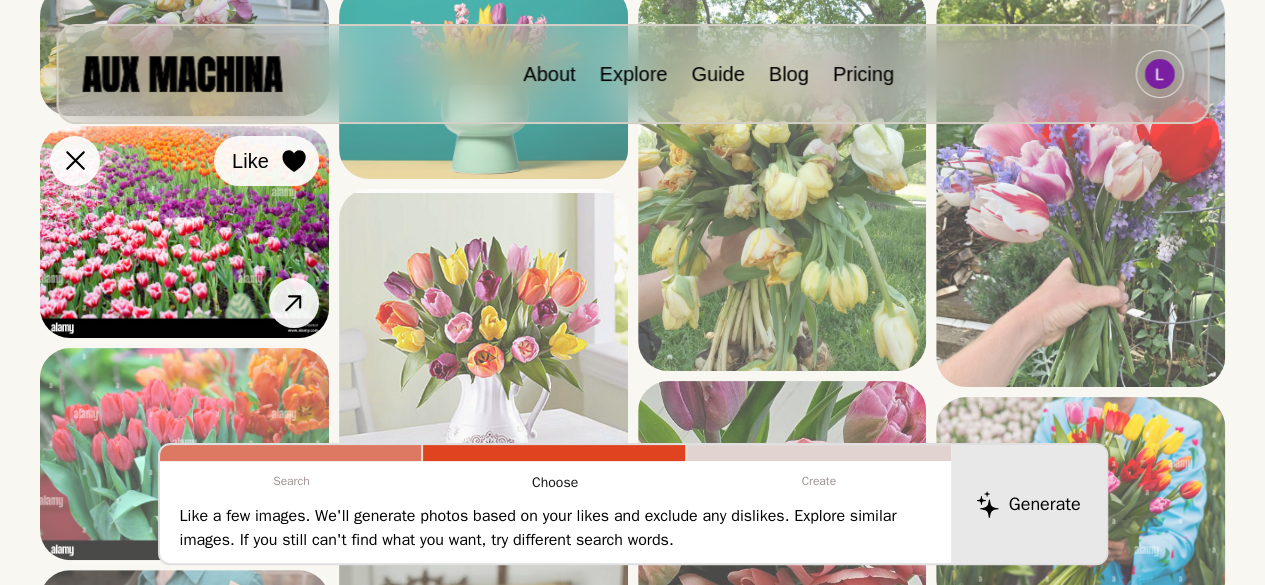 click at bounding box center [294, 161] 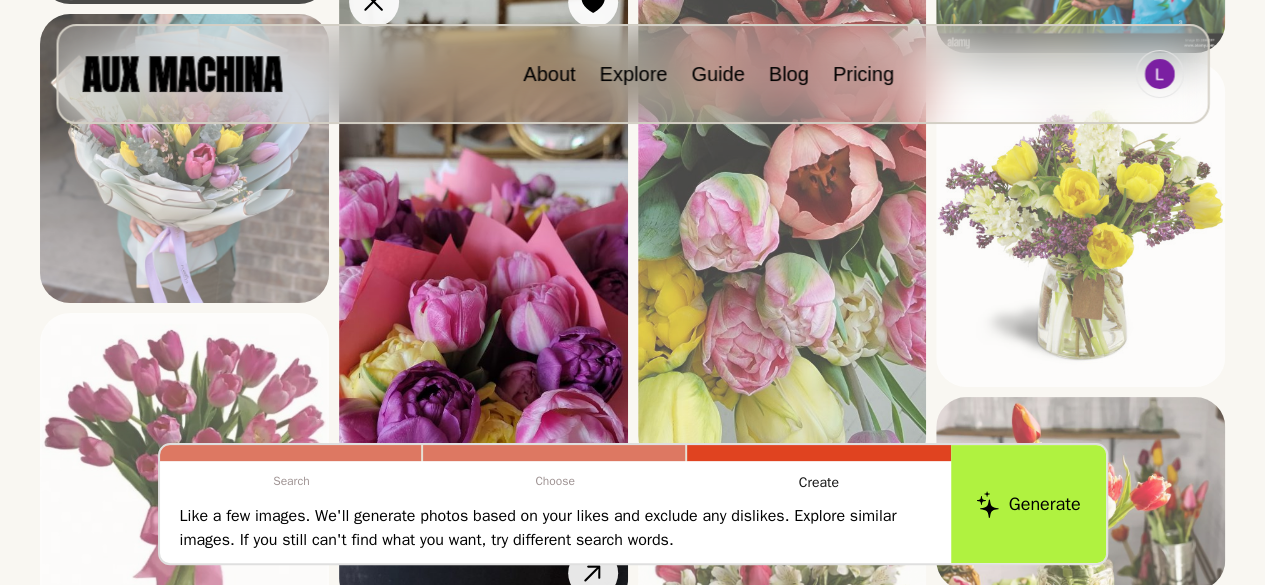 scroll, scrollTop: 892, scrollLeft: 0, axis: vertical 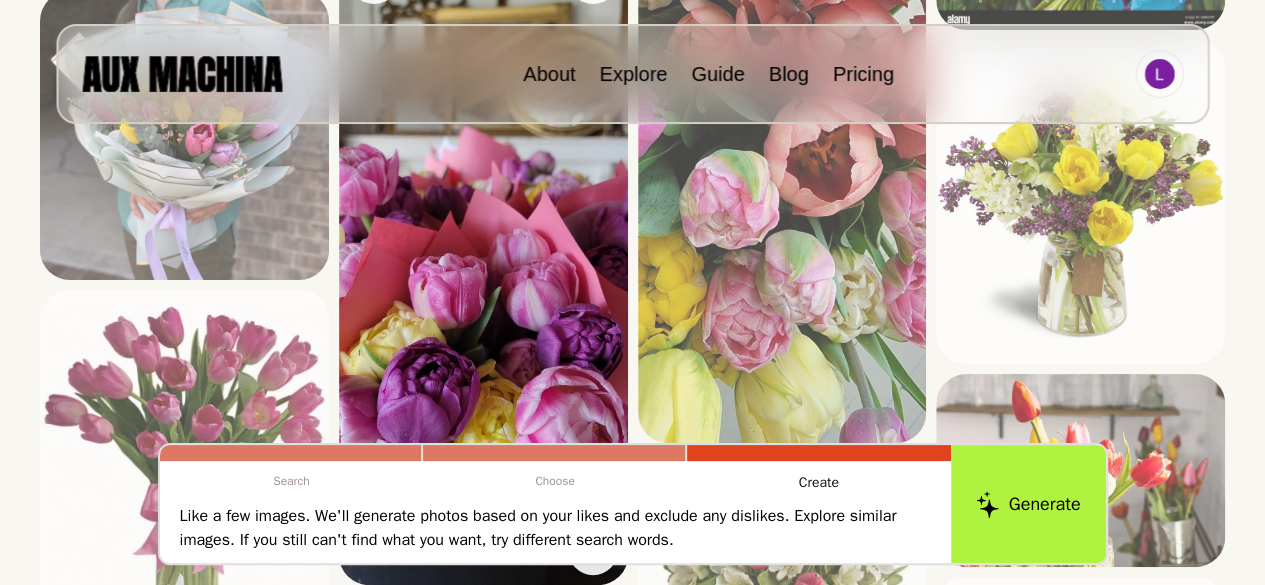 click at bounding box center (483, 264) 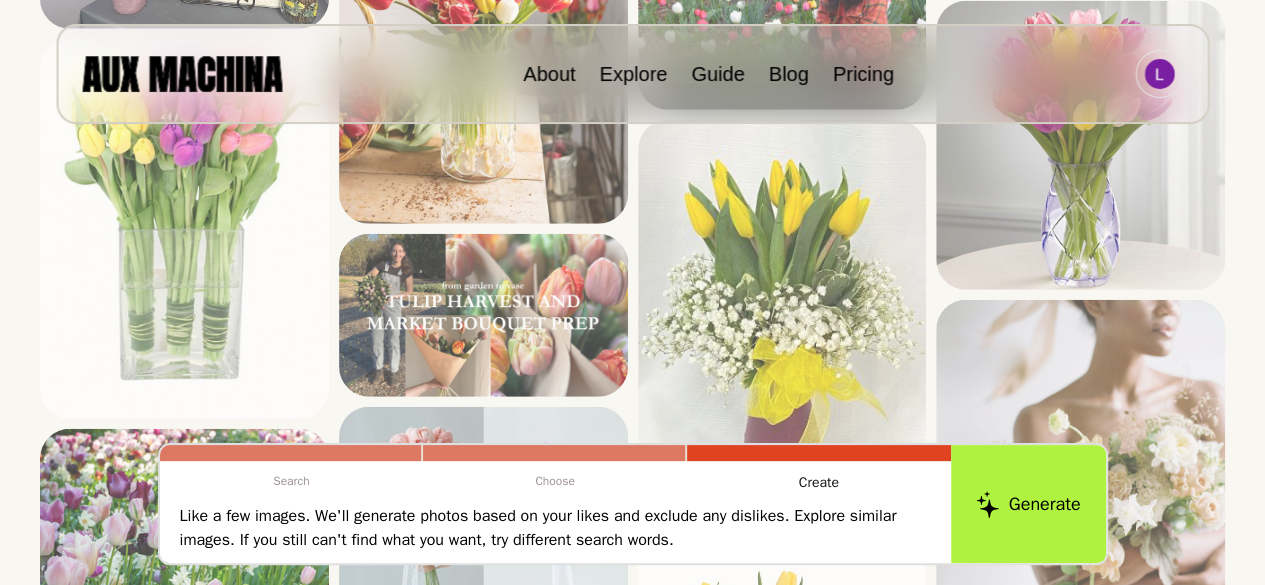 scroll, scrollTop: 2657, scrollLeft: 0, axis: vertical 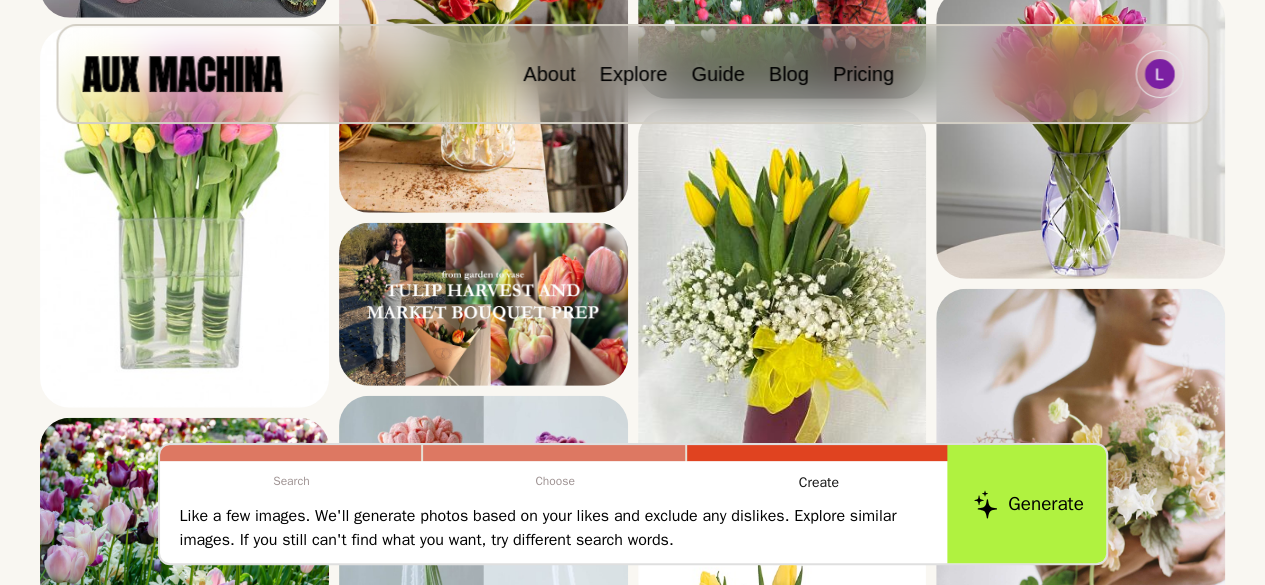 click on "Generate" at bounding box center [1028, 504] 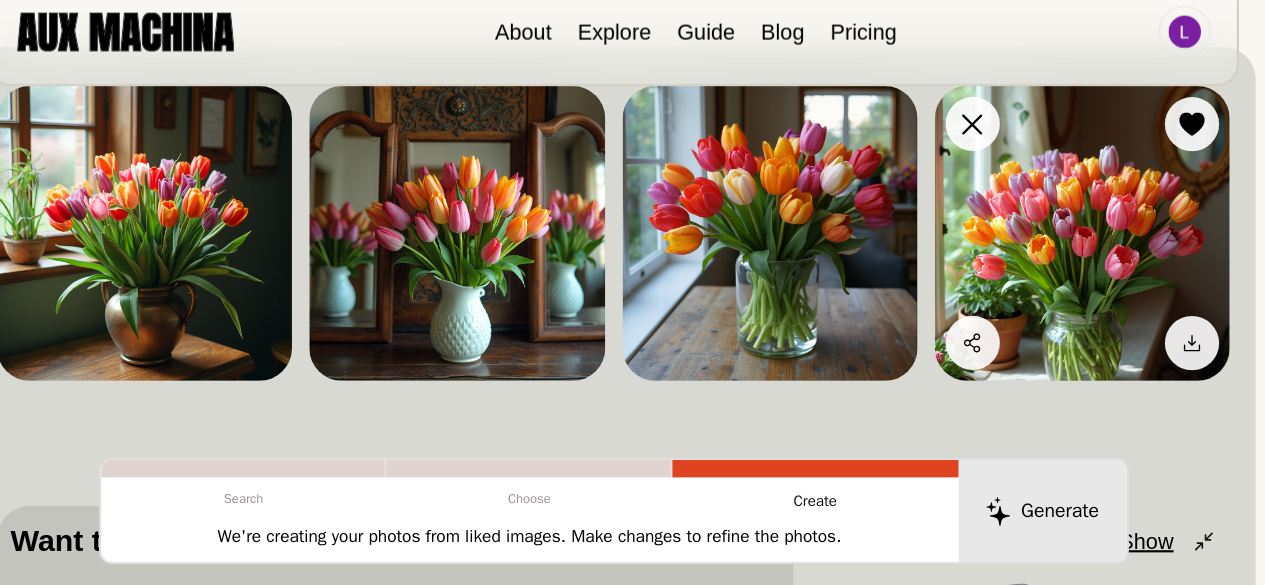 scroll, scrollTop: 188, scrollLeft: 0, axis: vertical 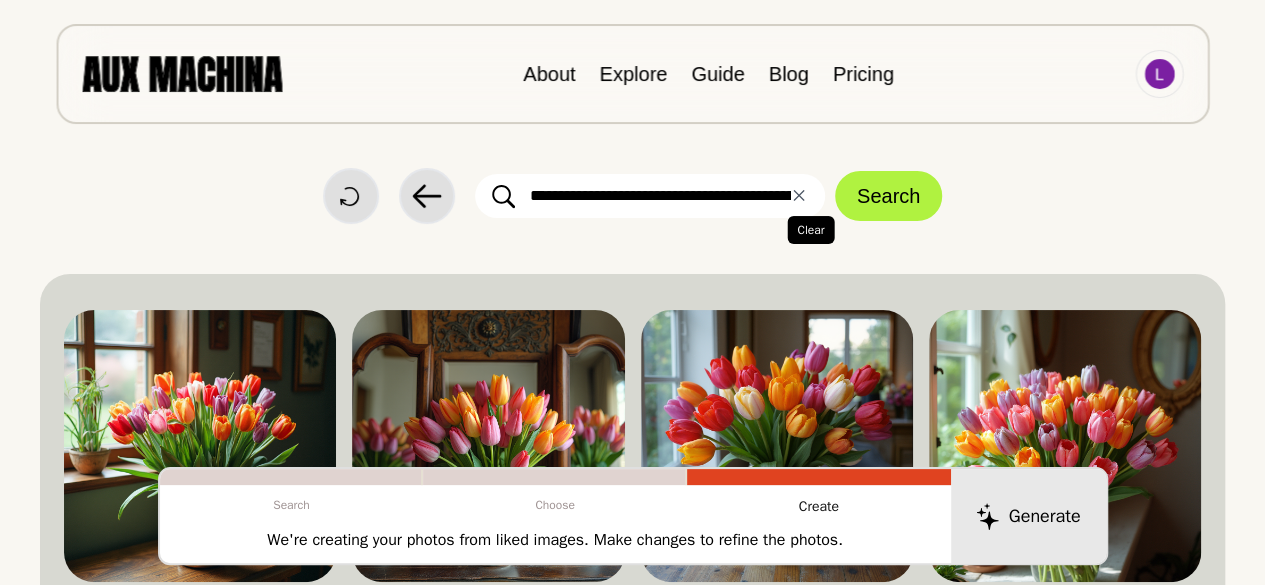 click on "✕ Clear" at bounding box center [799, 196] 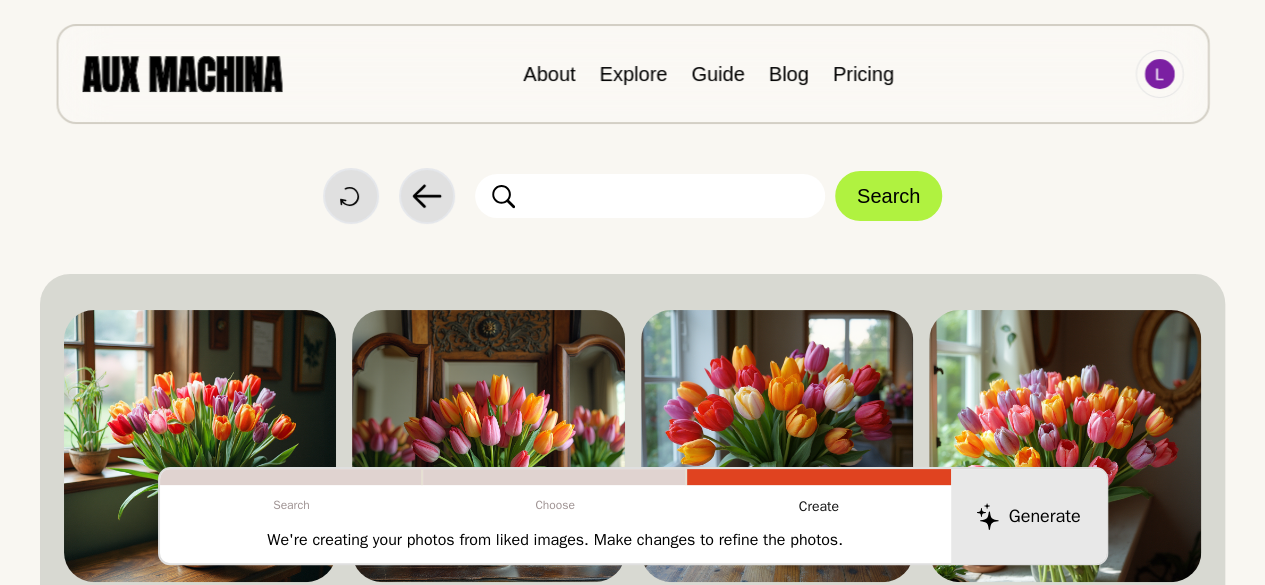 click at bounding box center [650, 196] 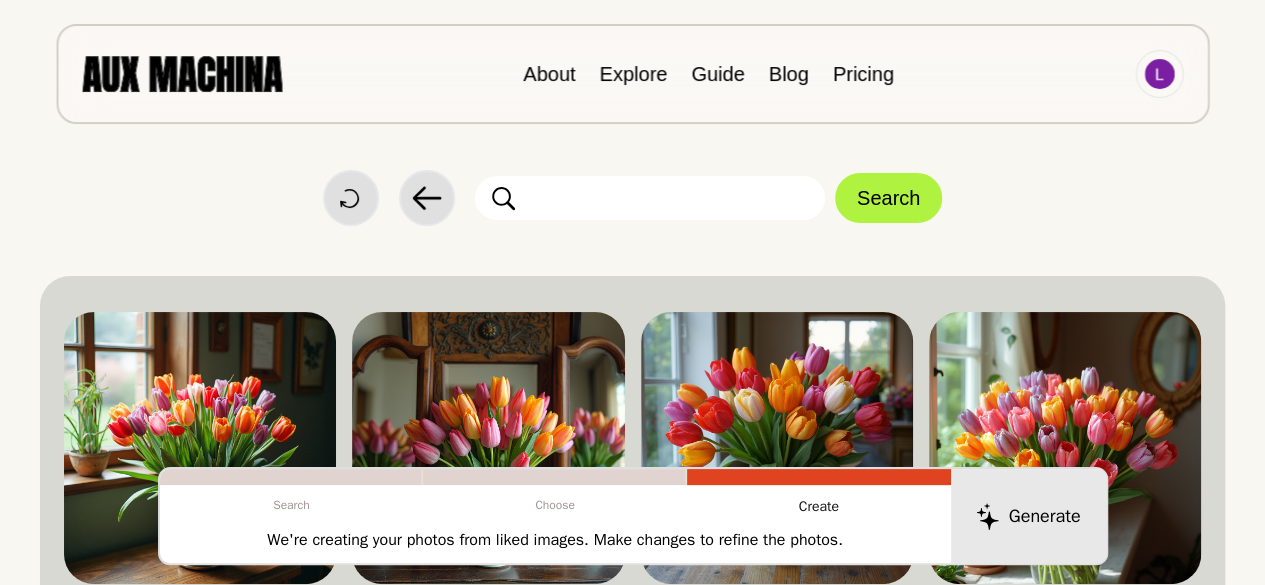 click at bounding box center [650, 198] 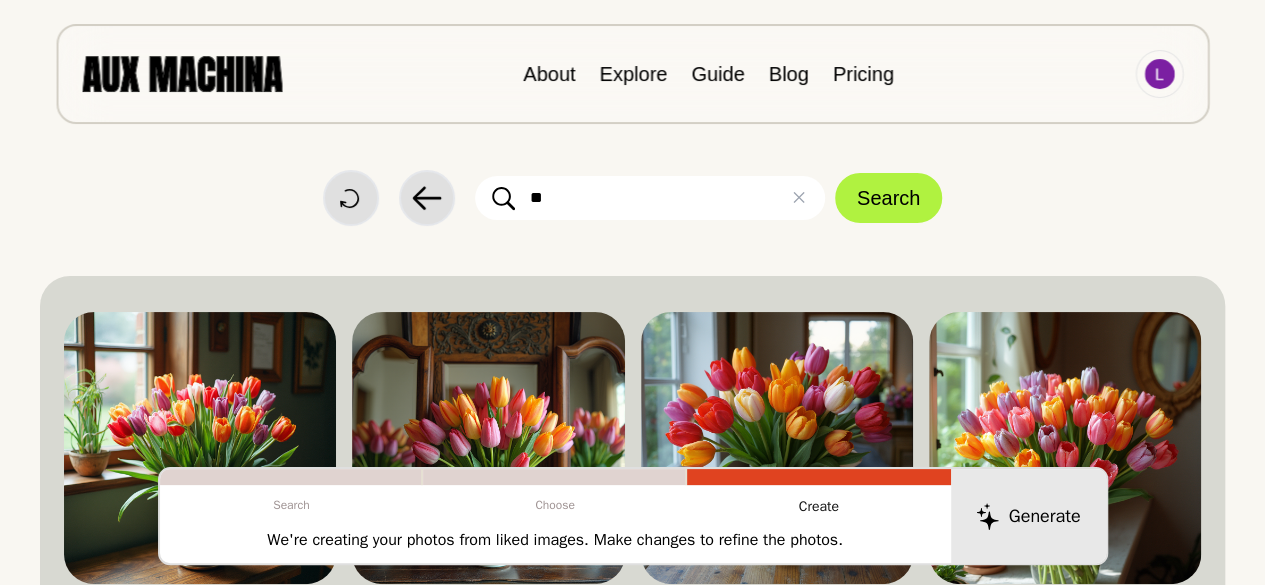type on "*" 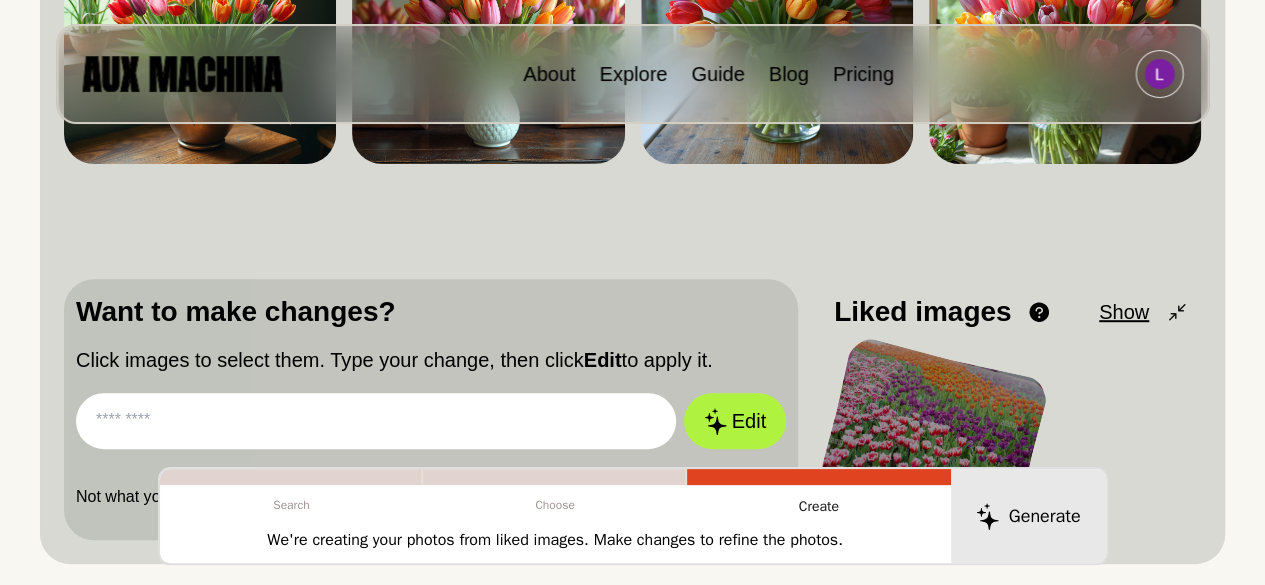 scroll, scrollTop: 0, scrollLeft: 0, axis: both 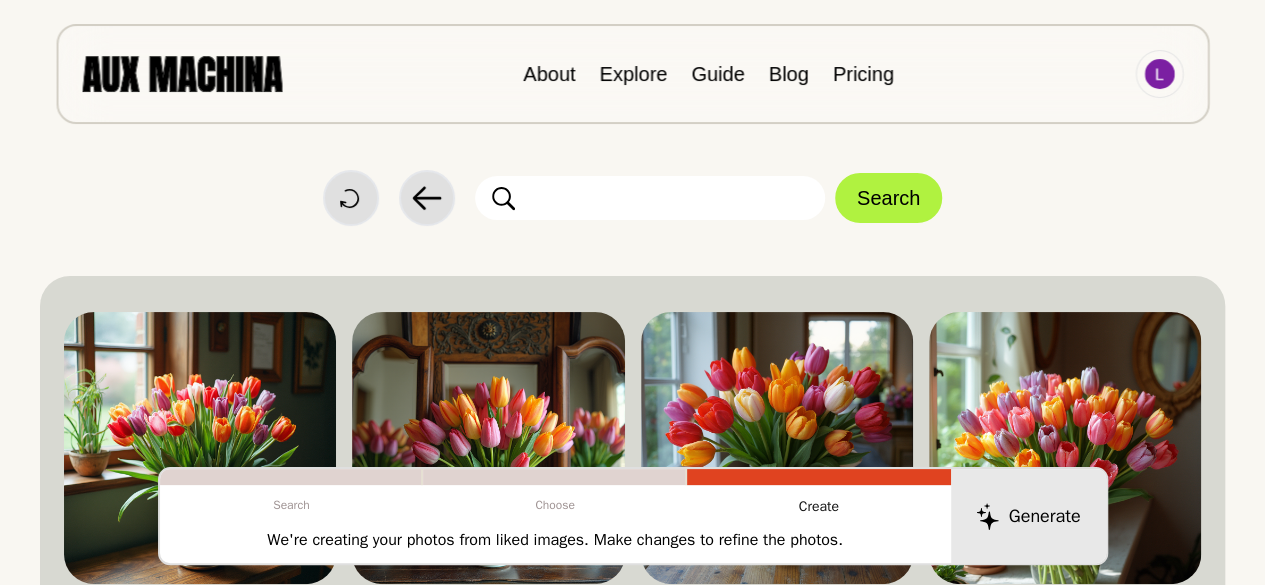 click at bounding box center [650, 198] 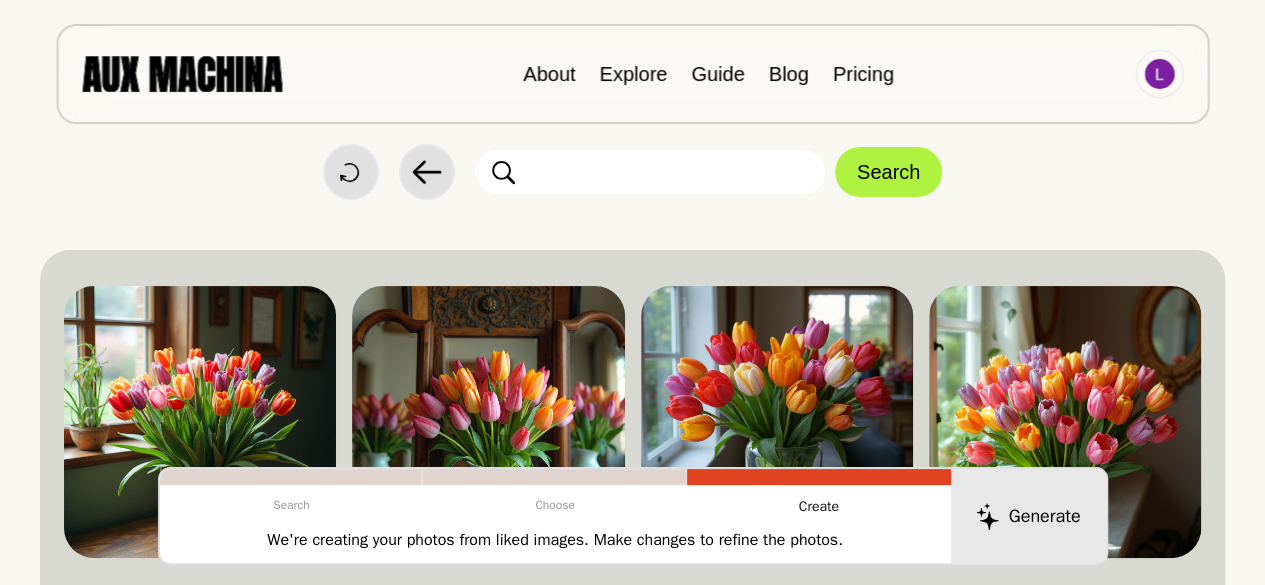 scroll, scrollTop: 27, scrollLeft: 0, axis: vertical 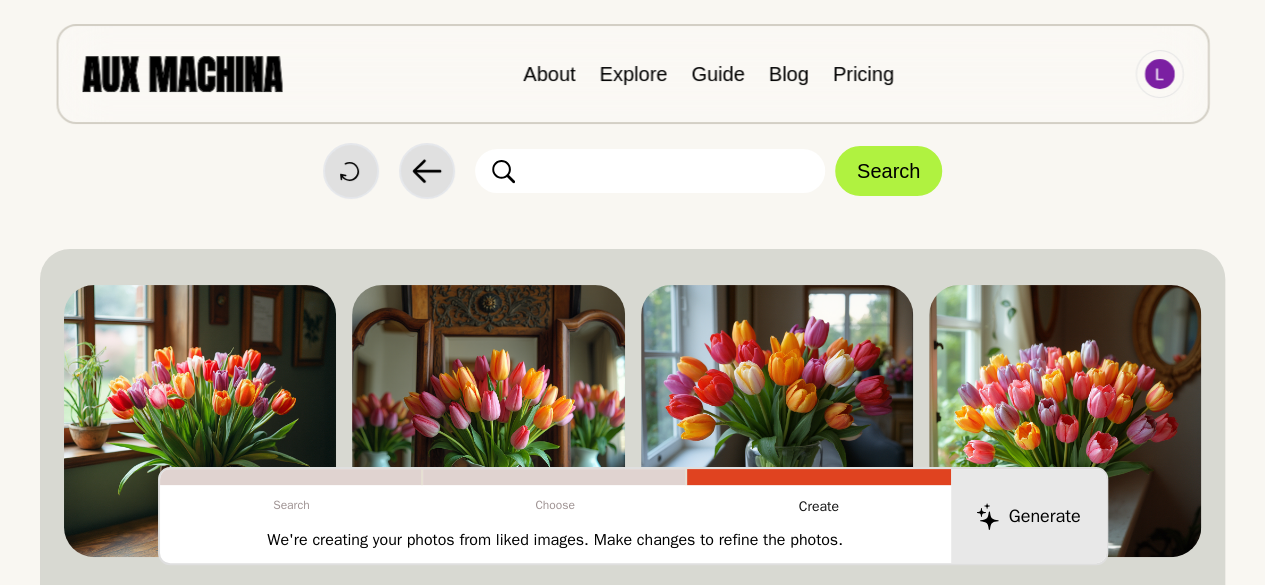 click on "Search" at bounding box center (708, 171) 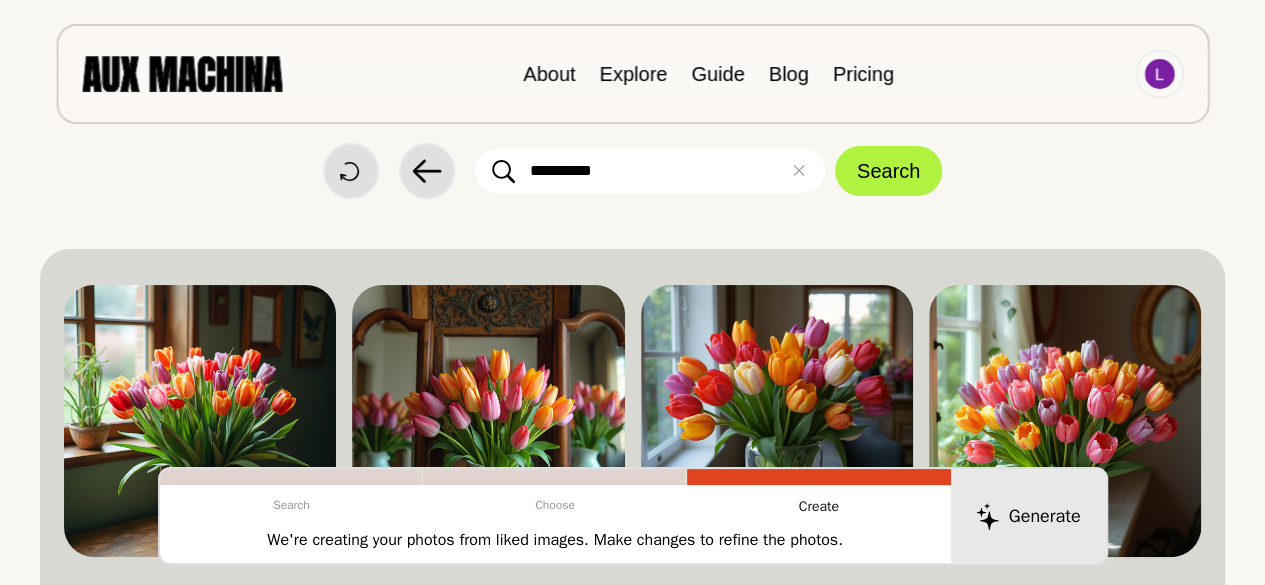 type on "**********" 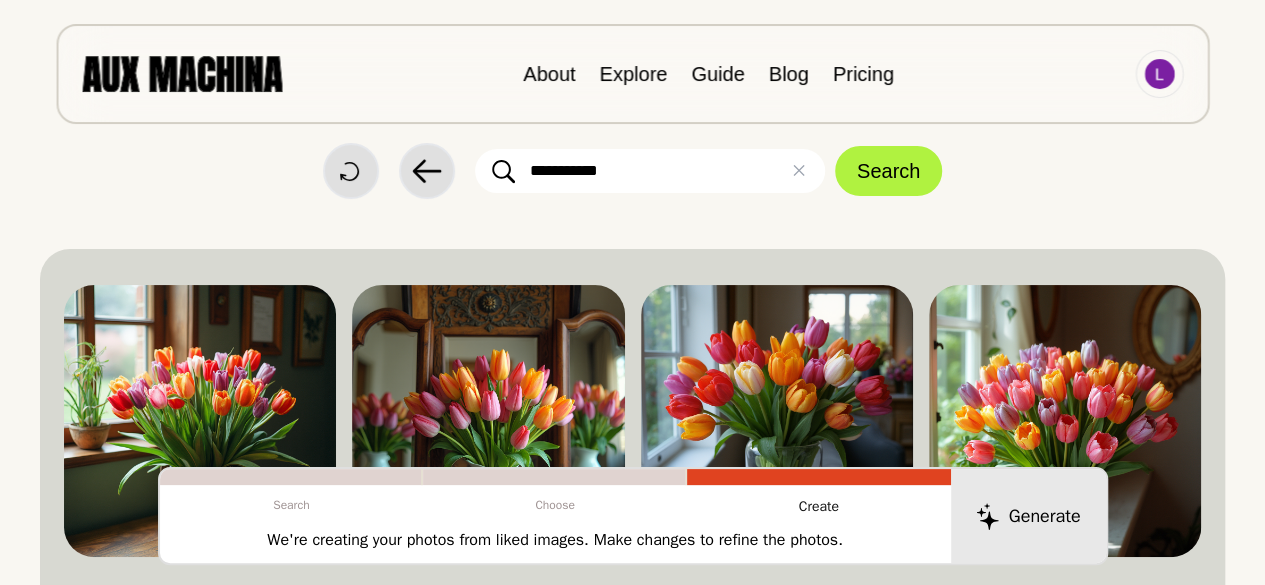 click on "Search" at bounding box center (888, 171) 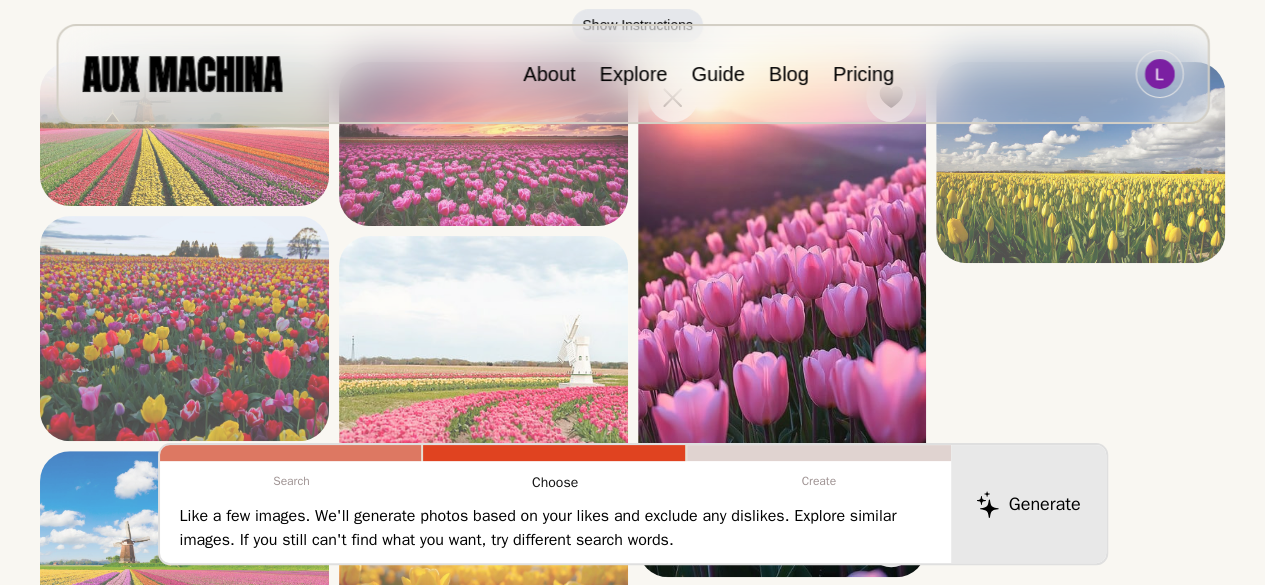 scroll, scrollTop: 236, scrollLeft: 0, axis: vertical 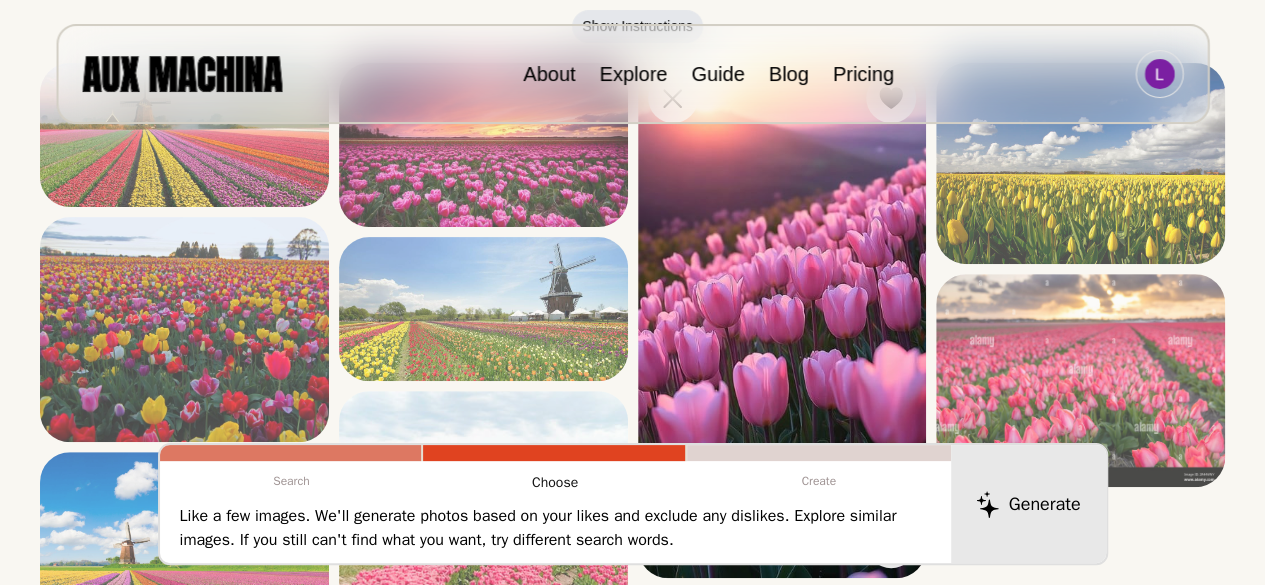 click at bounding box center (782, 320) 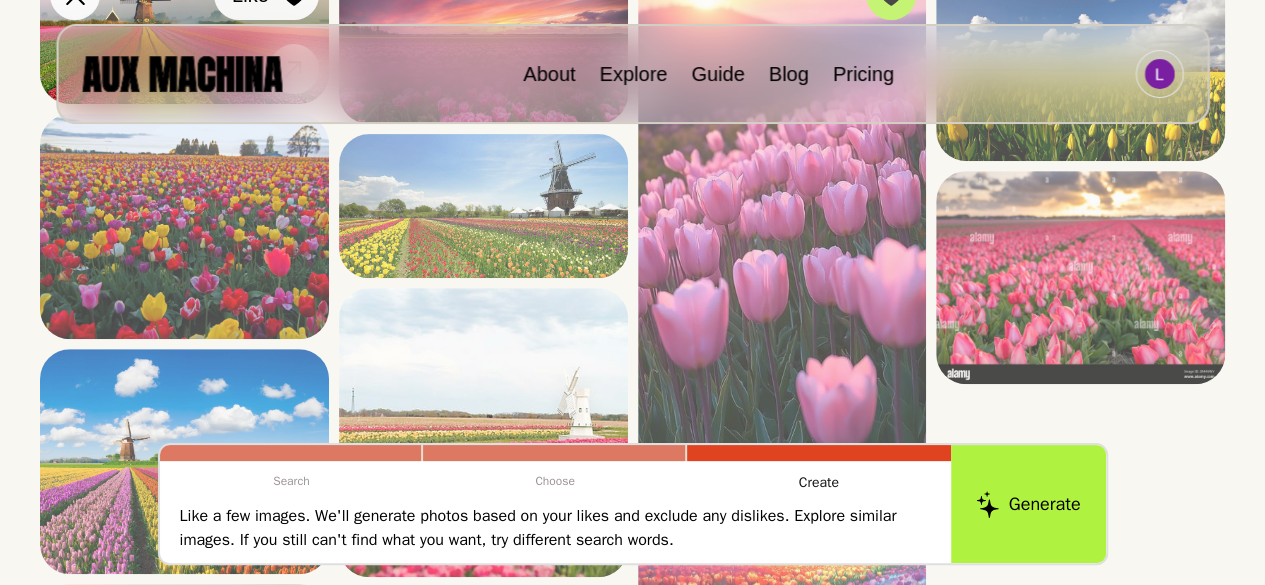 scroll, scrollTop: 340, scrollLeft: 0, axis: vertical 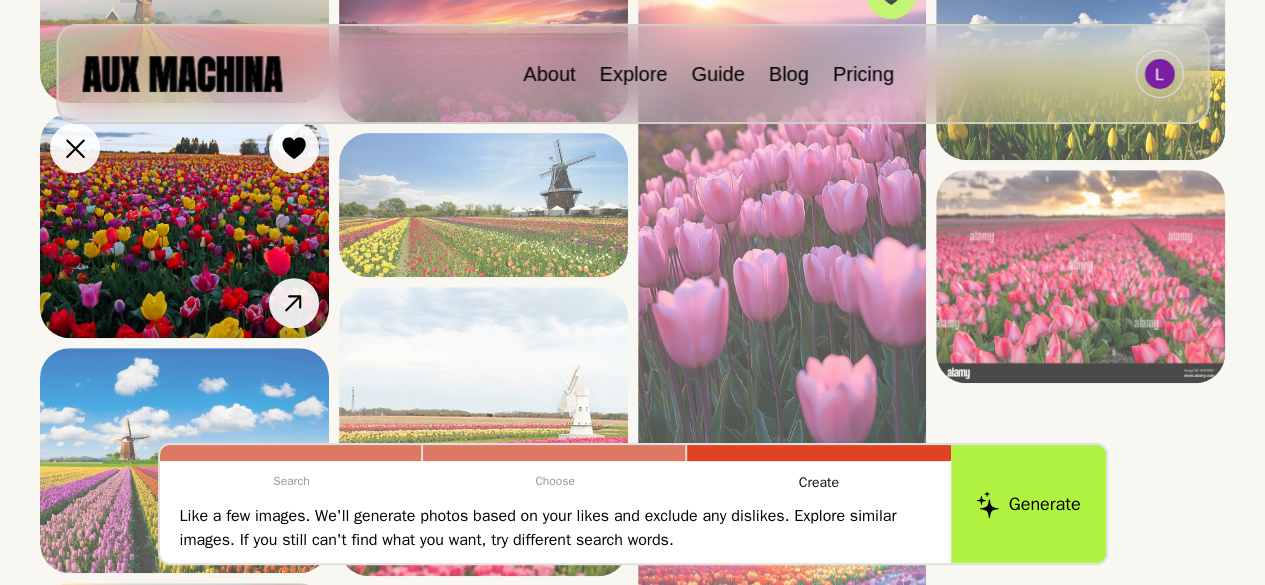 click at bounding box center (184, 225) 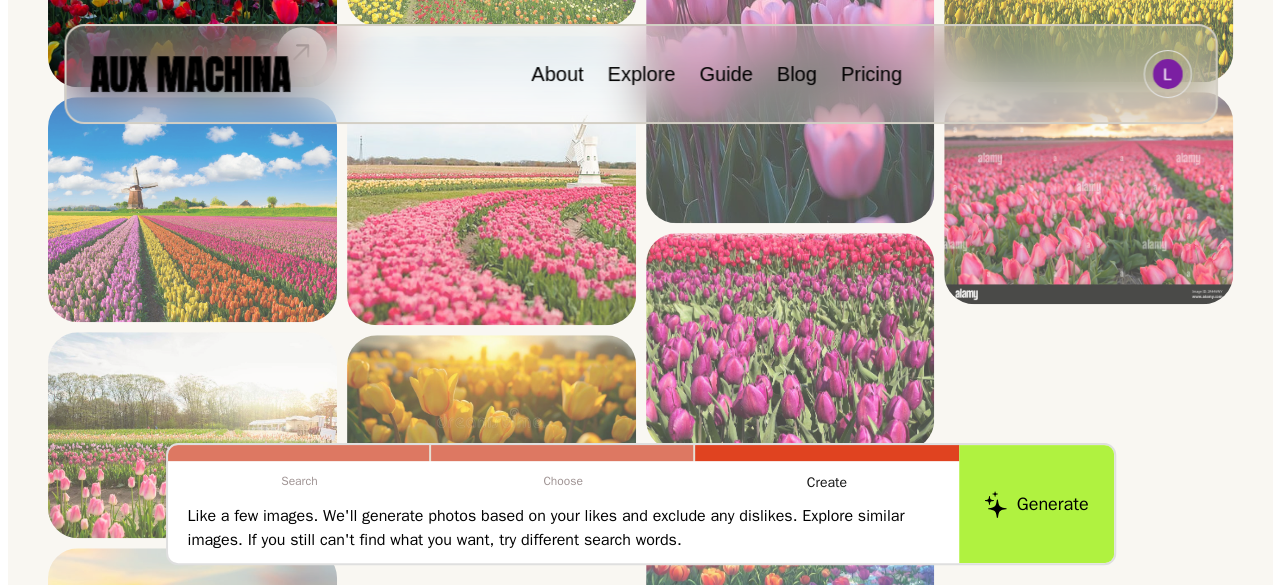 scroll, scrollTop: 592, scrollLeft: 0, axis: vertical 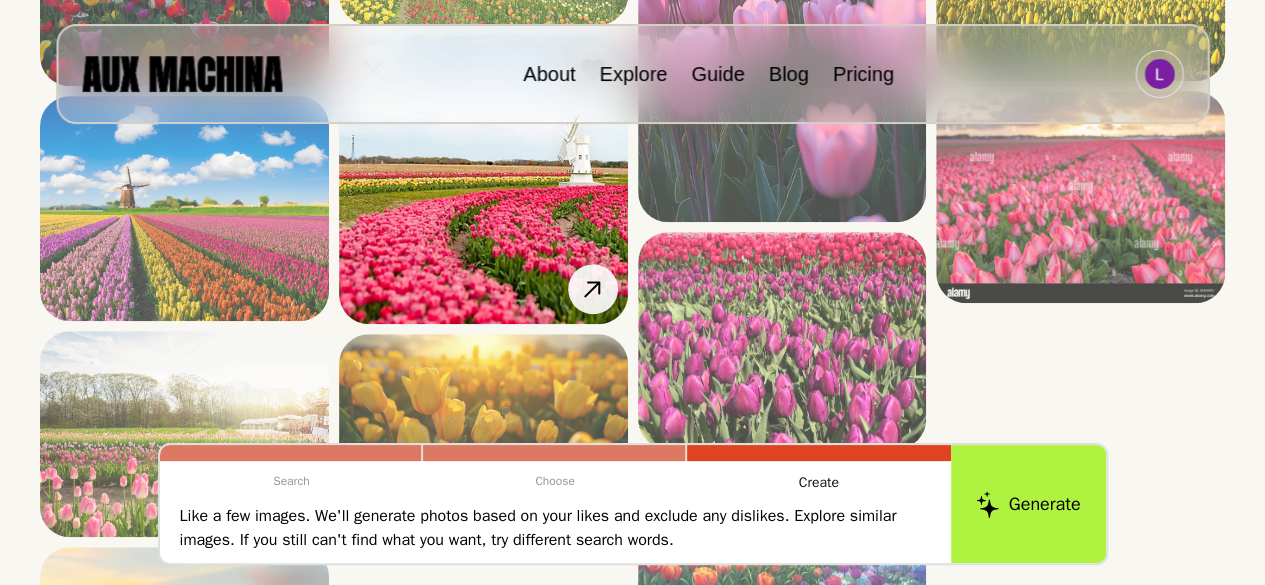 click at bounding box center (483, 179) 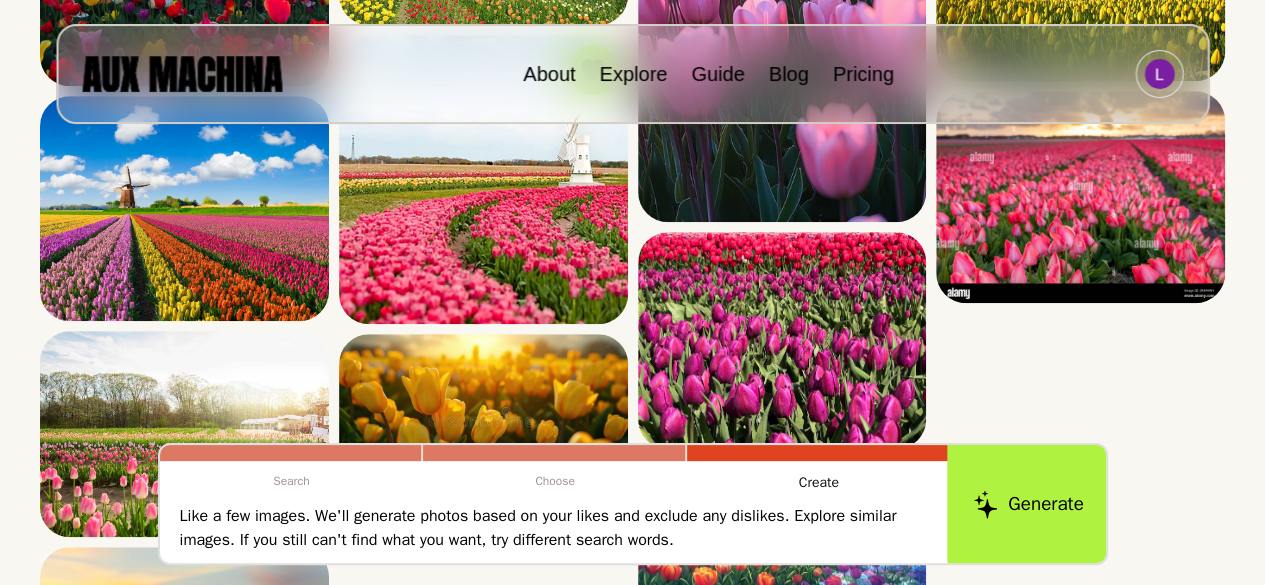 click on "Generate" at bounding box center (1028, 504) 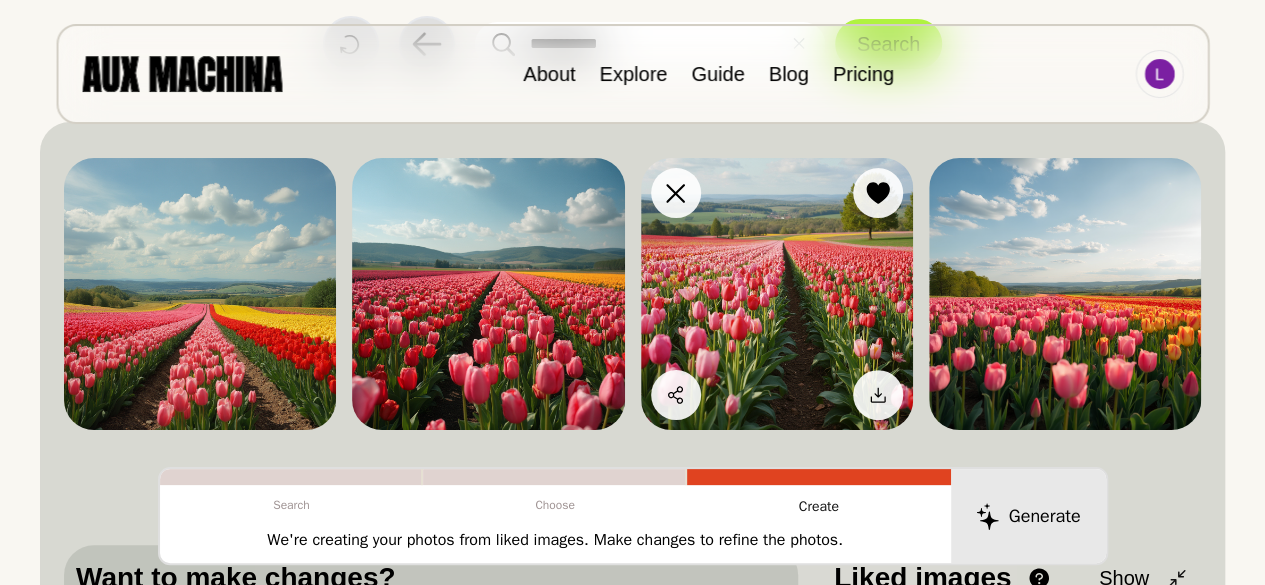 scroll, scrollTop: 153, scrollLeft: 0, axis: vertical 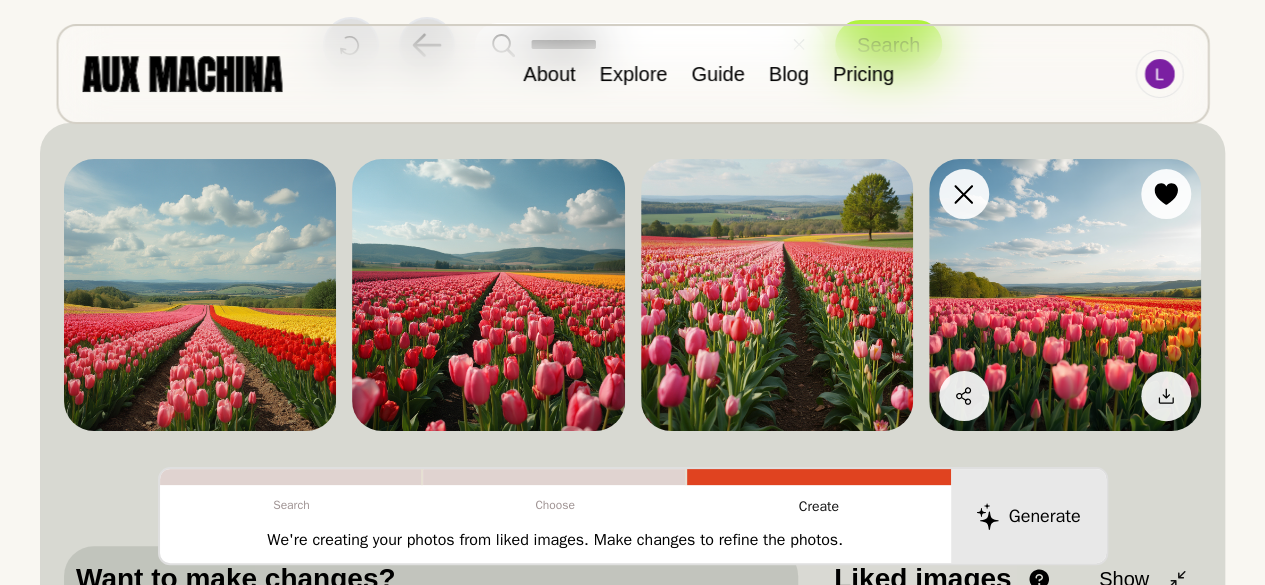 click at bounding box center [1065, 295] 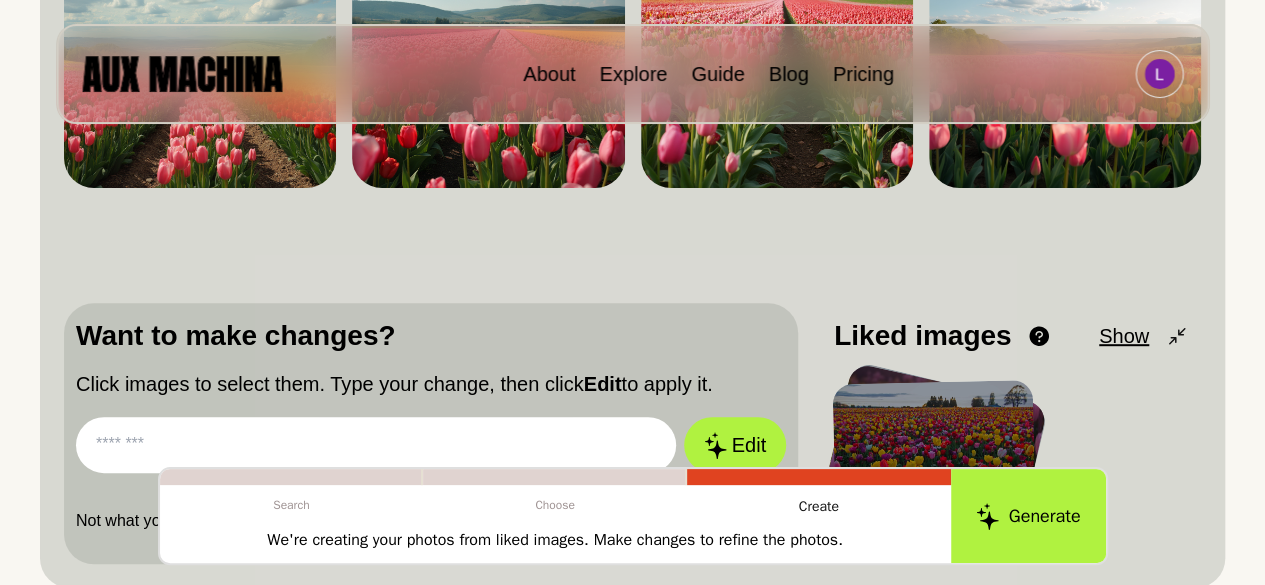 scroll, scrollTop: 390, scrollLeft: 0, axis: vertical 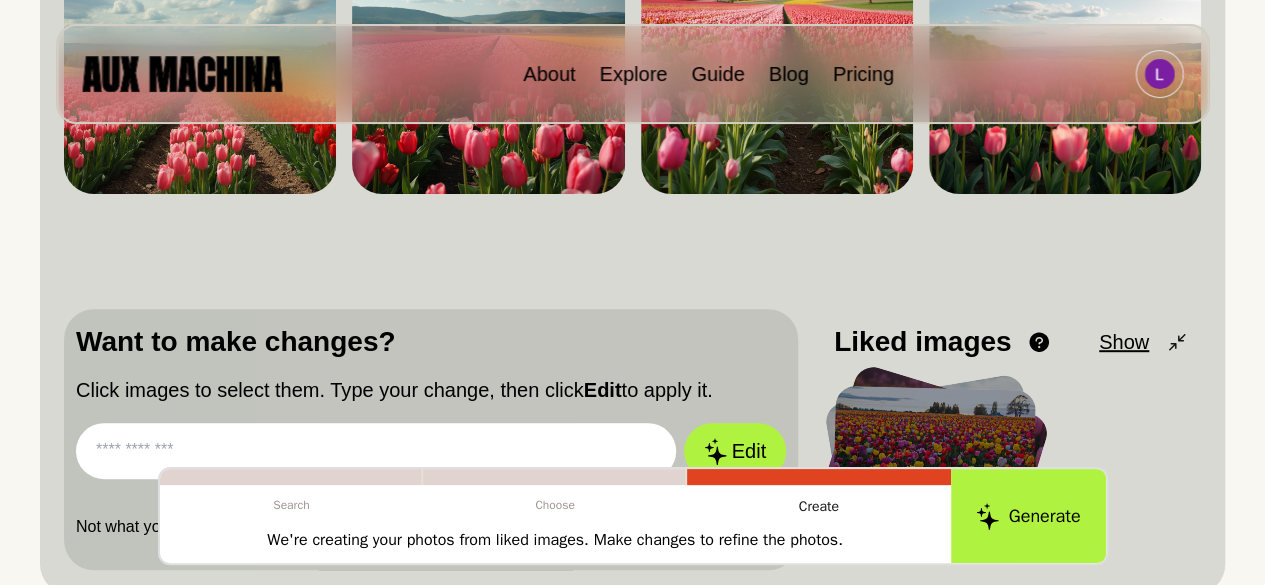 click at bounding box center (376, 451) 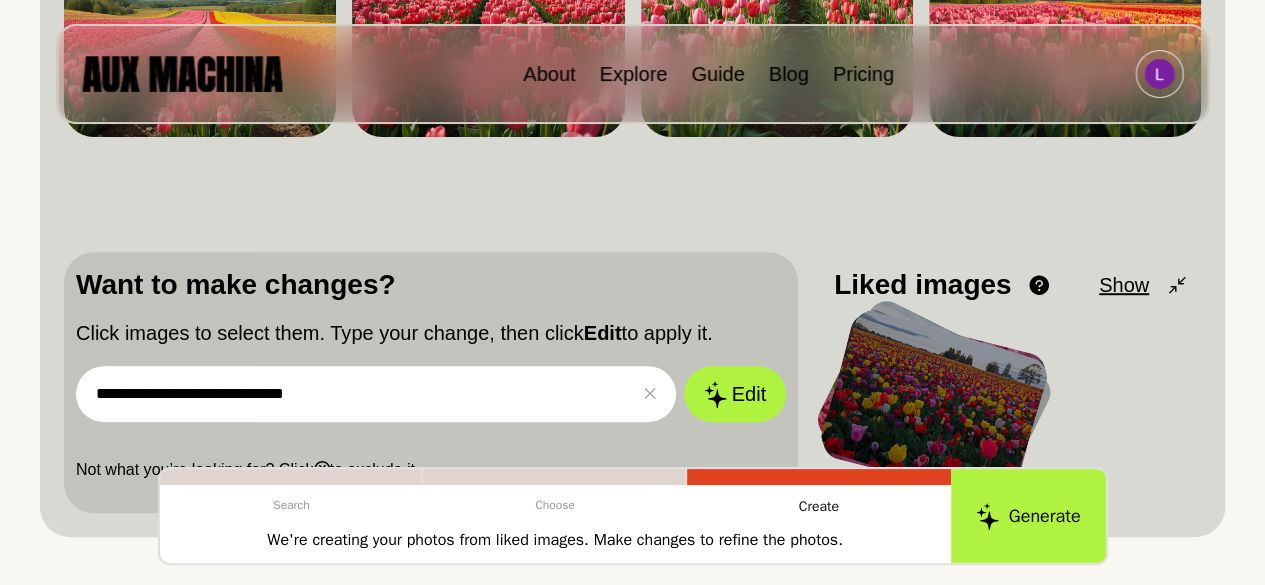 scroll, scrollTop: 448, scrollLeft: 0, axis: vertical 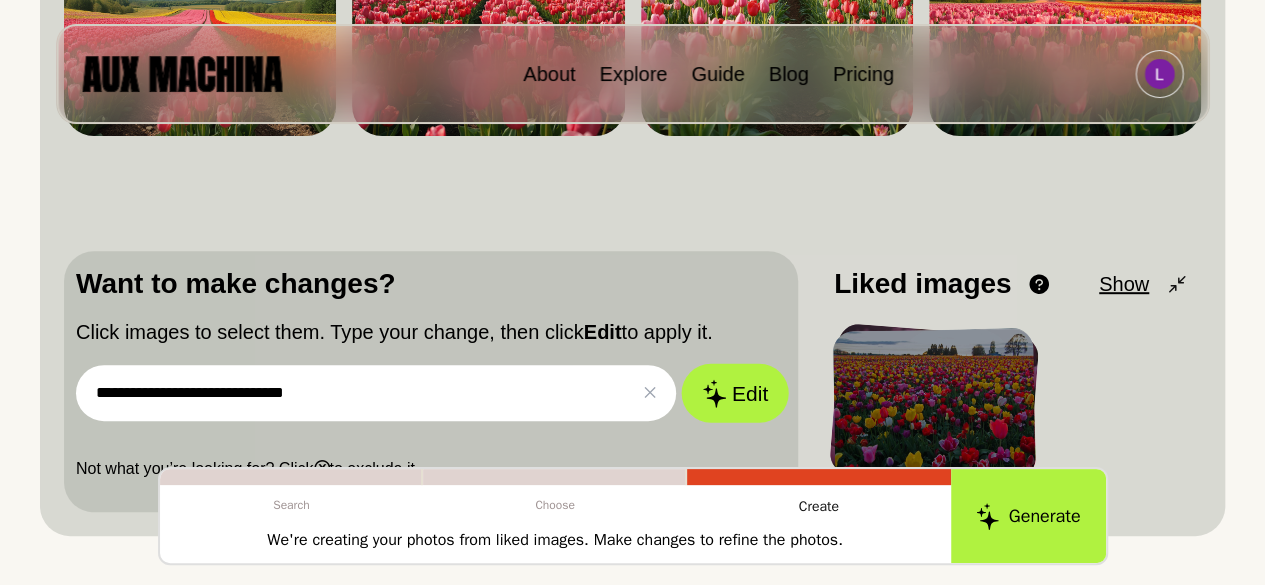 type on "**********" 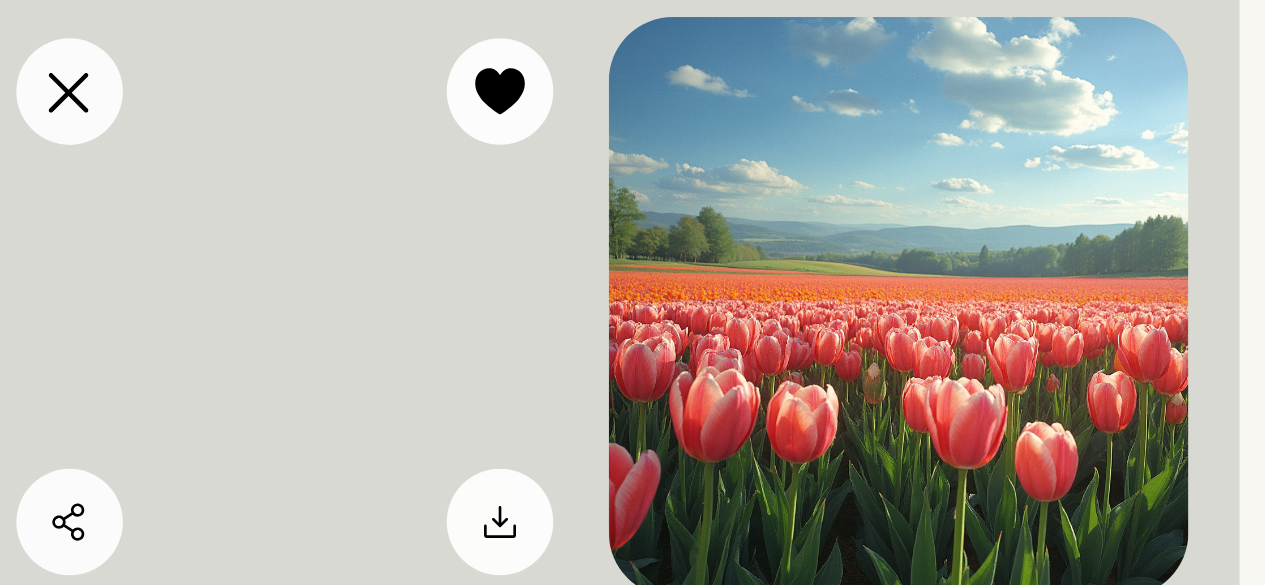 scroll, scrollTop: 177, scrollLeft: 0, axis: vertical 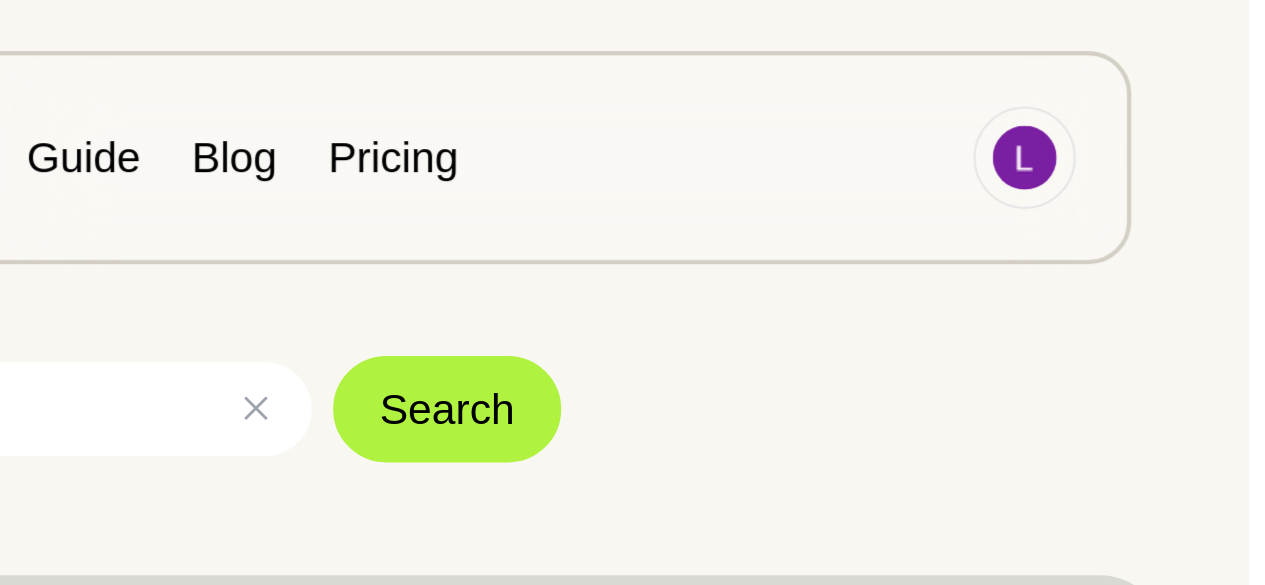 click on "**********" at bounding box center (632, 192) 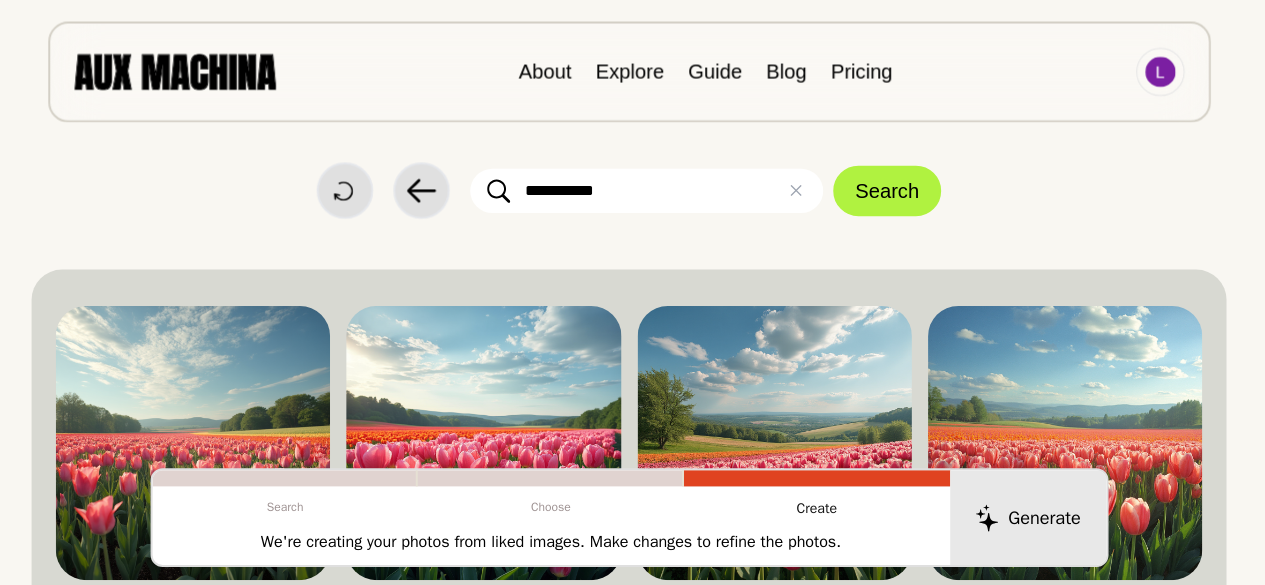 scroll, scrollTop: 6, scrollLeft: 0, axis: vertical 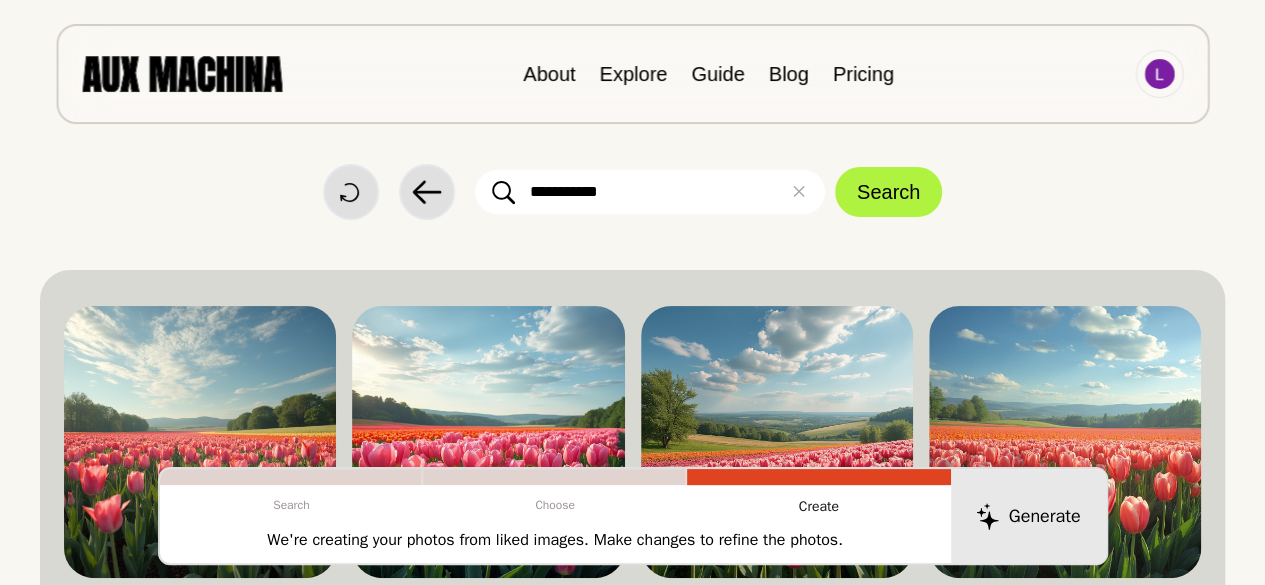 click on "**********" at bounding box center (650, 192) 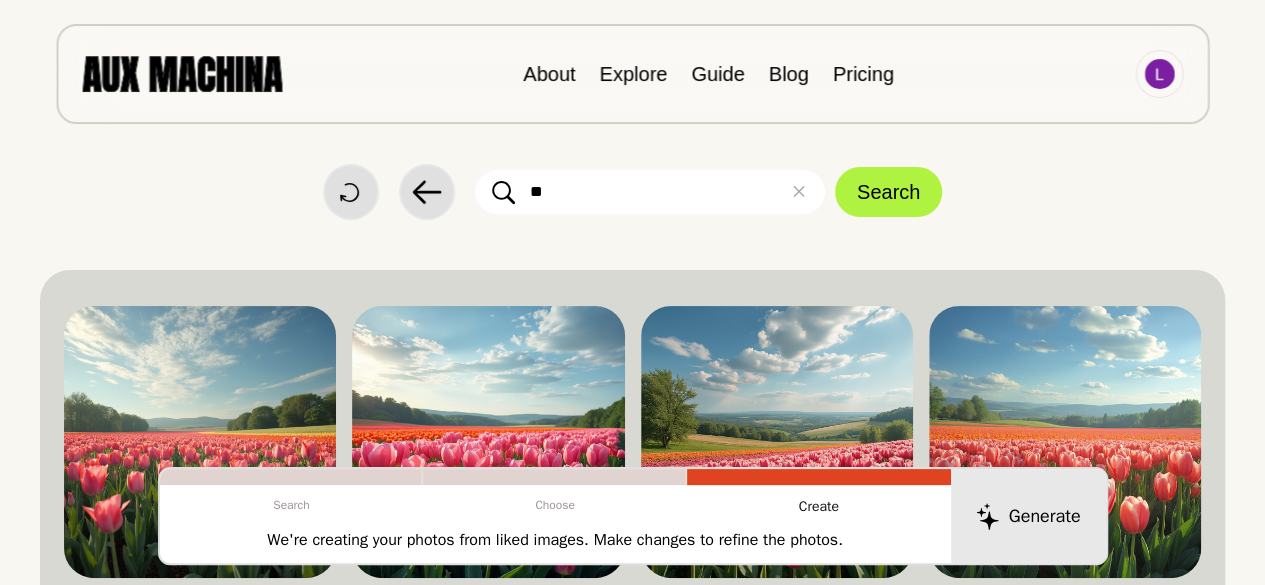 type on "*" 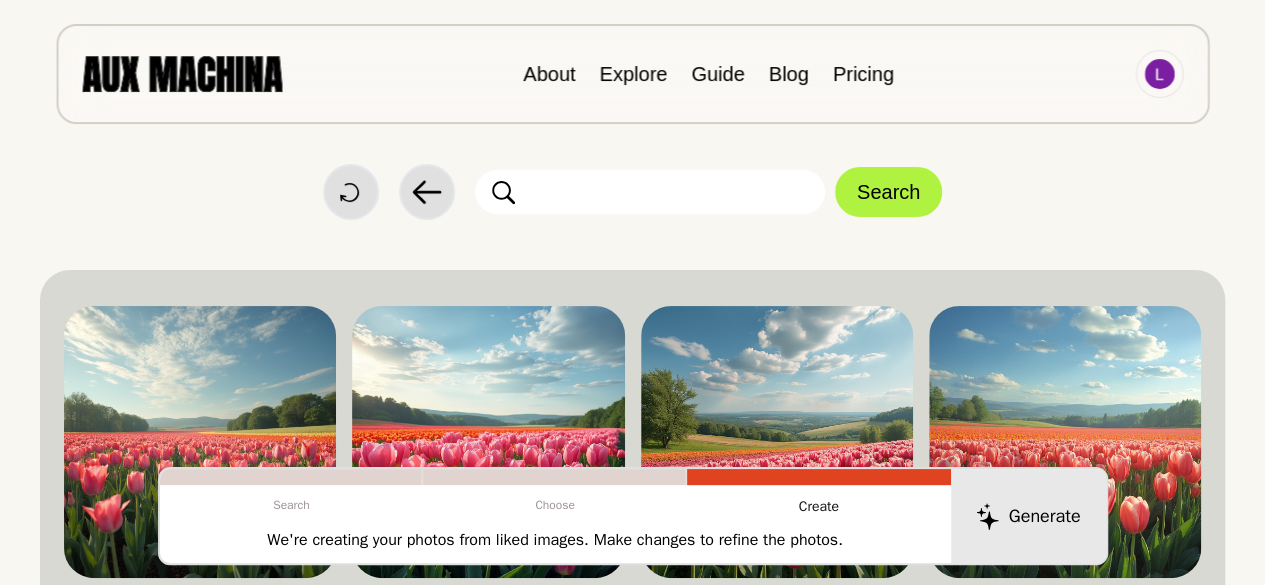 click at bounding box center (650, 192) 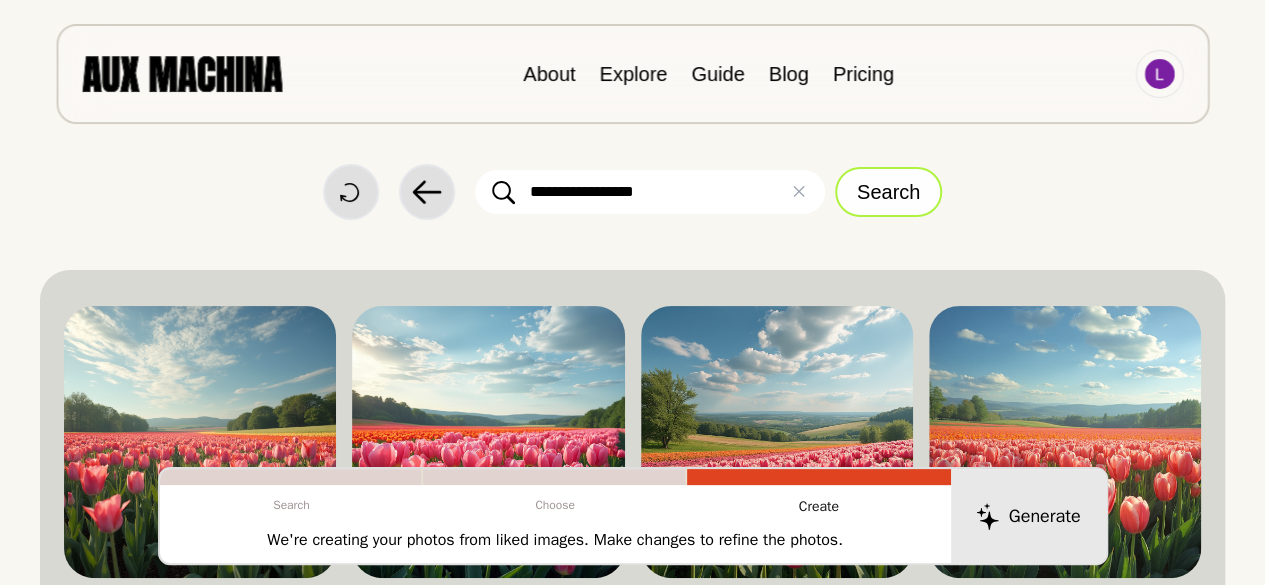 type on "**********" 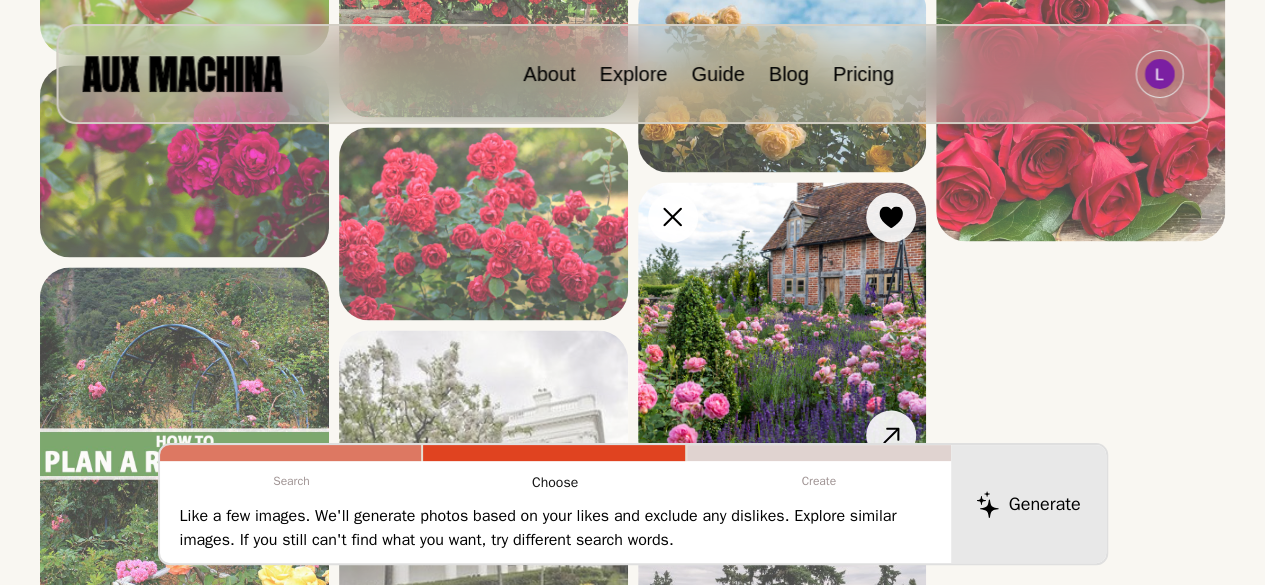 scroll, scrollTop: 1266, scrollLeft: 0, axis: vertical 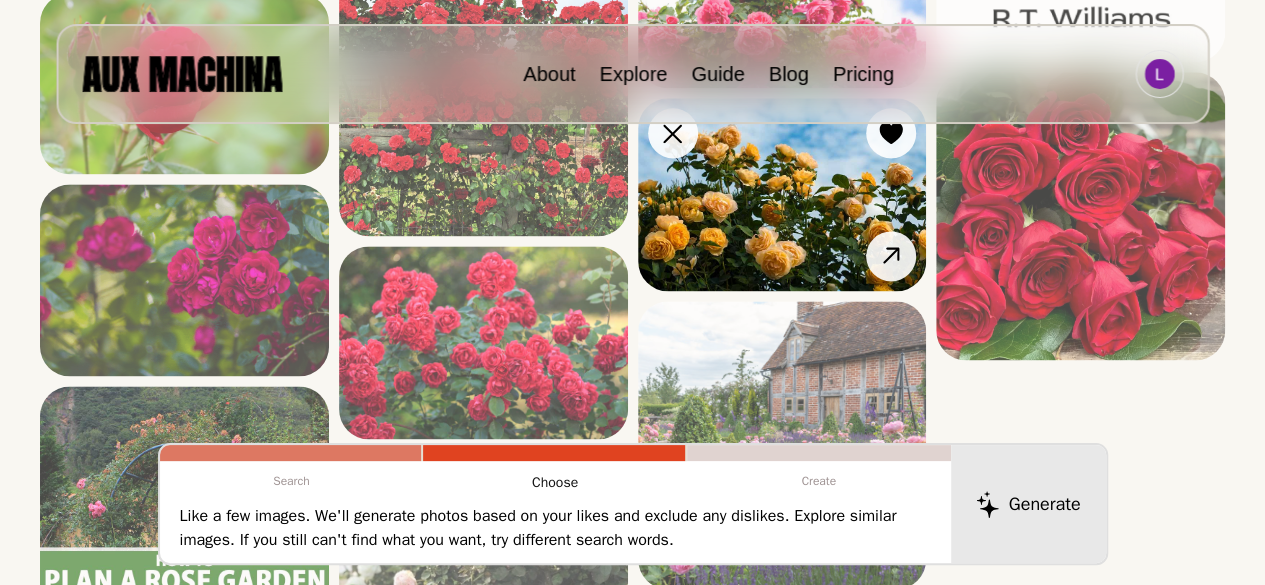 click at bounding box center [782, 194] 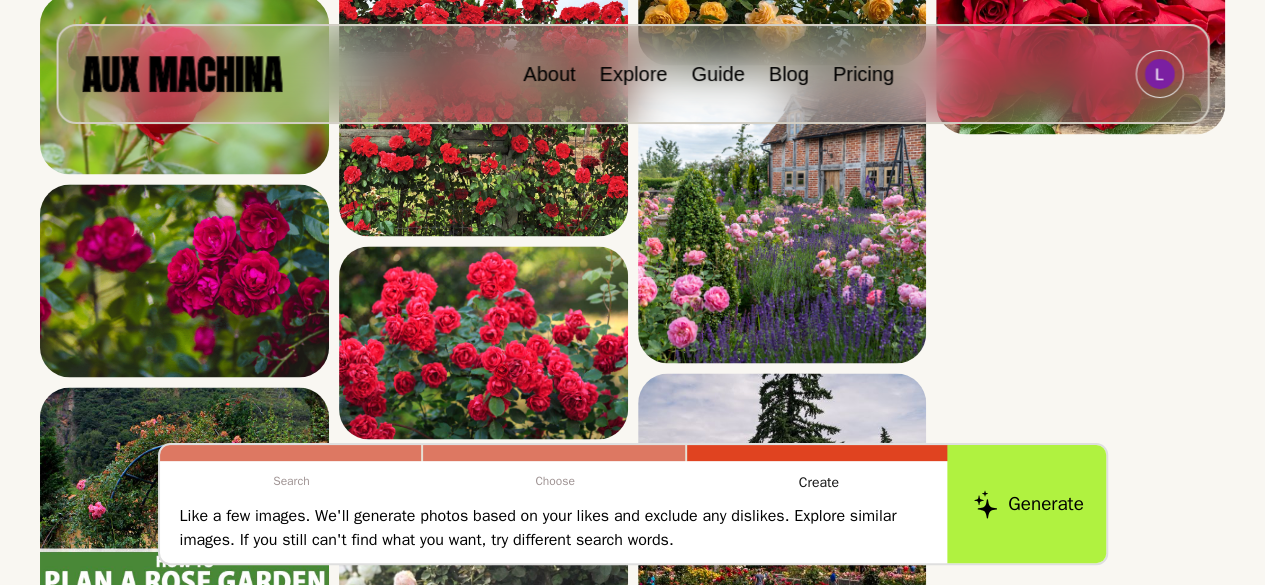 click on "Generate" at bounding box center (1028, 504) 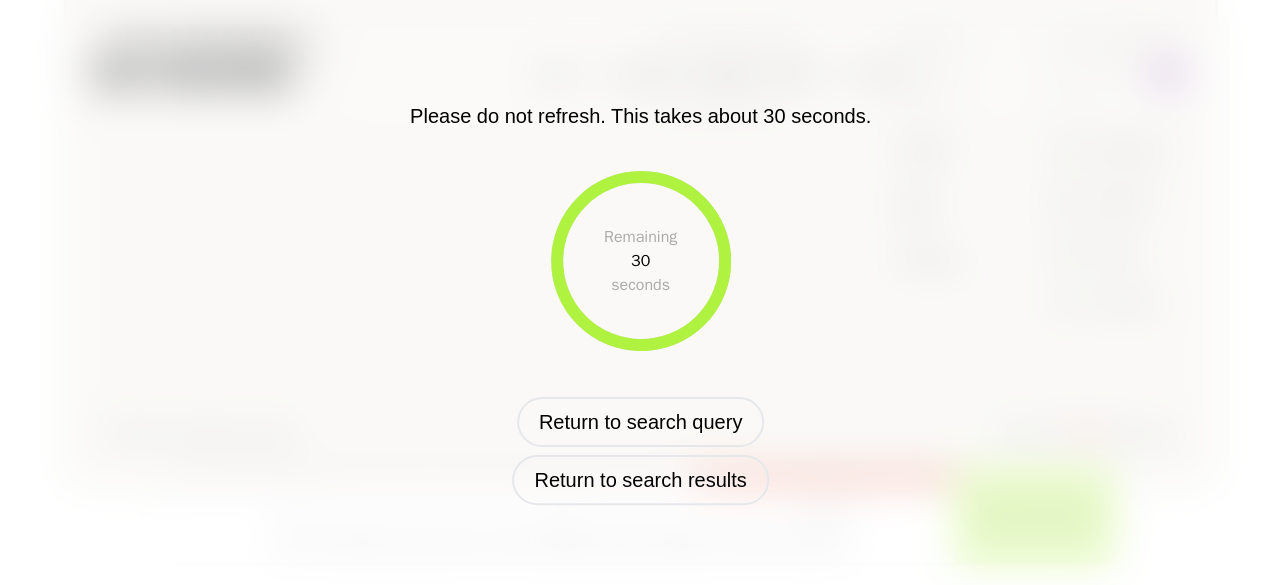 scroll, scrollTop: 1196, scrollLeft: 0, axis: vertical 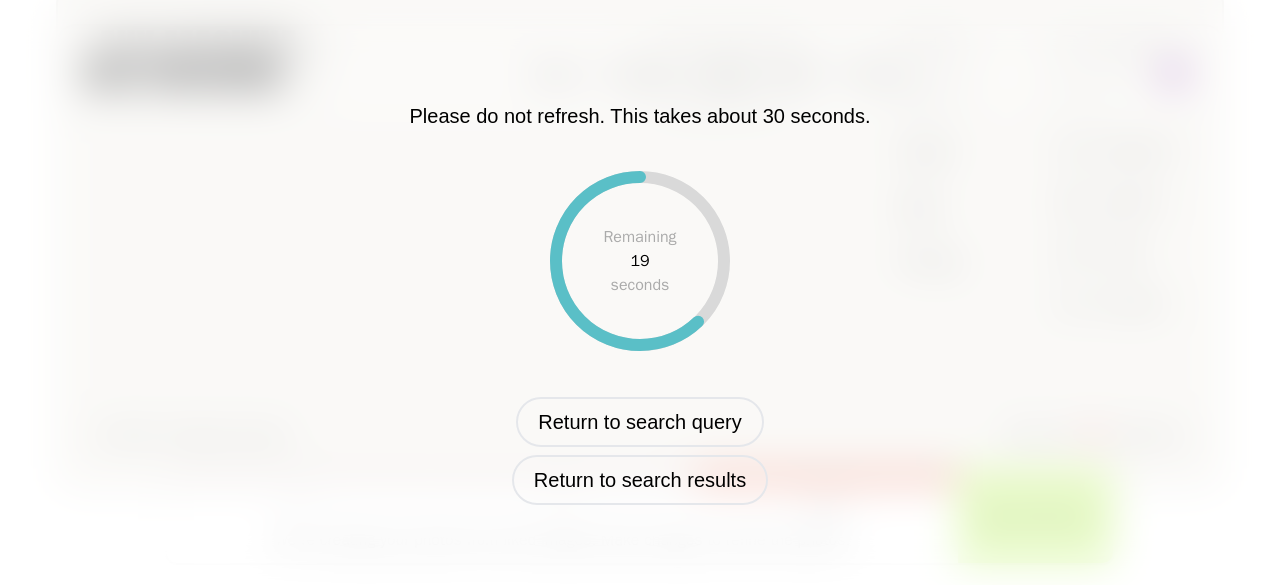 click on "Please do not refresh. This takes about 30 seconds. Remaining 19 seconds Return to search query Return to search results" at bounding box center (640, 293) 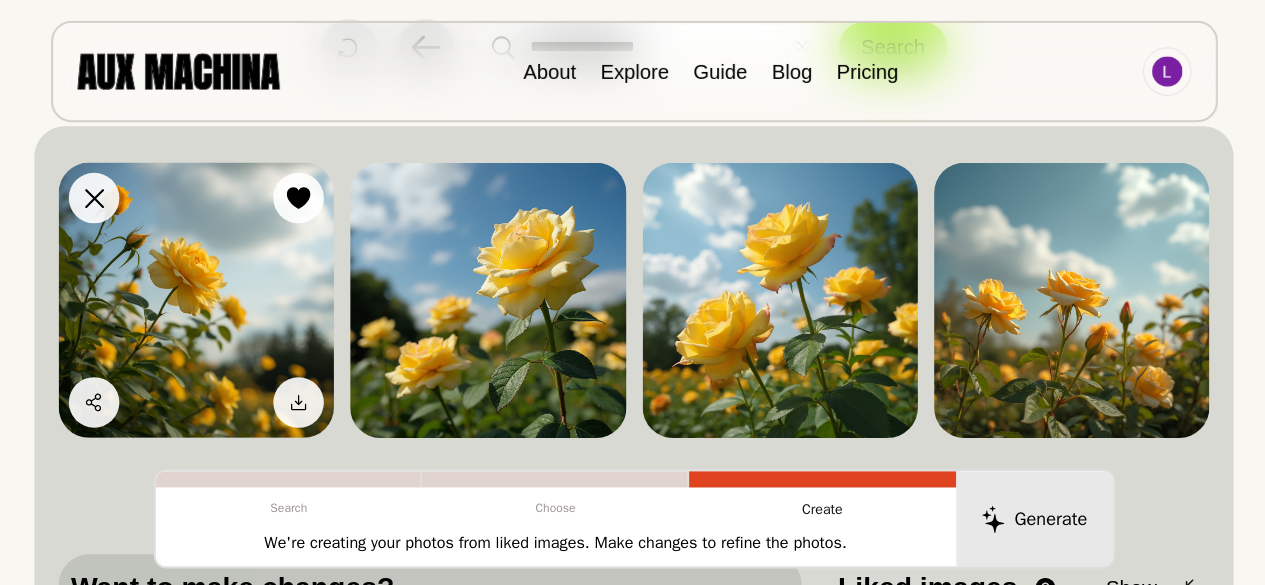 scroll, scrollTop: 148, scrollLeft: 0, axis: vertical 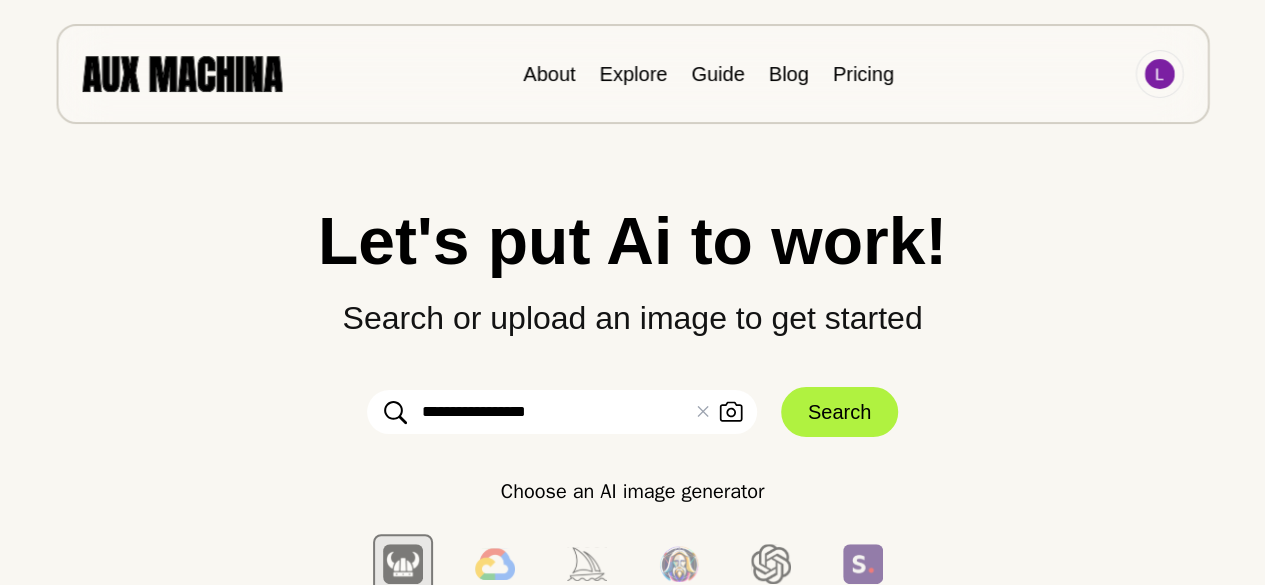 click on "**********" at bounding box center [632, 409] 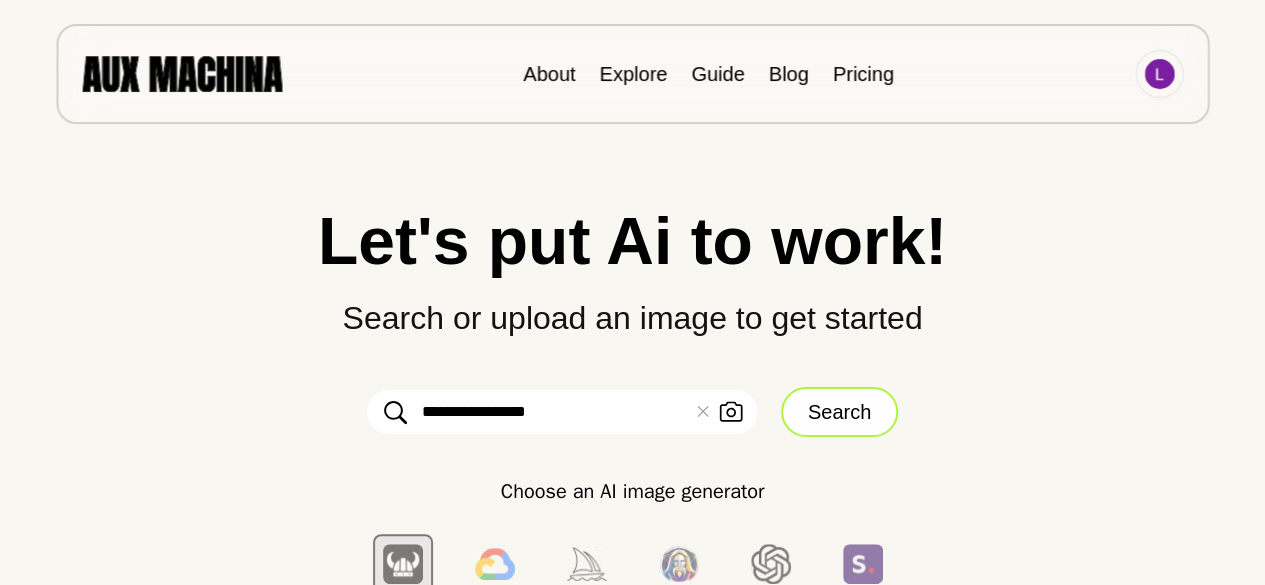 click on "Search" at bounding box center (839, 412) 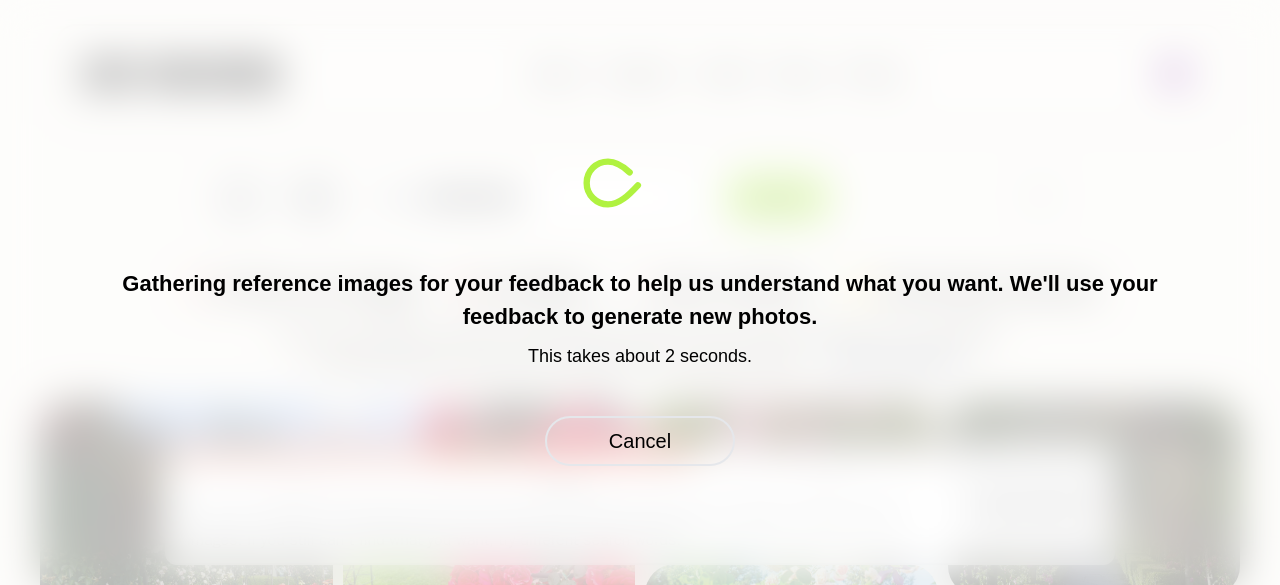 click at bounding box center (1265, 570) 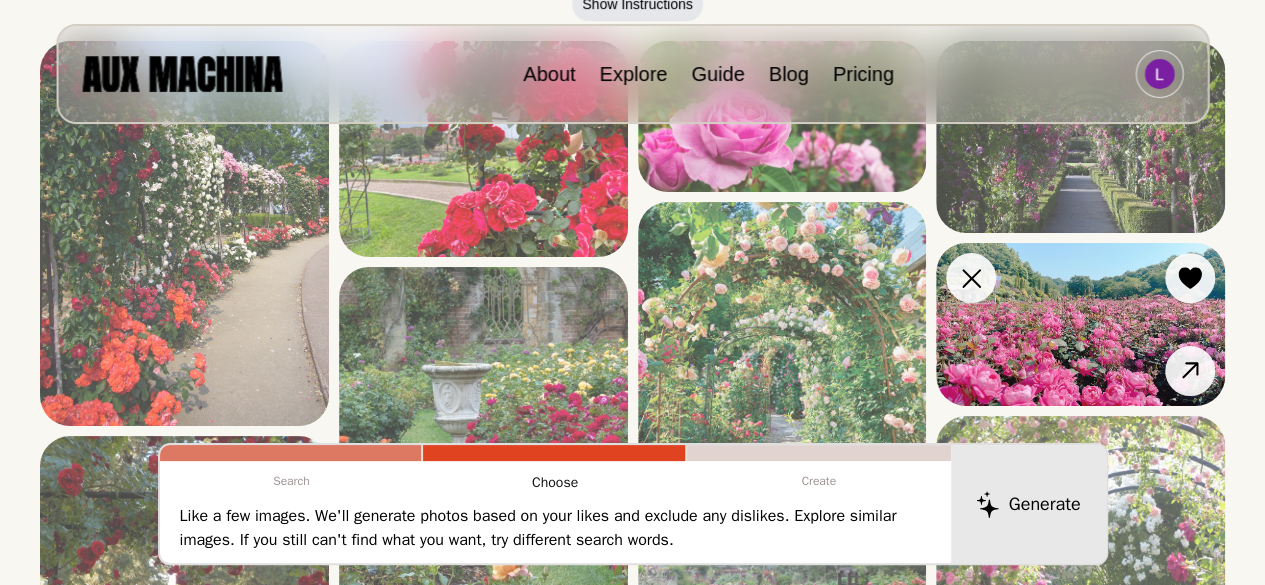 scroll, scrollTop: 257, scrollLeft: 0, axis: vertical 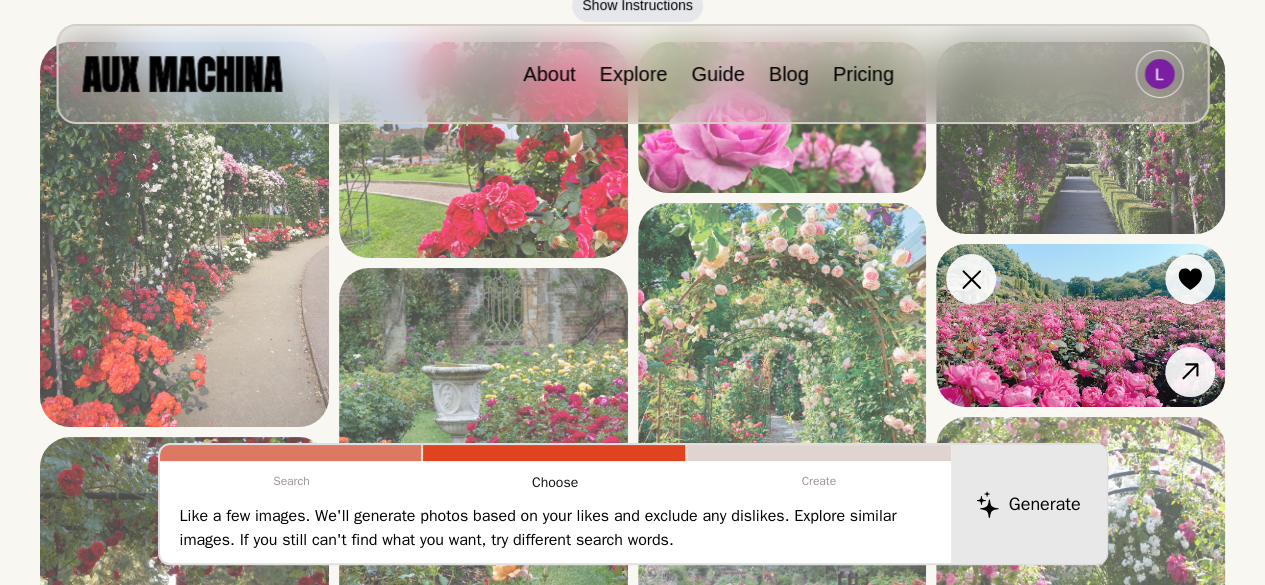 click at bounding box center [1080, 325] 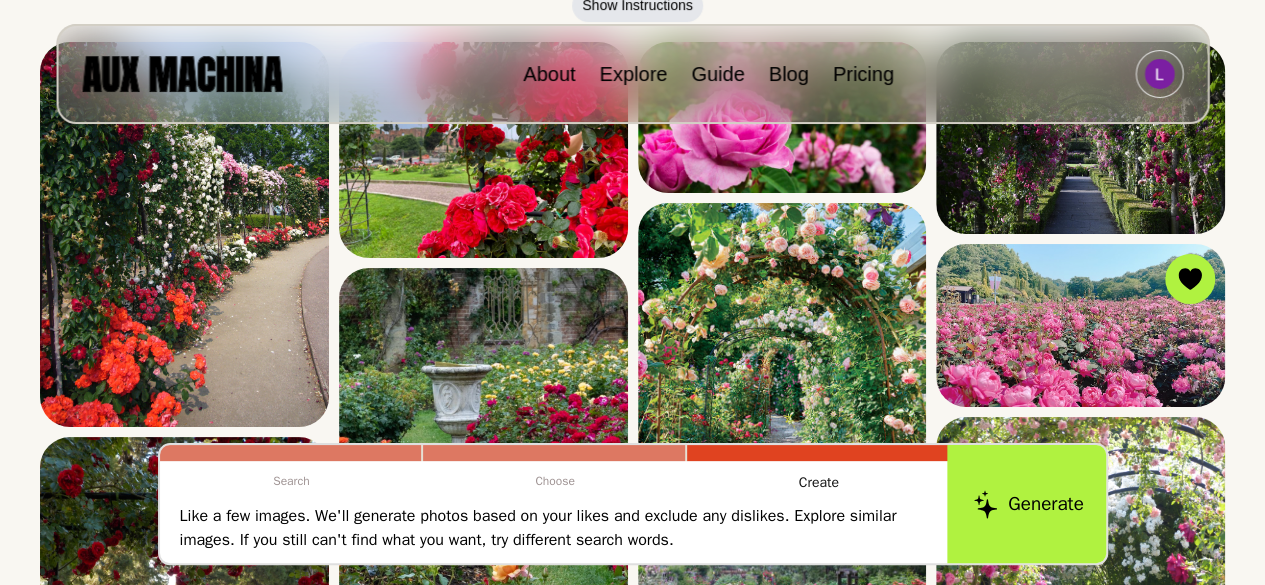 click on "Generate" at bounding box center (1028, 504) 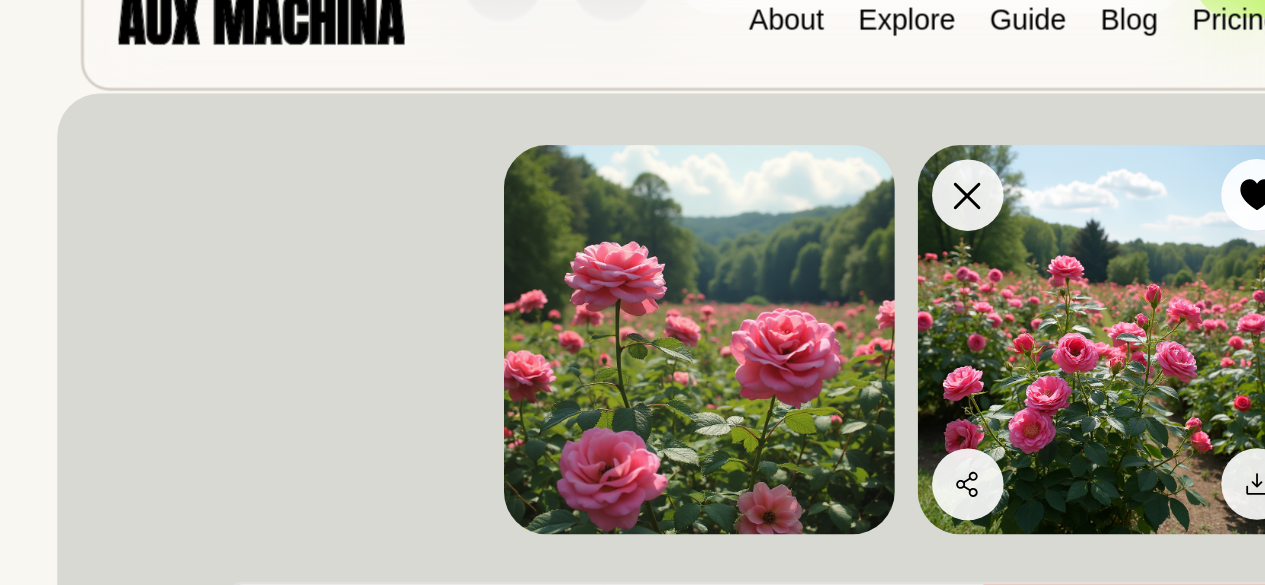scroll, scrollTop: 150, scrollLeft: 0, axis: vertical 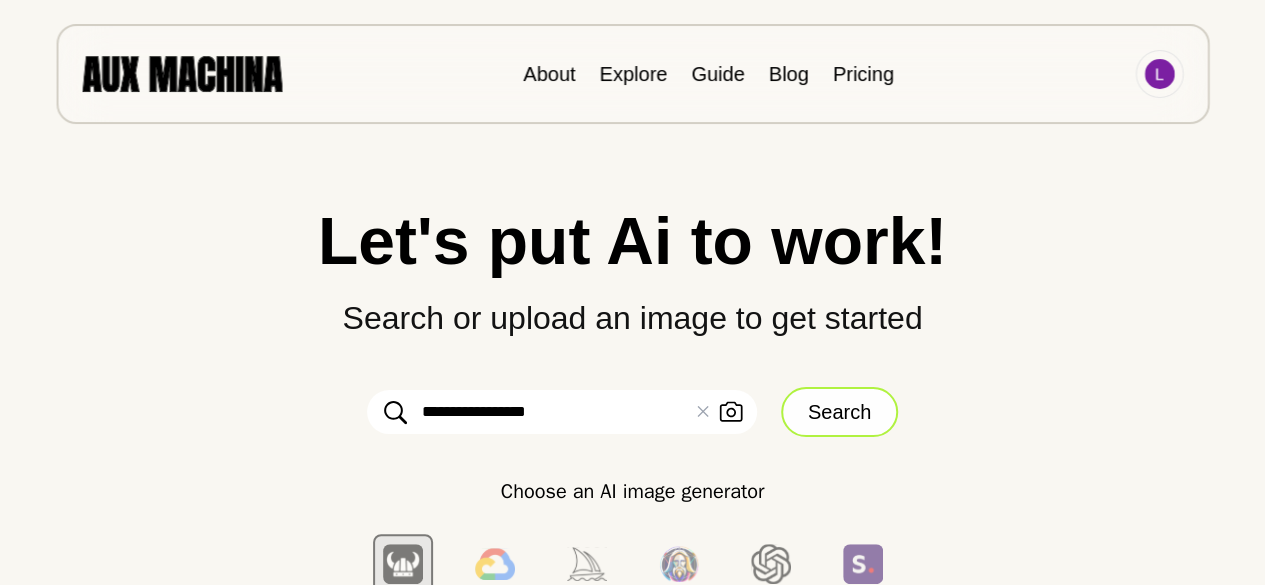 click on "Search" at bounding box center [839, 412] 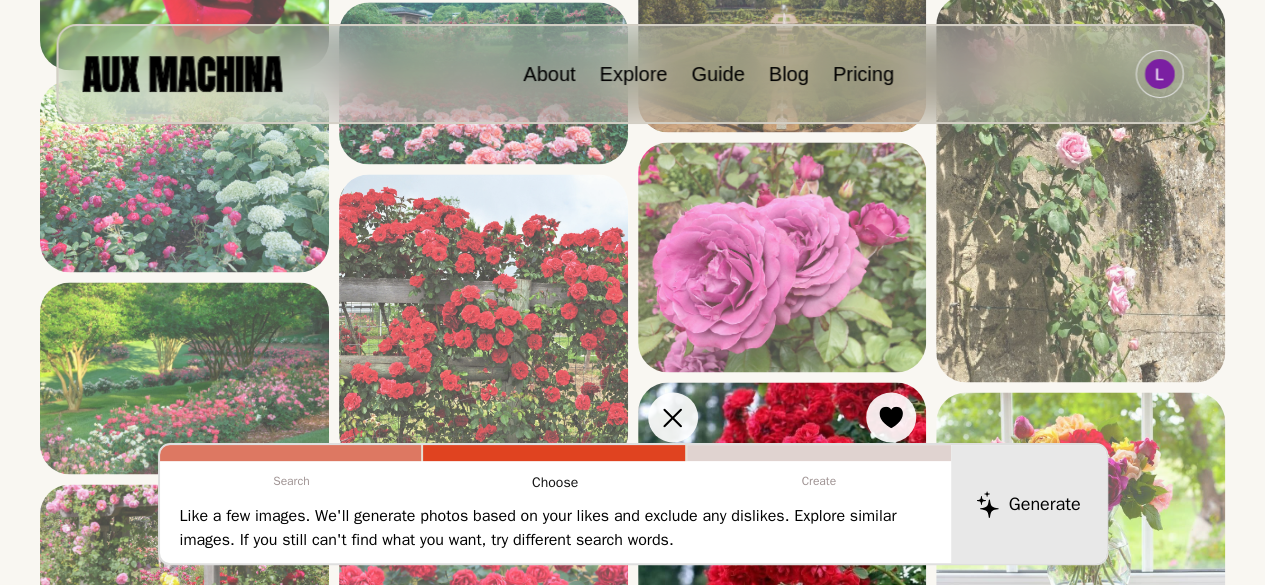 scroll, scrollTop: 1437, scrollLeft: 0, axis: vertical 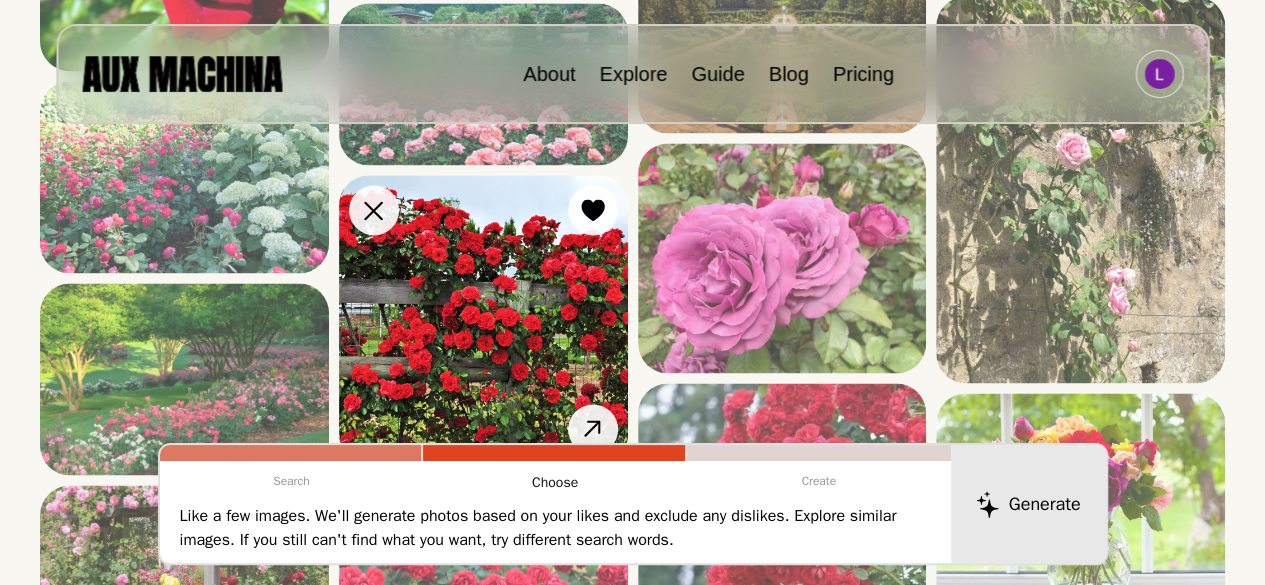 click at bounding box center [483, 319] 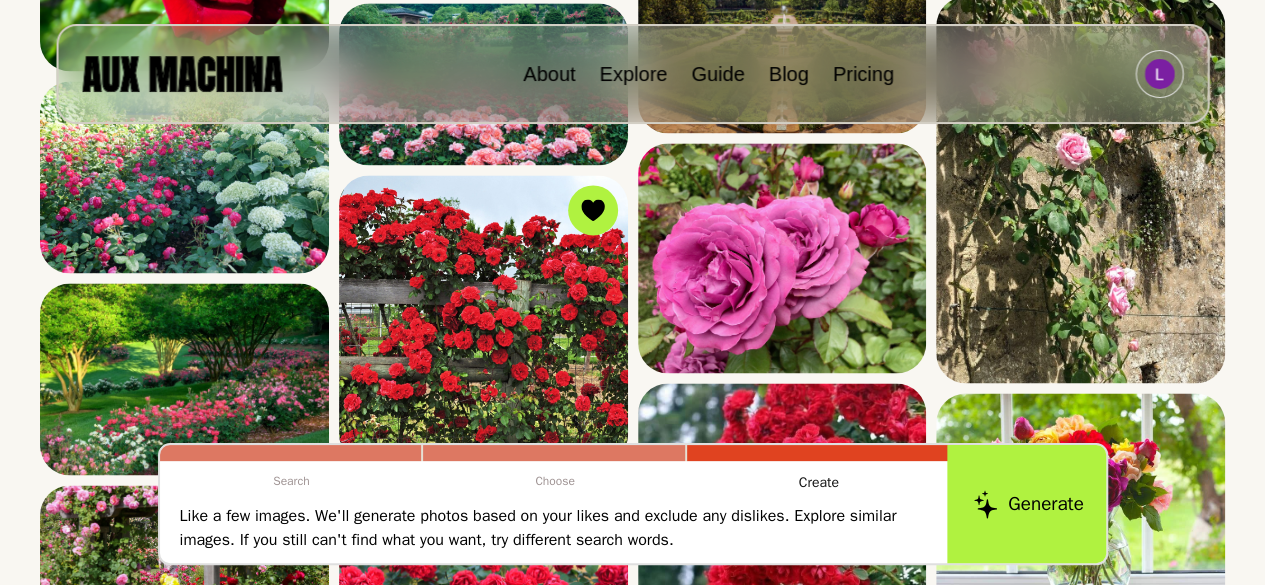 click on "Generate" at bounding box center (1028, 504) 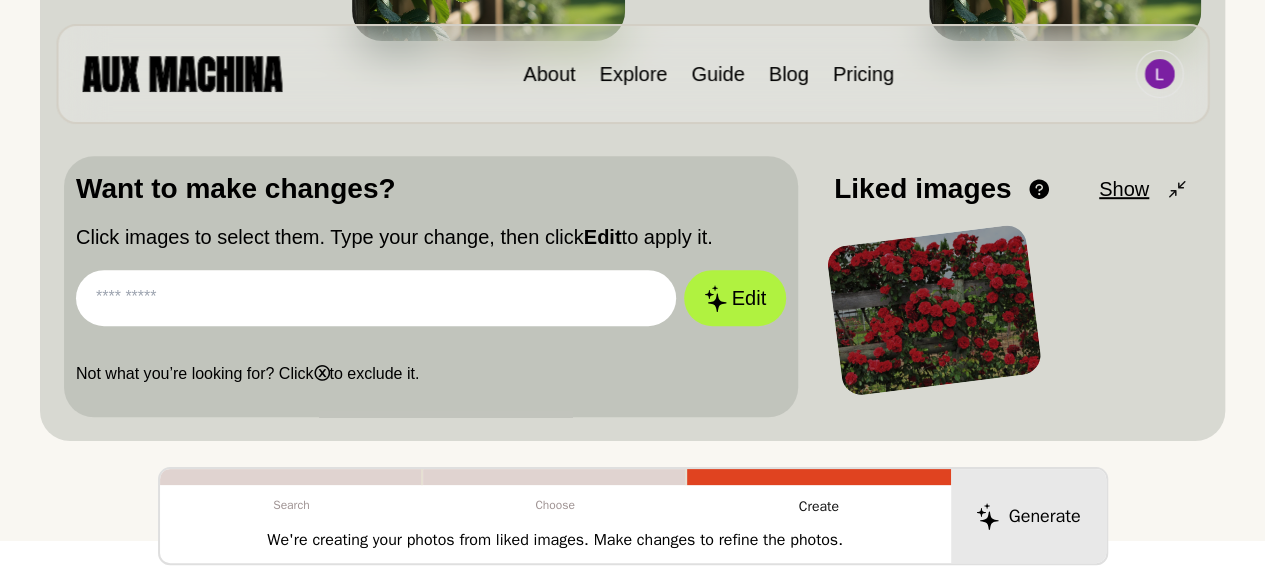scroll, scrollTop: 549, scrollLeft: 0, axis: vertical 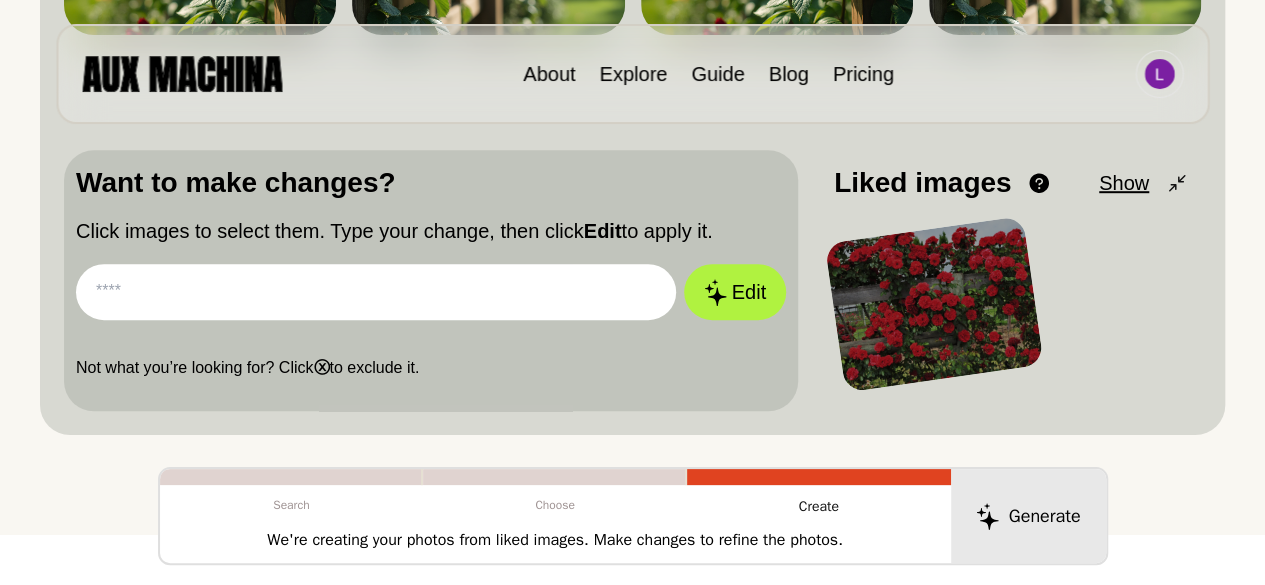 click at bounding box center (376, 292) 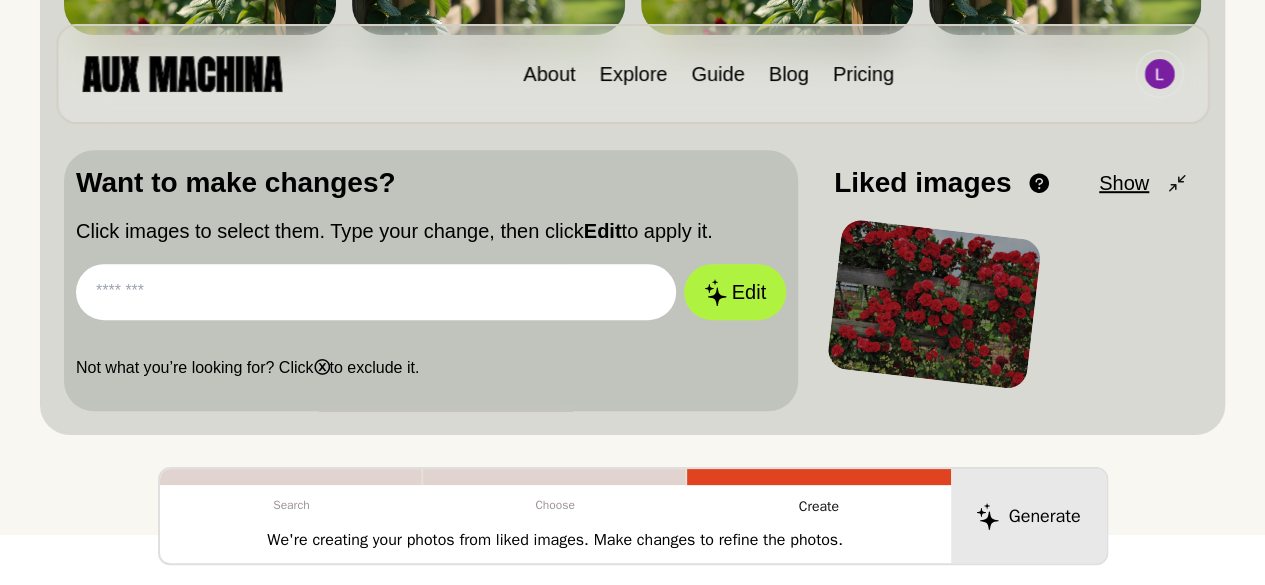 type on "*" 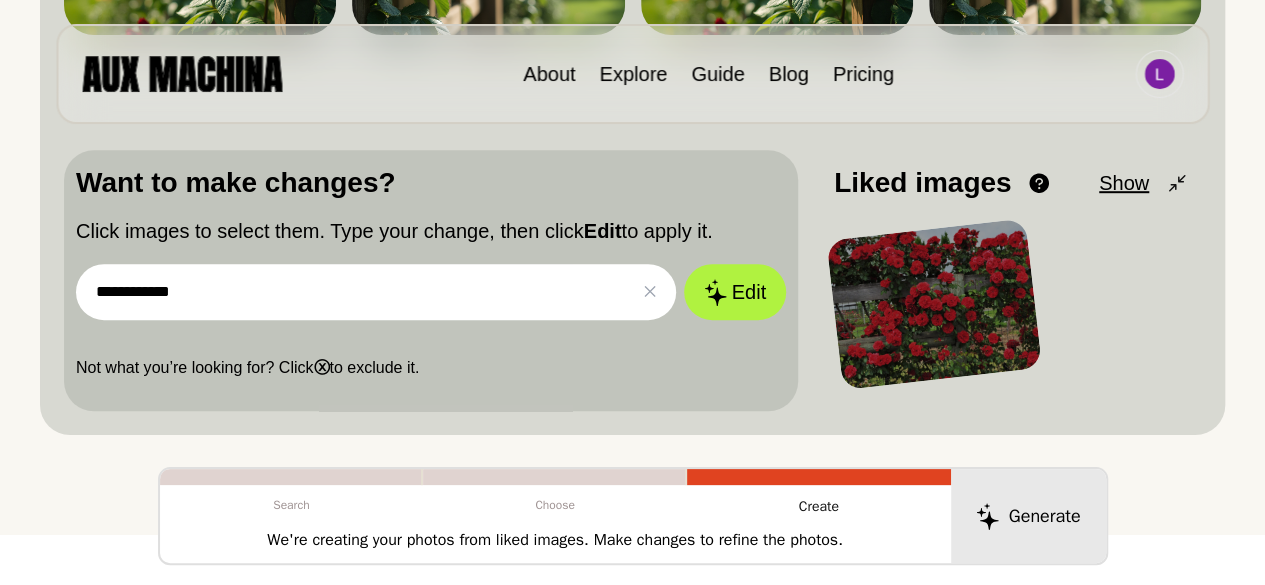 type on "**********" 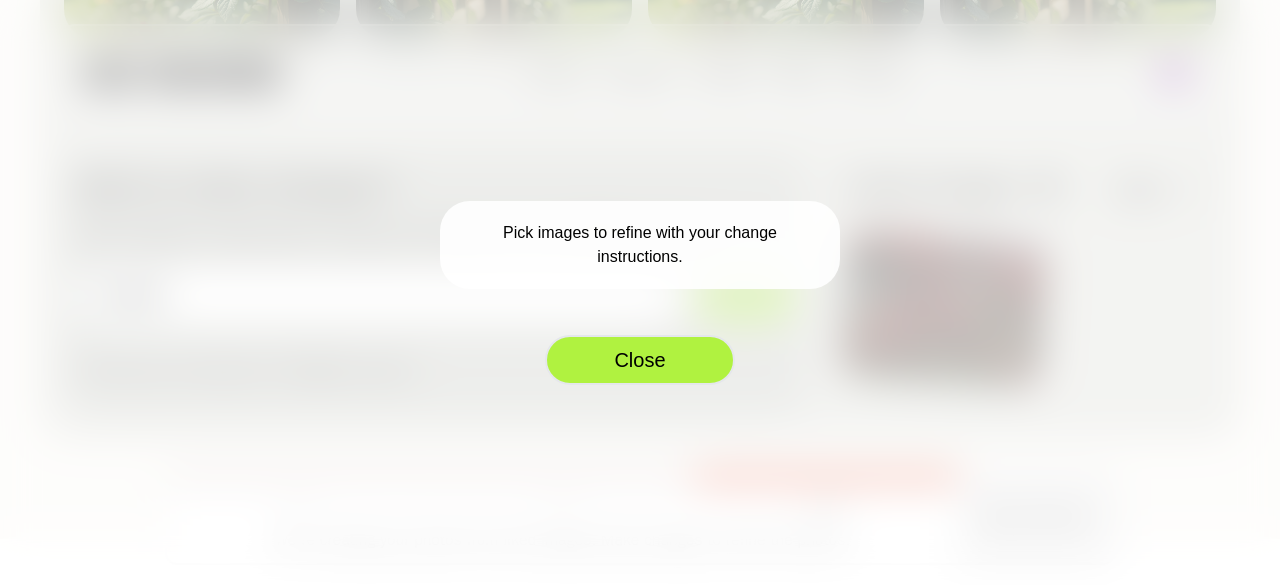 click on "Close" at bounding box center [640, 360] 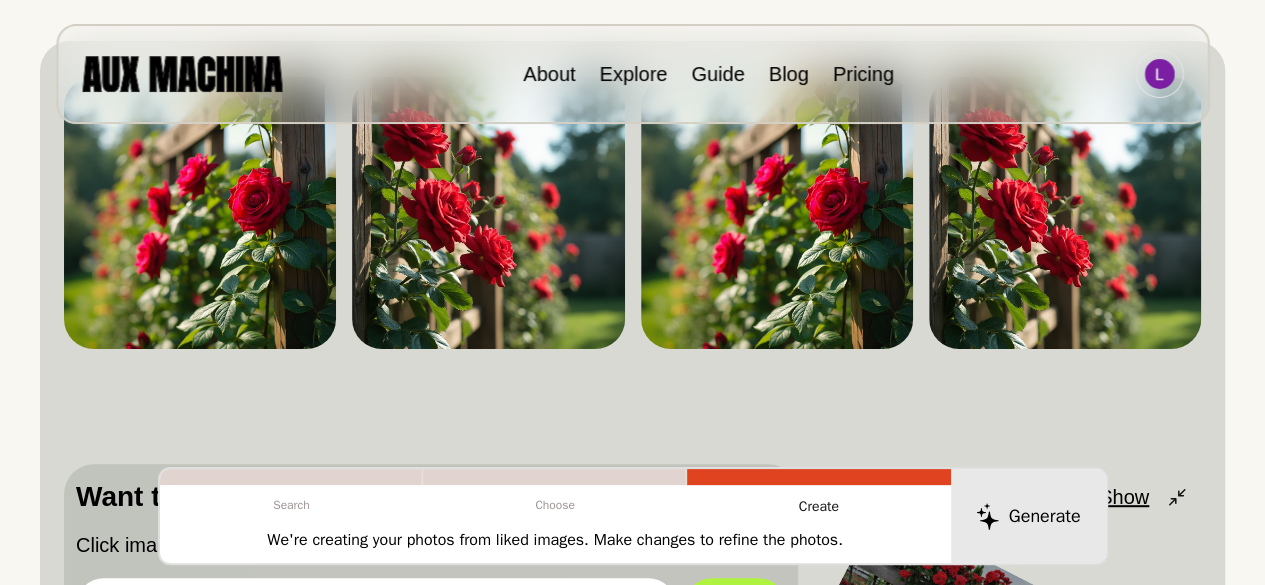 scroll, scrollTop: 225, scrollLeft: 0, axis: vertical 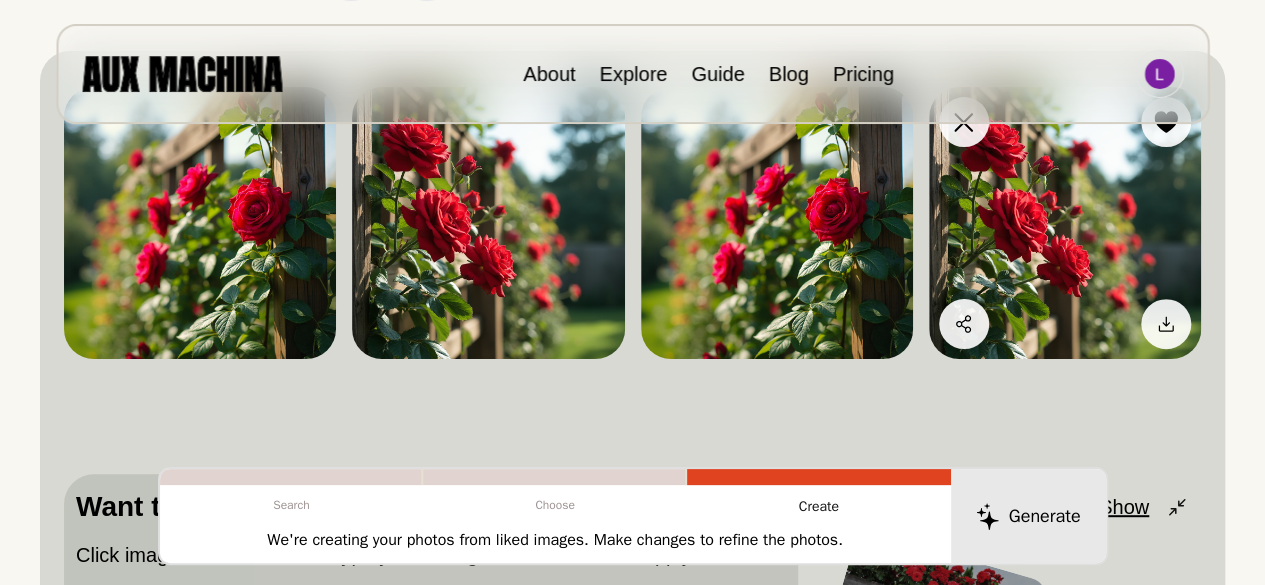 click at bounding box center [1065, 223] 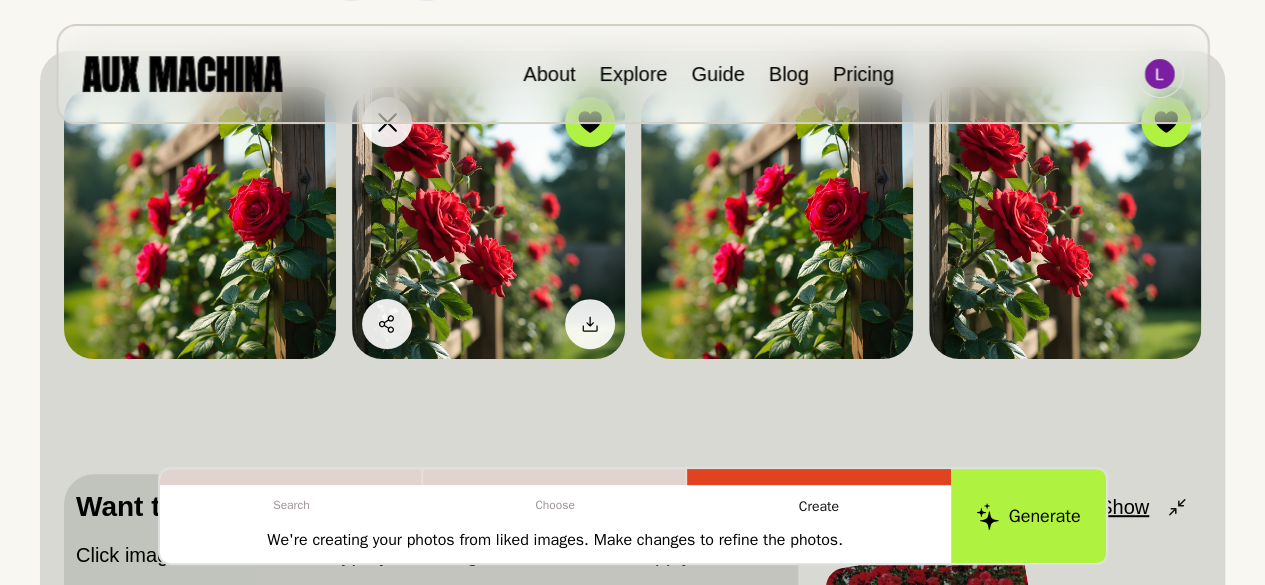 click at bounding box center (488, 223) 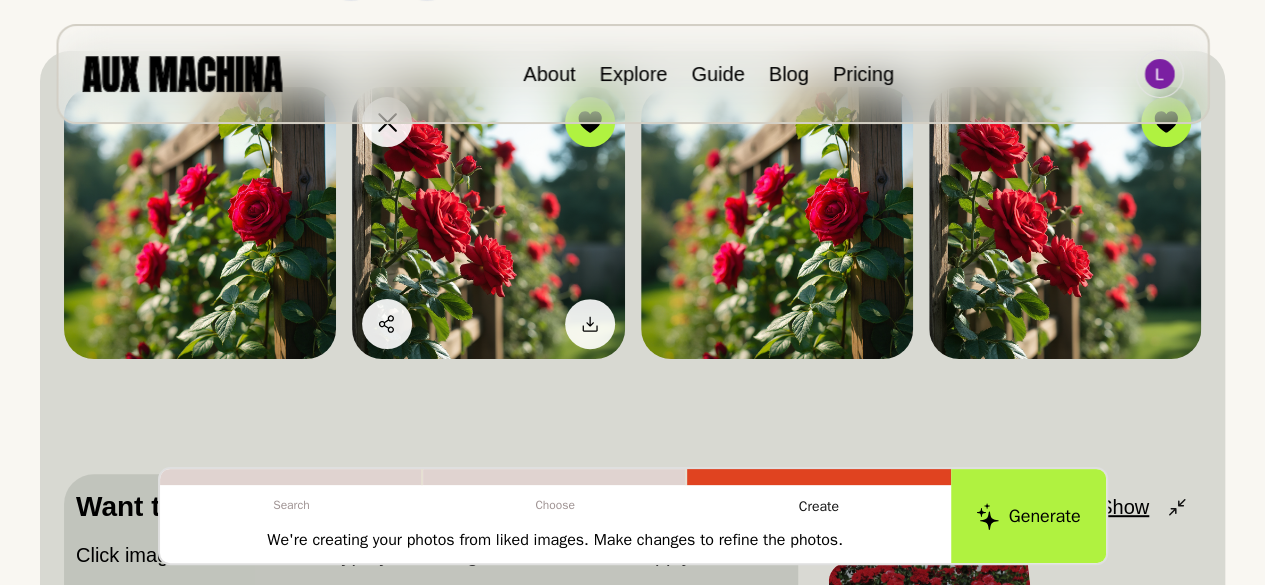 click at bounding box center (488, 223) 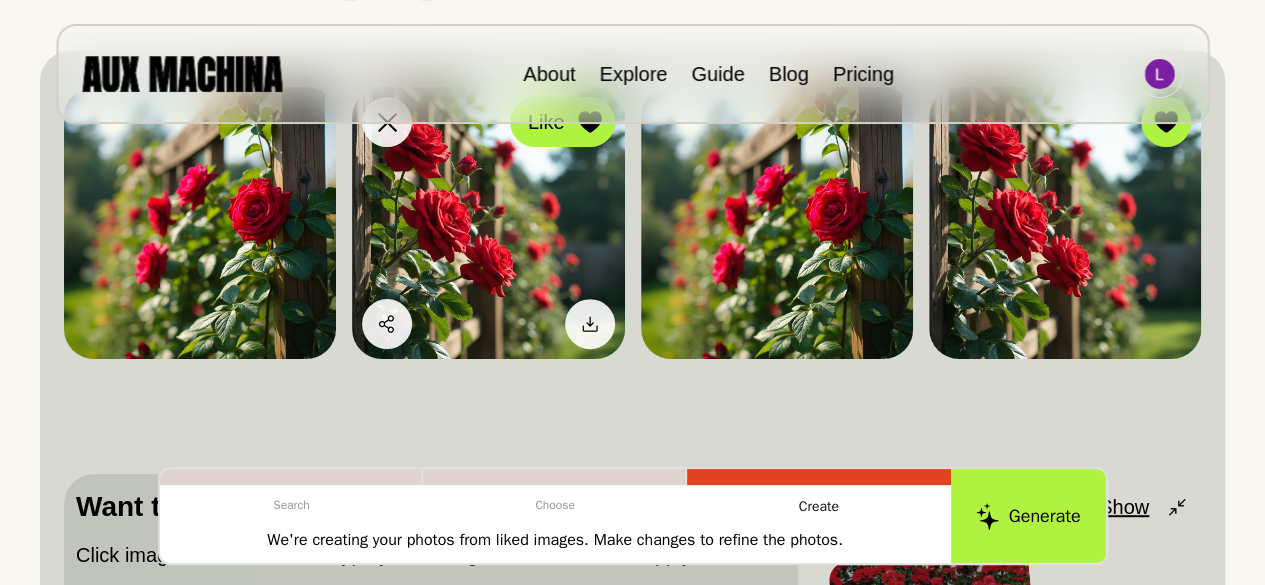 click at bounding box center (590, 122) 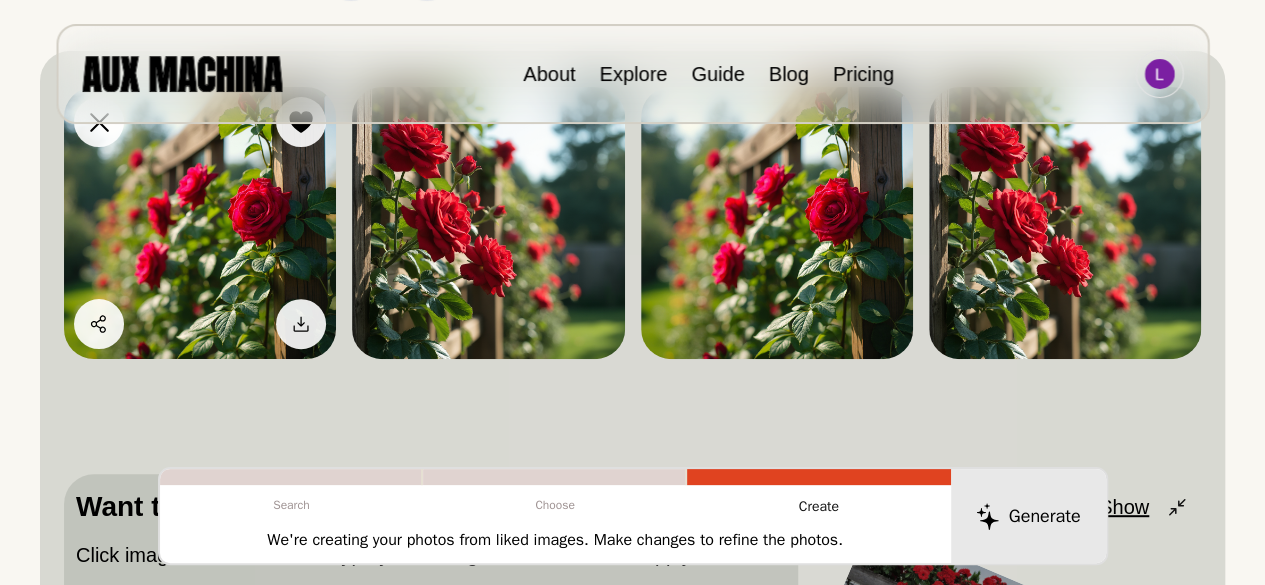 click at bounding box center [200, 223] 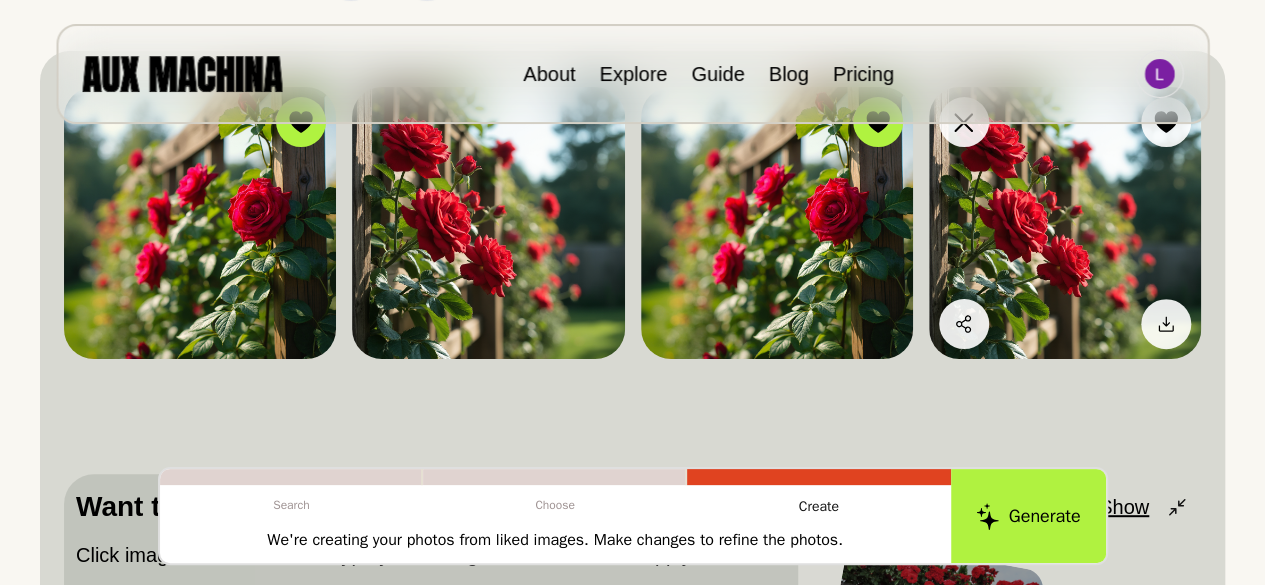 click at bounding box center [1065, 223] 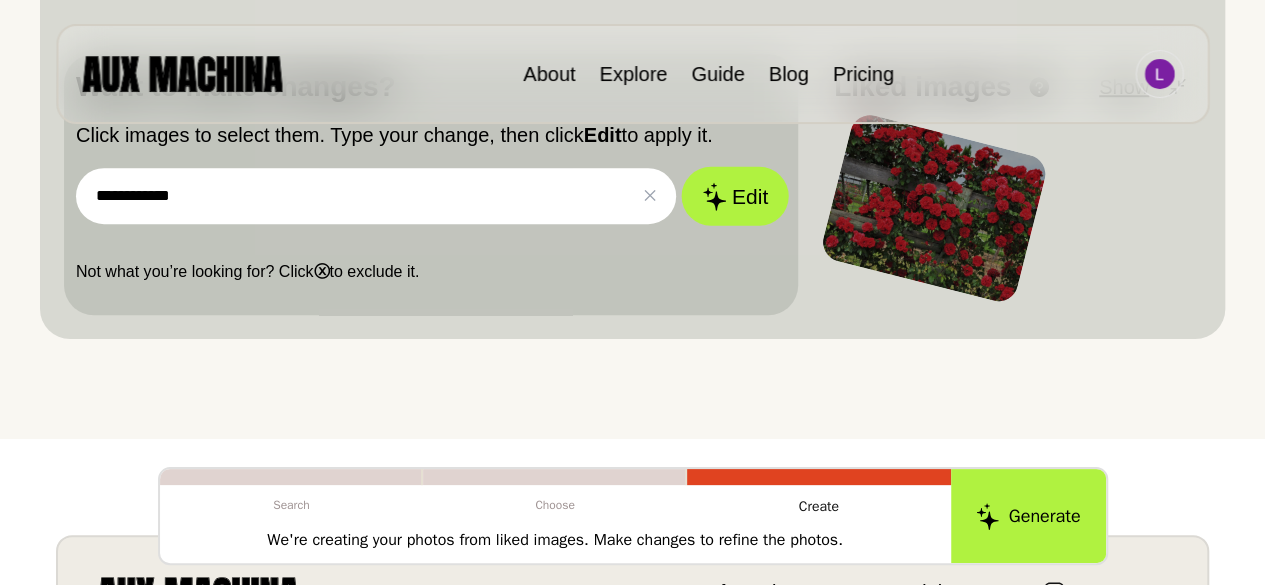 click on "Edit" at bounding box center [735, 196] 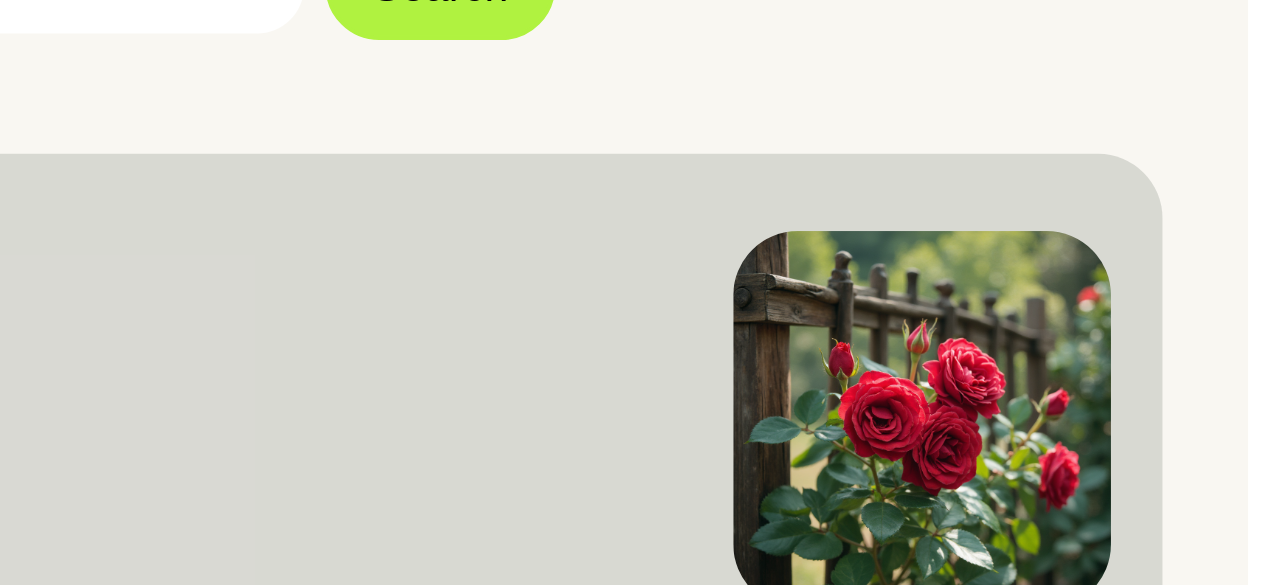 scroll, scrollTop: 17, scrollLeft: 0, axis: vertical 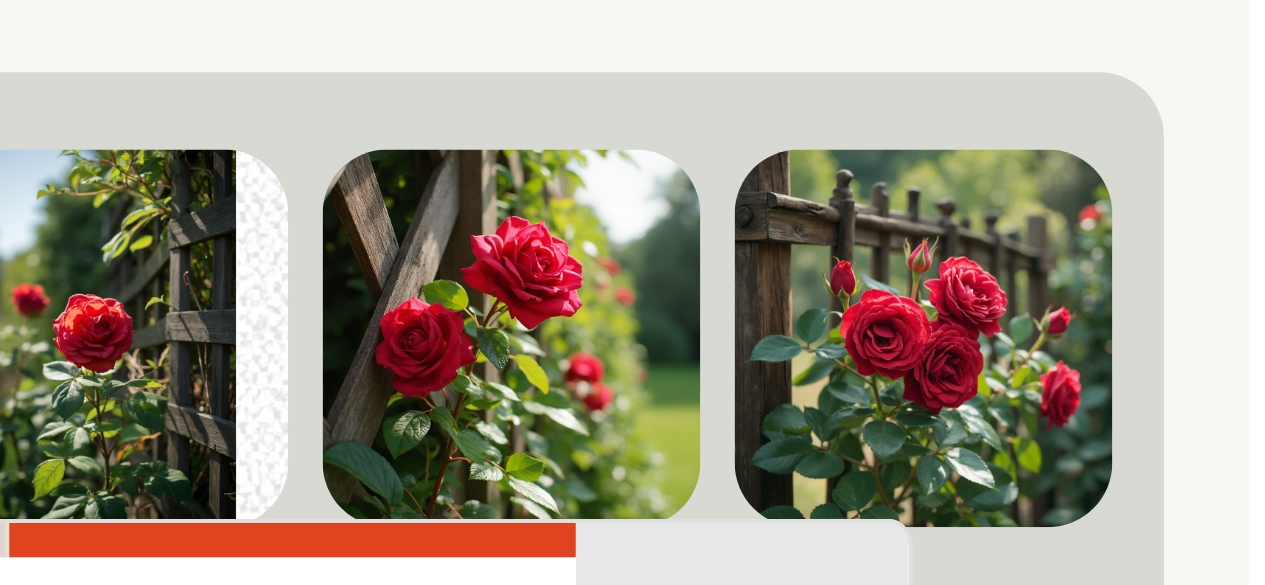 click on "**********" at bounding box center [632, 477] 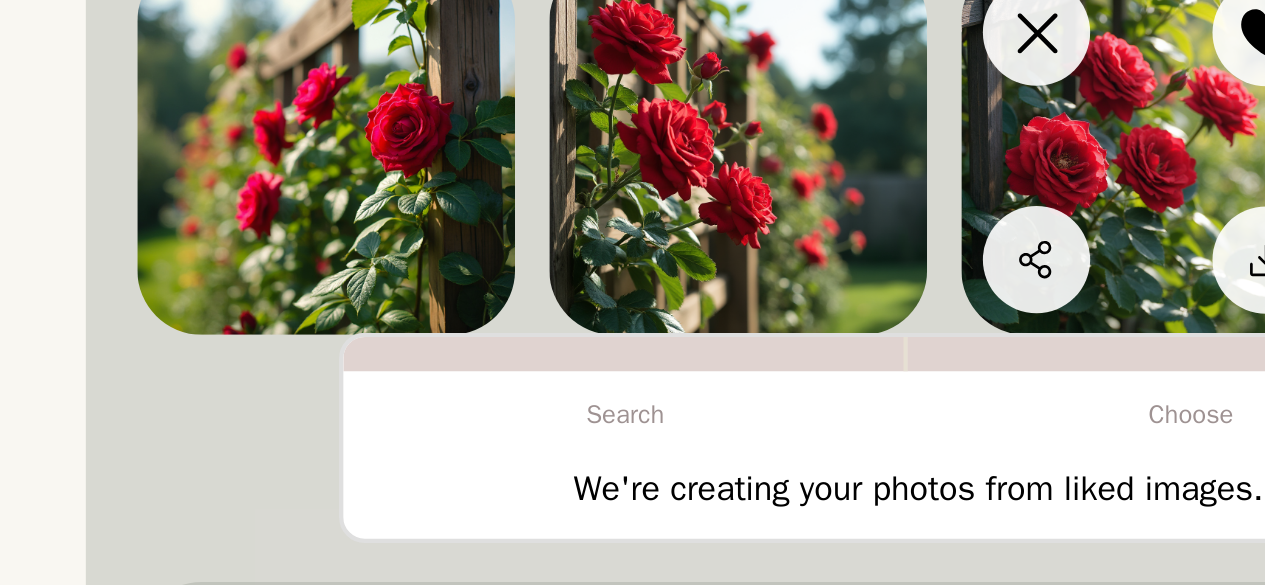 scroll, scrollTop: 23, scrollLeft: 0, axis: vertical 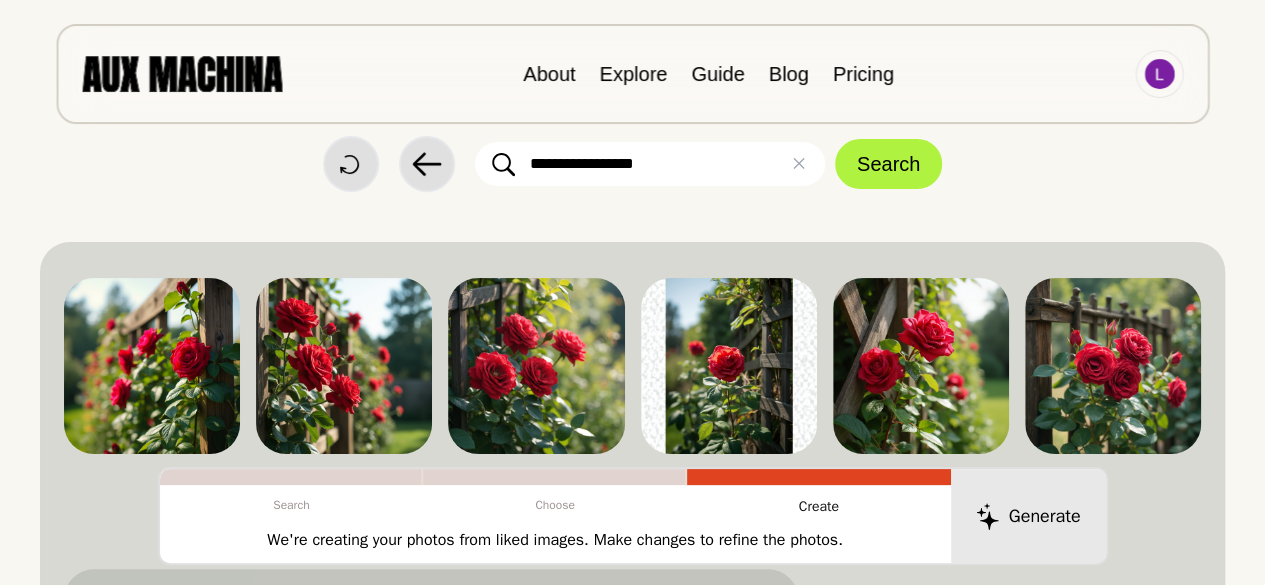 click on "**********" at bounding box center (650, 164) 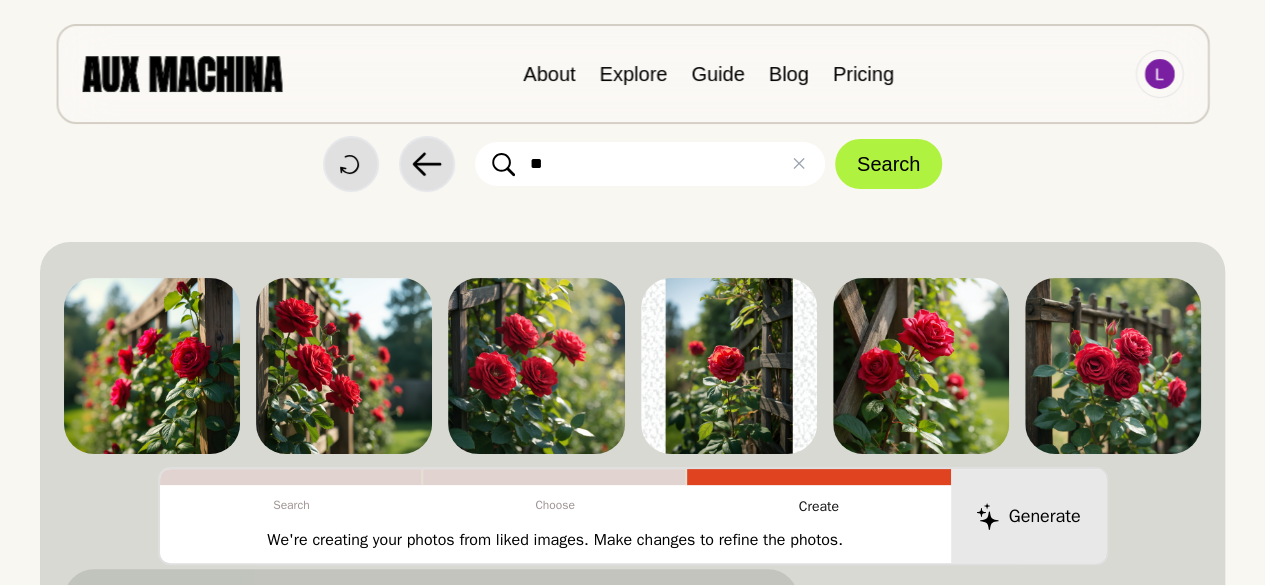 type on "*" 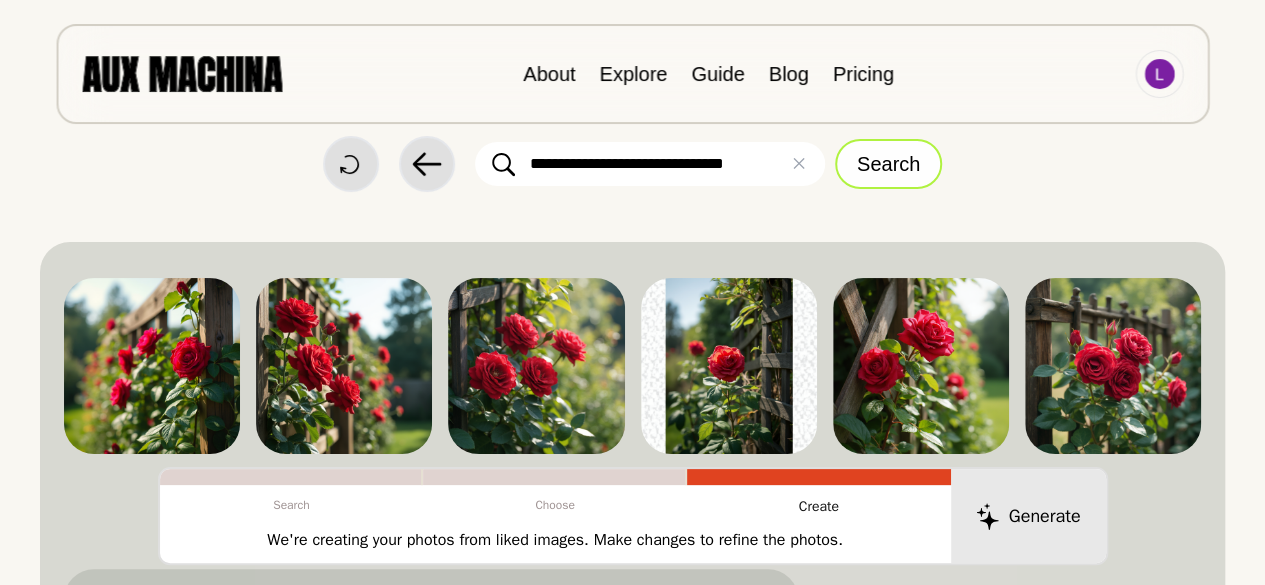 type on "**********" 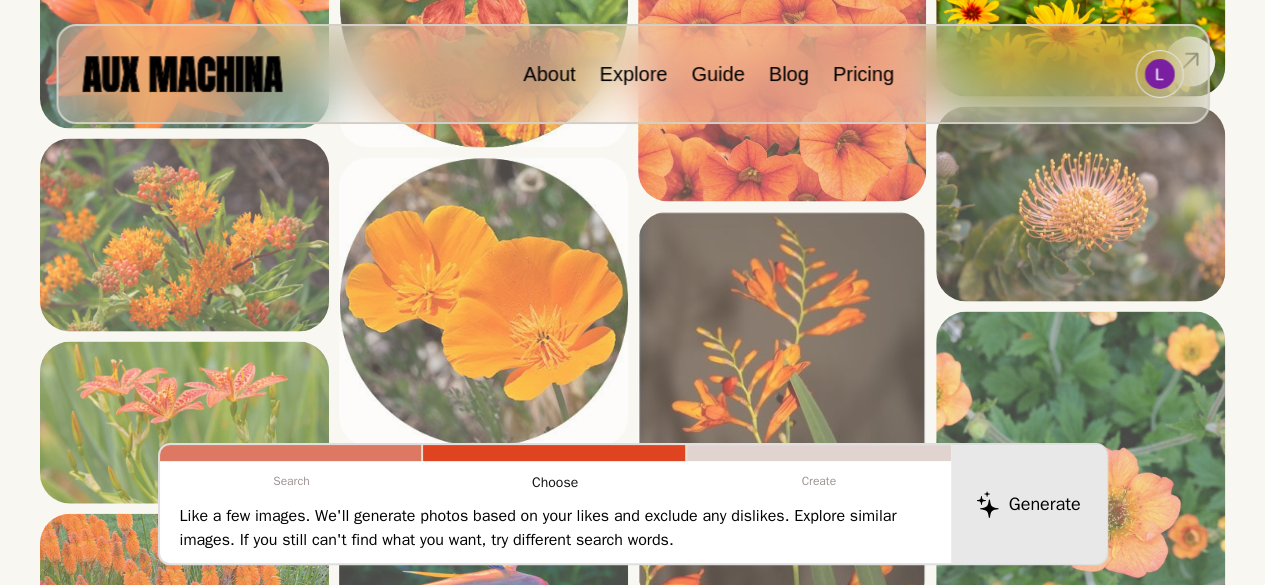 scroll, scrollTop: 1961, scrollLeft: 0, axis: vertical 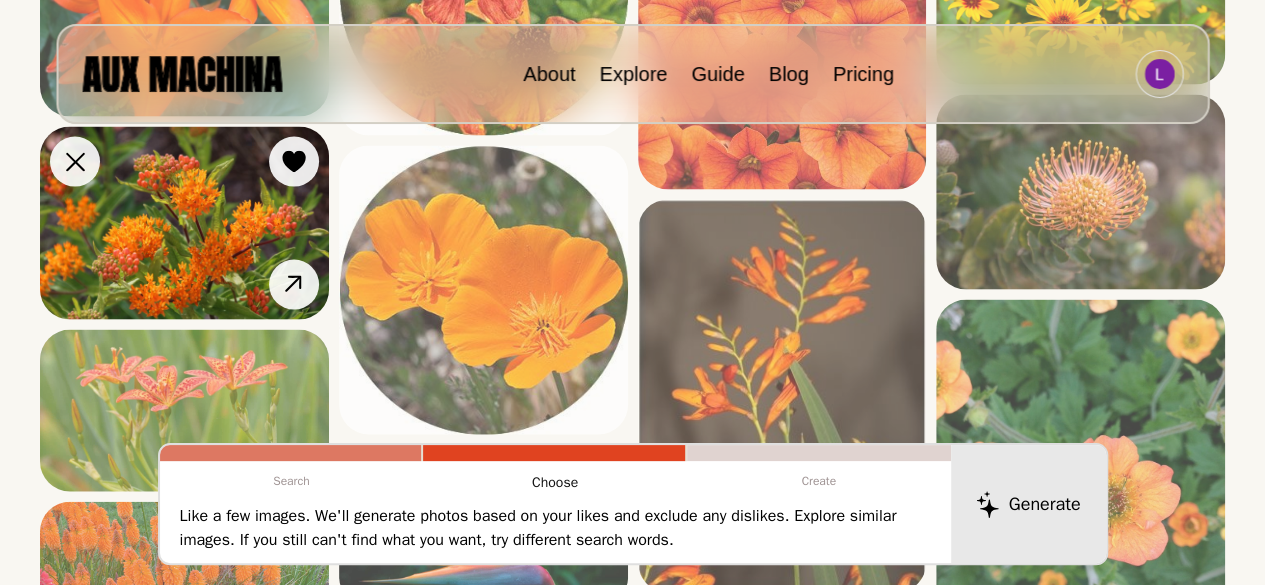 click at bounding box center [184, 223] 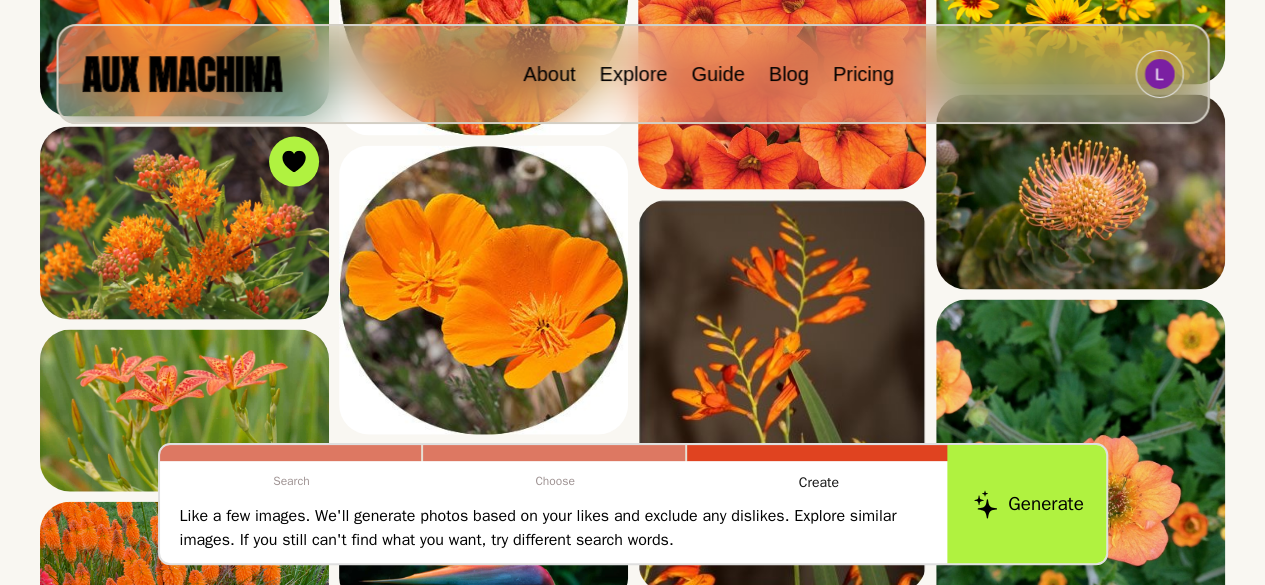 click on "Generate" at bounding box center (1028, 504) 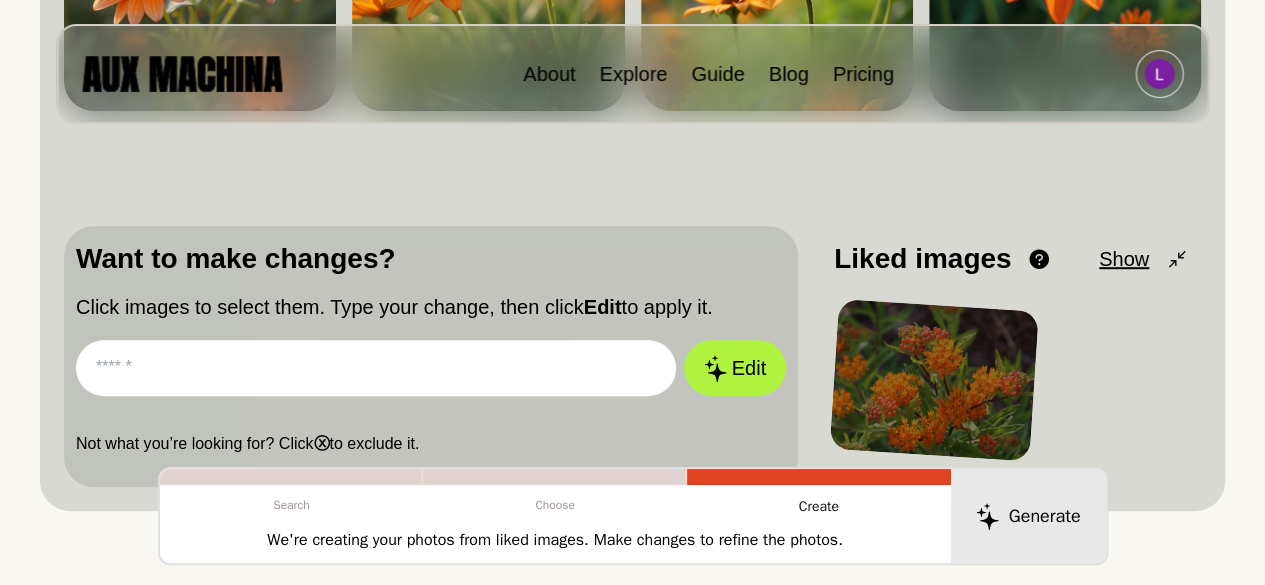 scroll, scrollTop: 472, scrollLeft: 0, axis: vertical 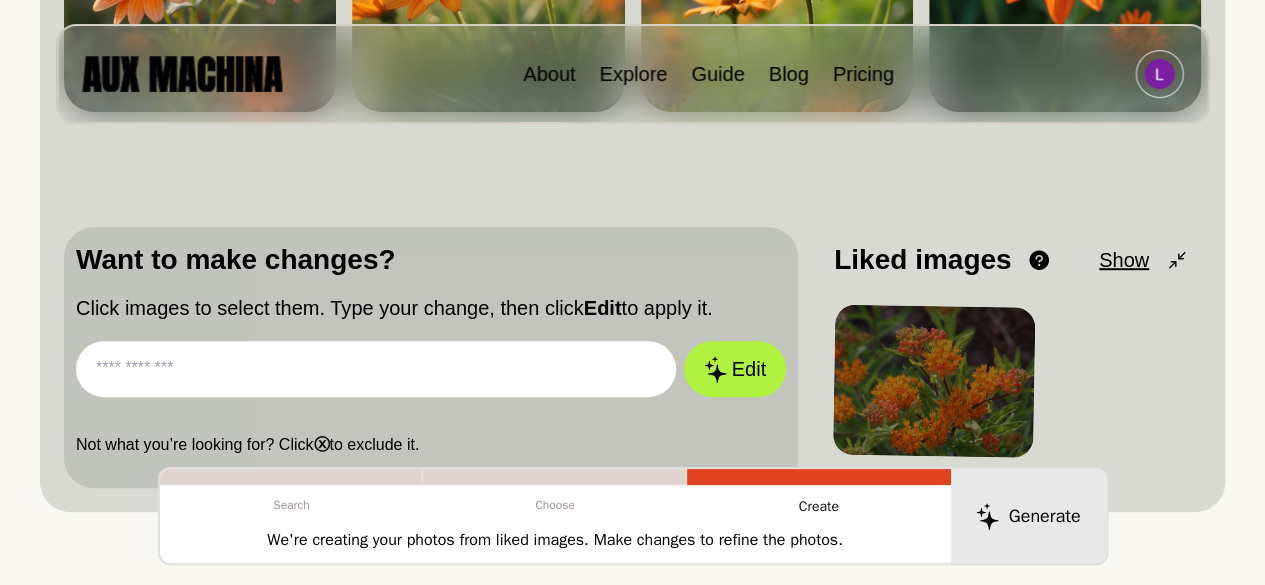 click at bounding box center (376, 369) 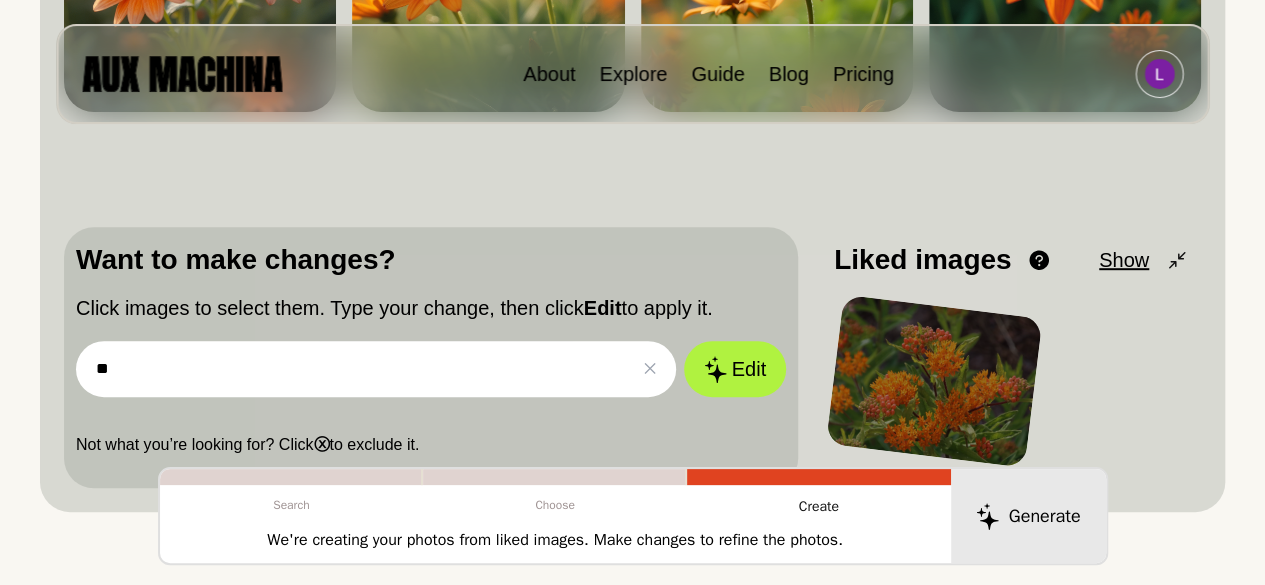 type on "**********" 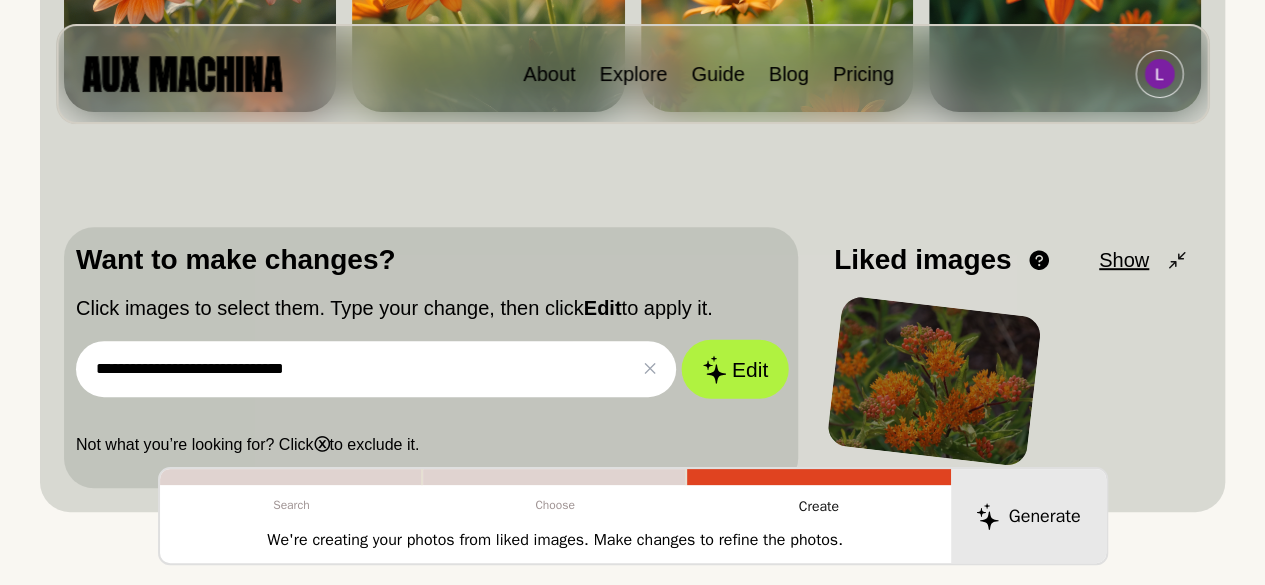 click on "Edit" at bounding box center (735, 369) 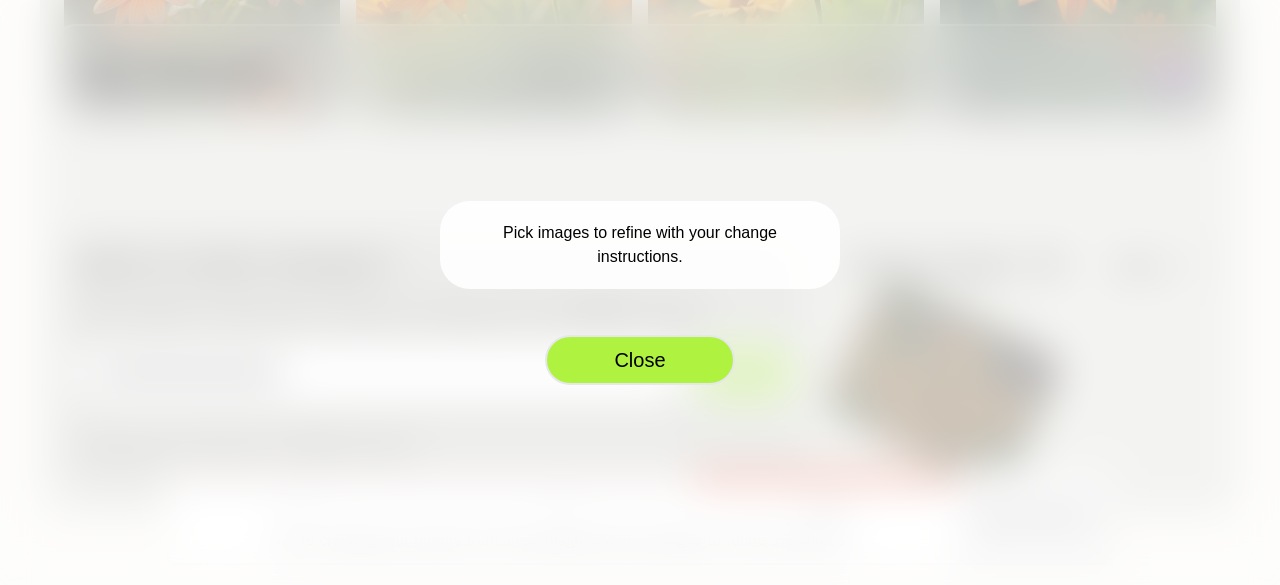 click on "Close" at bounding box center [640, 360] 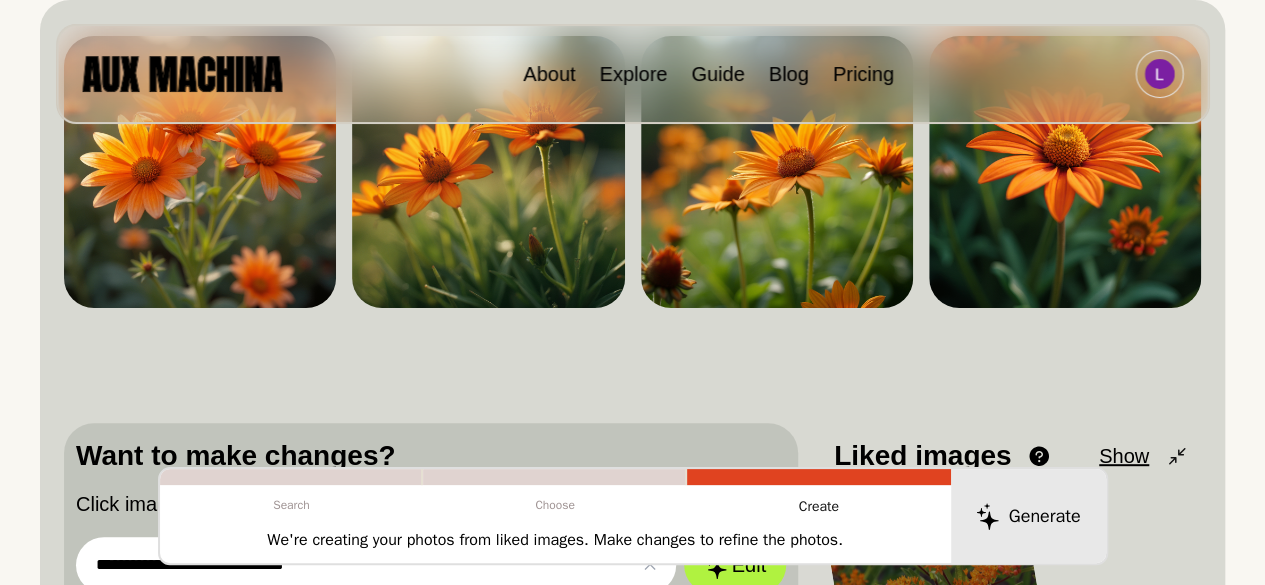 scroll, scrollTop: 168, scrollLeft: 0, axis: vertical 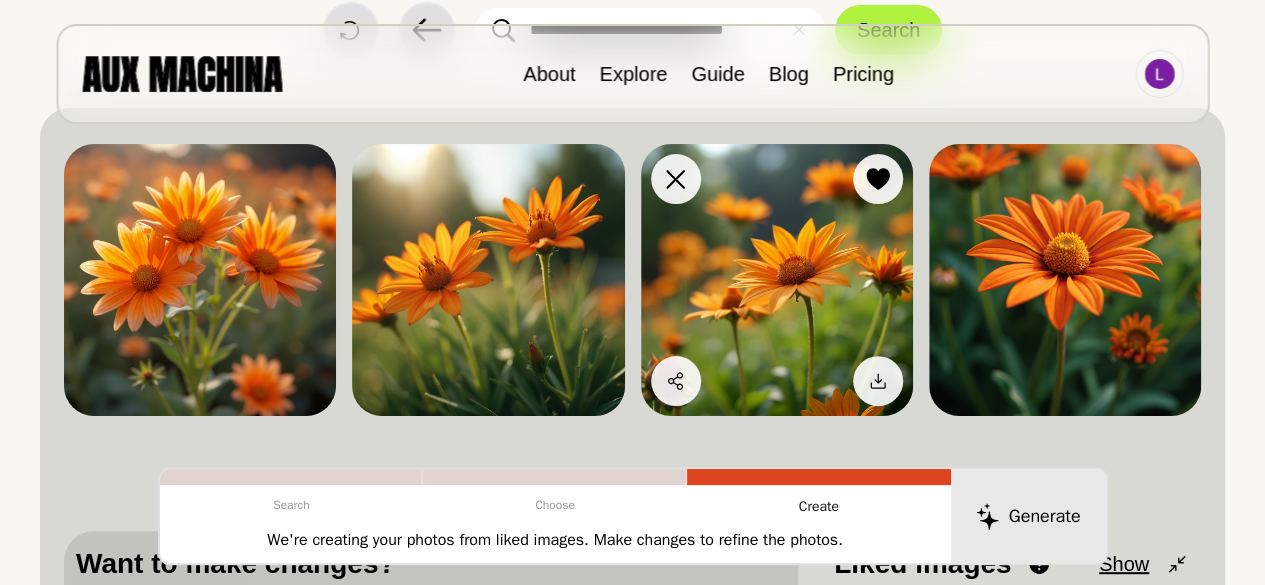 click at bounding box center [777, 280] 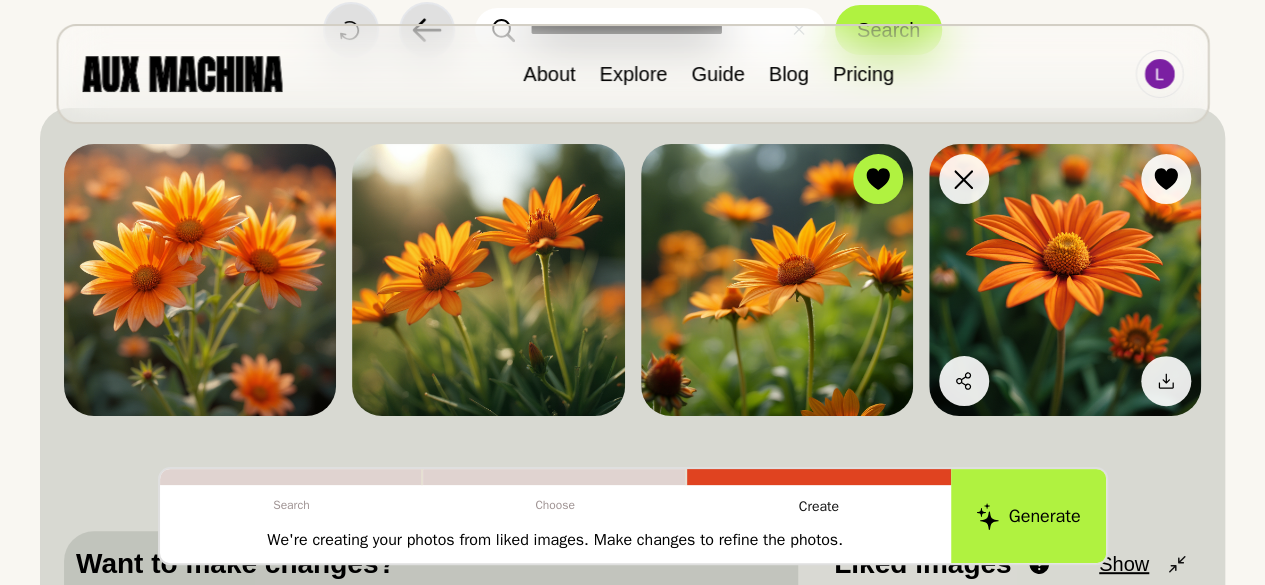 click at bounding box center (1065, 280) 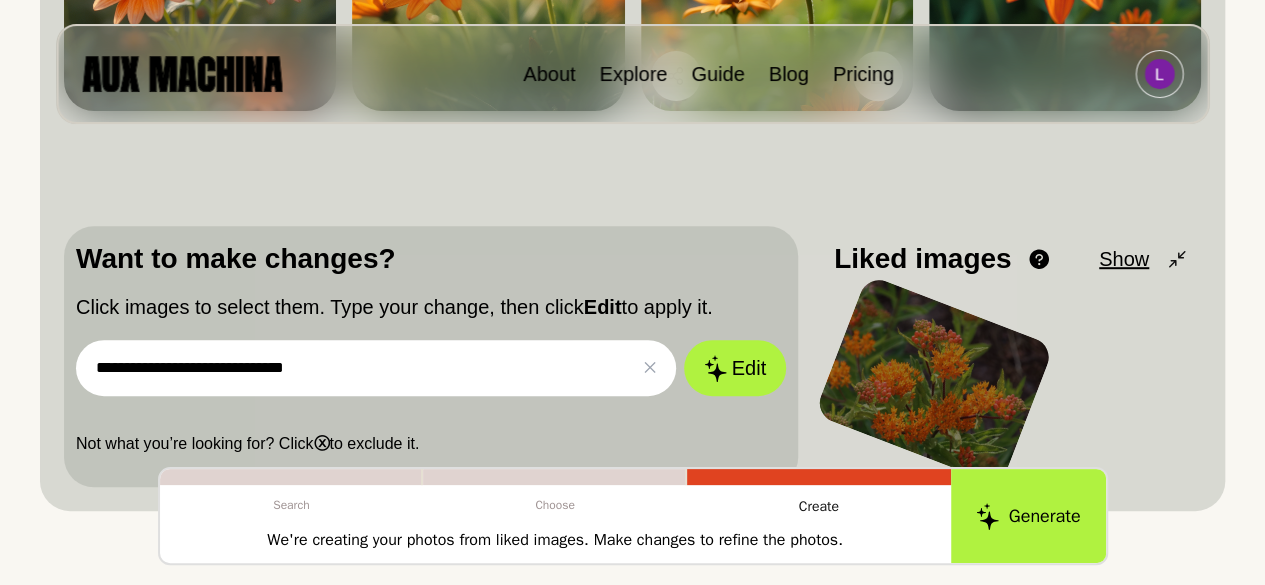 scroll, scrollTop: 476, scrollLeft: 0, axis: vertical 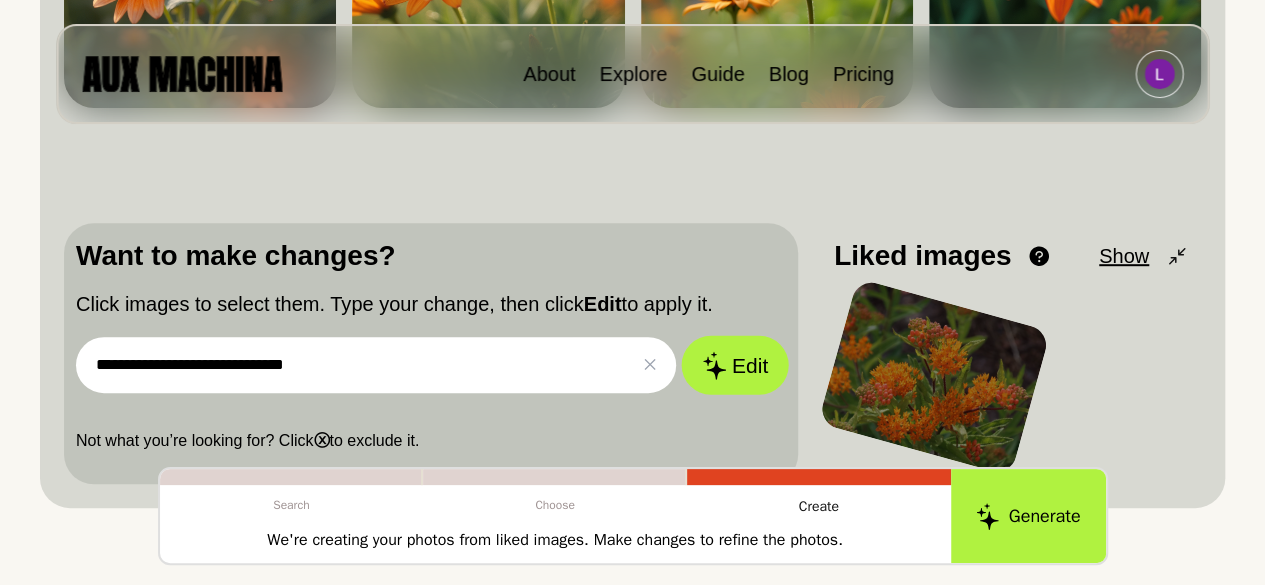 click on "Edit" at bounding box center [735, 365] 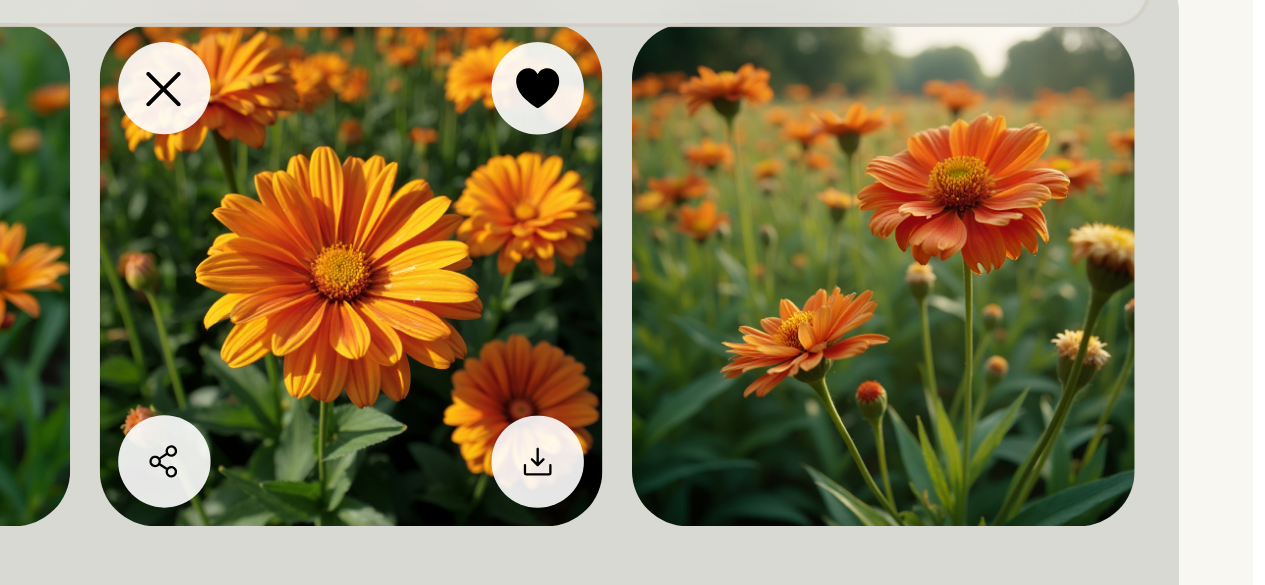 scroll, scrollTop: 190, scrollLeft: 0, axis: vertical 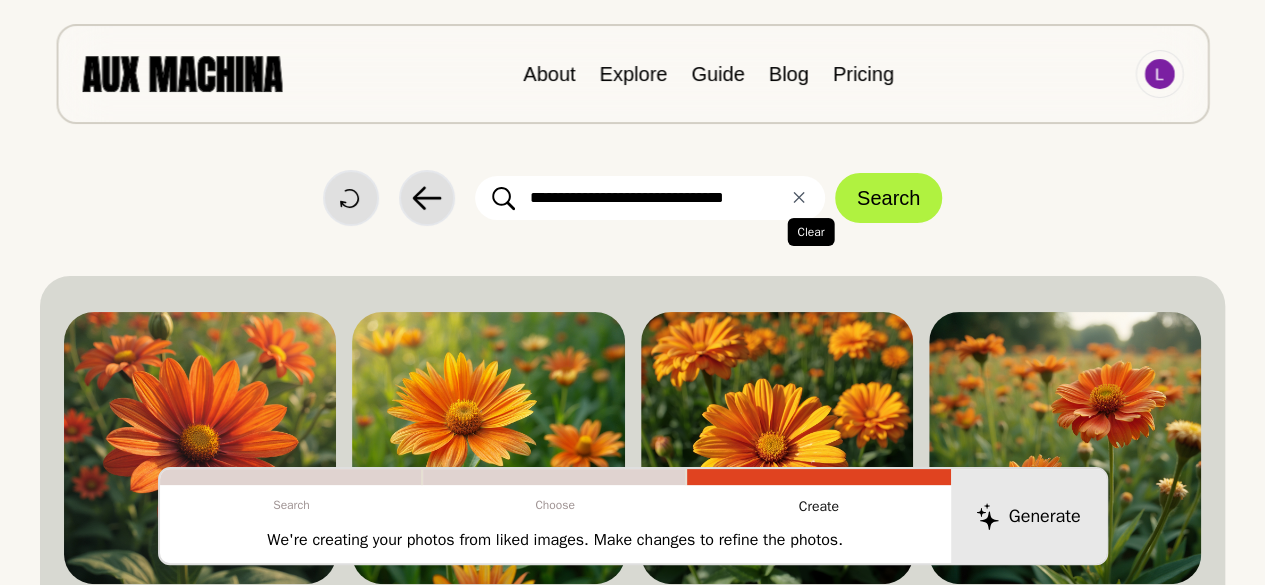 click on "✕ Clear" at bounding box center (799, 198) 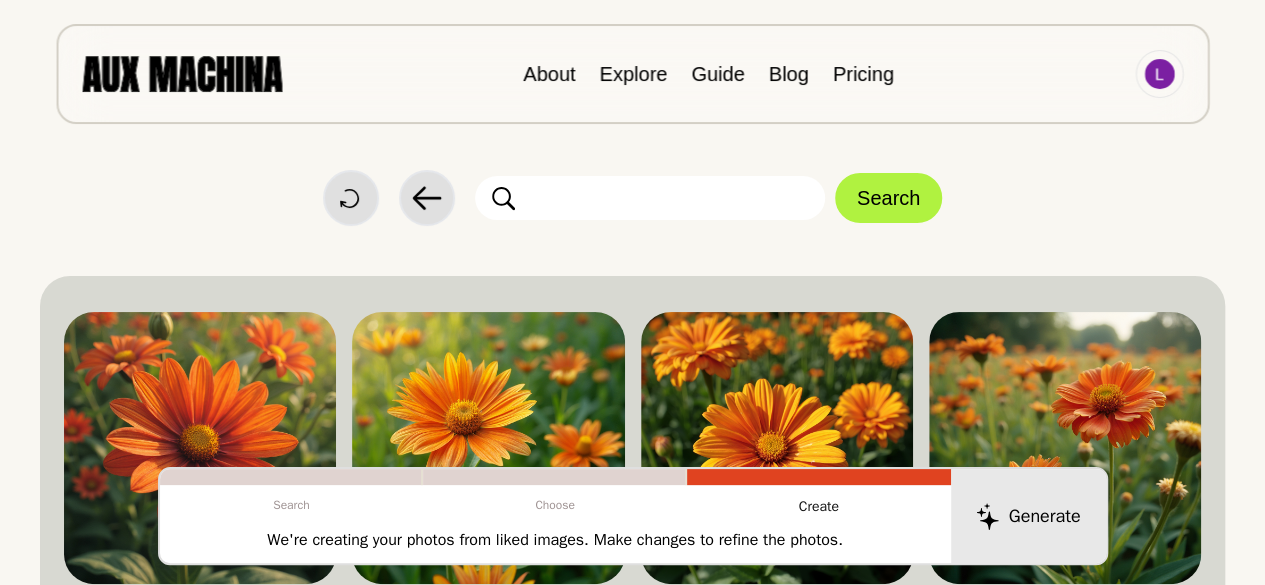 click at bounding box center (650, 198) 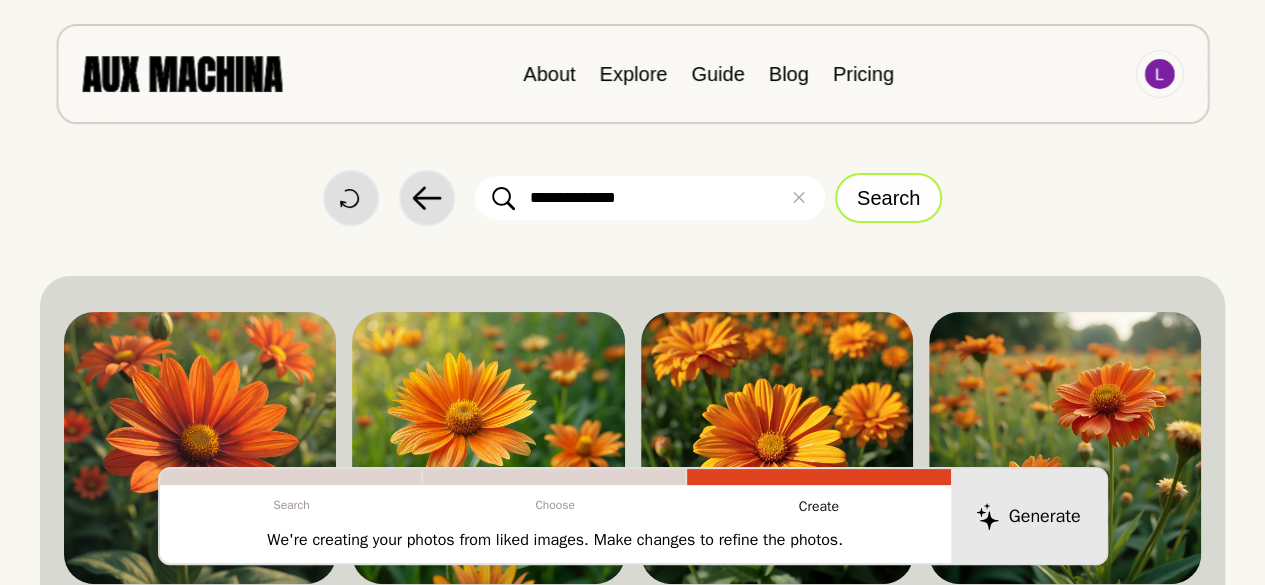 type on "**********" 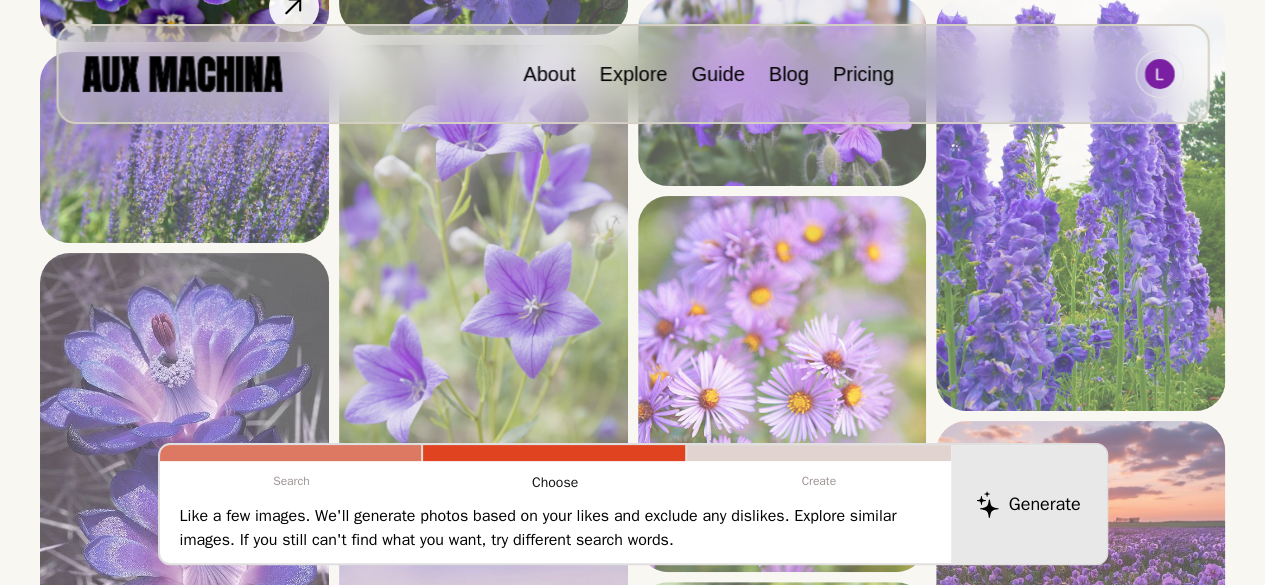 scroll, scrollTop: 518, scrollLeft: 0, axis: vertical 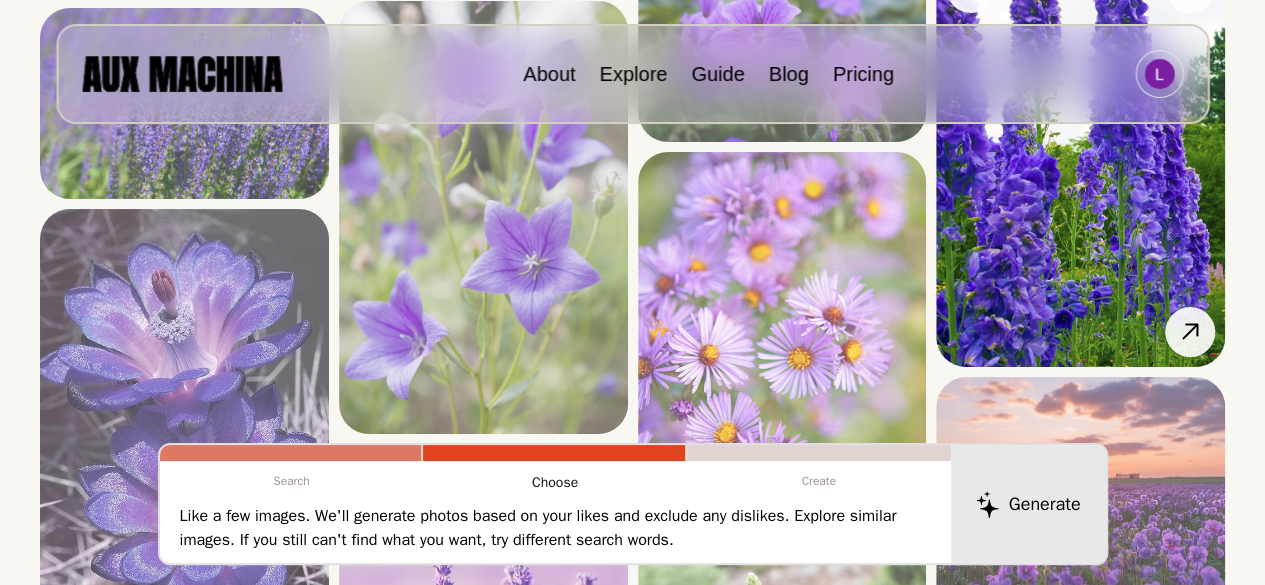 click at bounding box center (1080, 159) 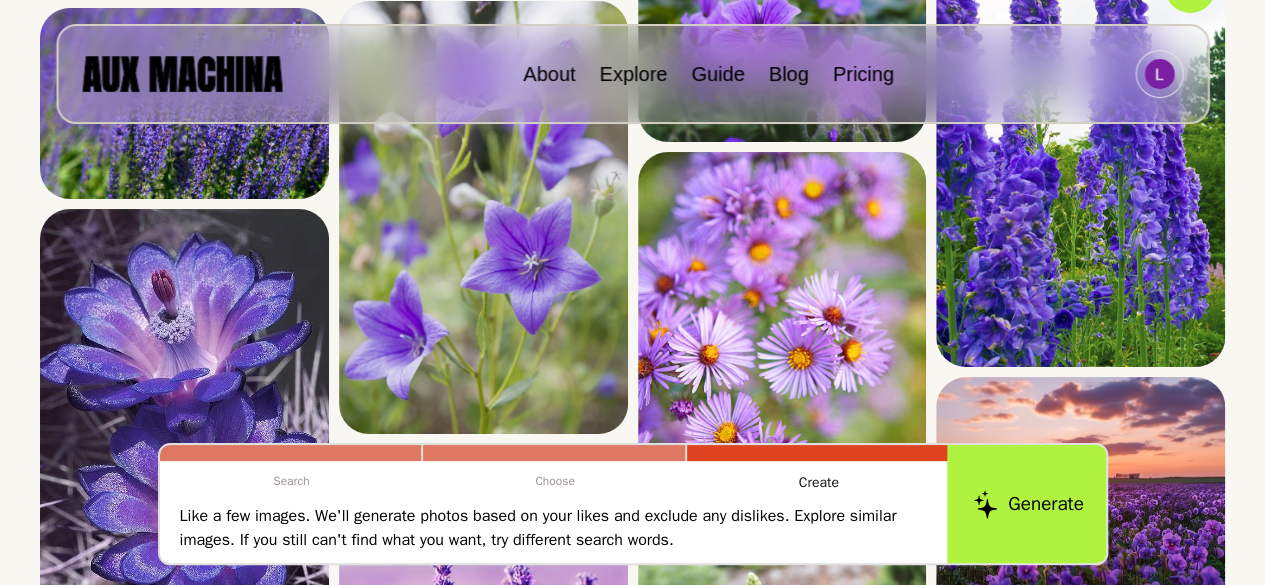 click on "Generate" at bounding box center [1028, 504] 